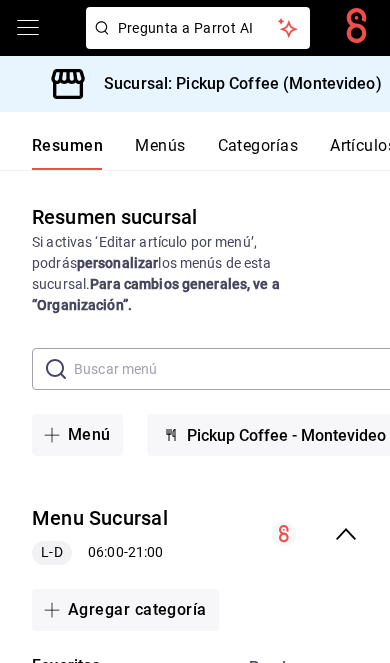 scroll, scrollTop: 0, scrollLeft: 0, axis: both 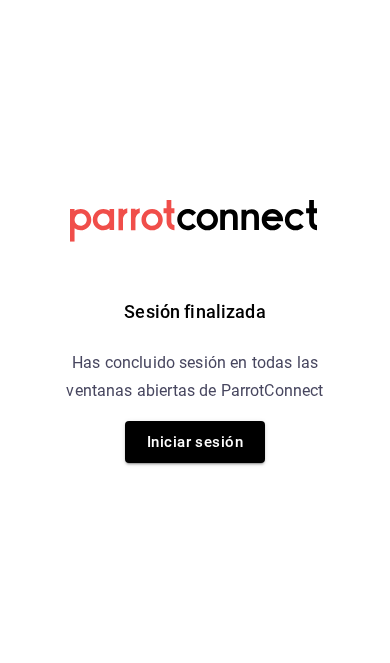click on "Iniciar sesión" at bounding box center (195, 442) 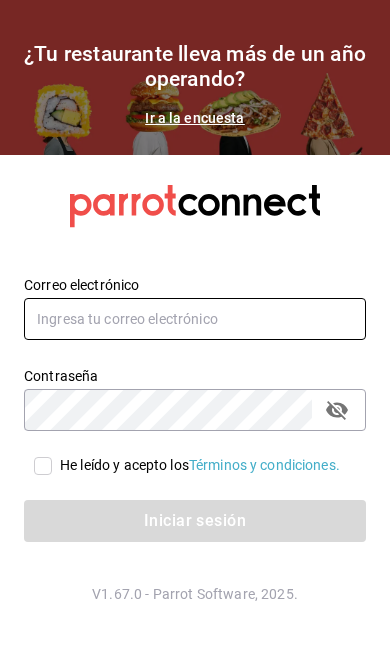 click at bounding box center (195, 319) 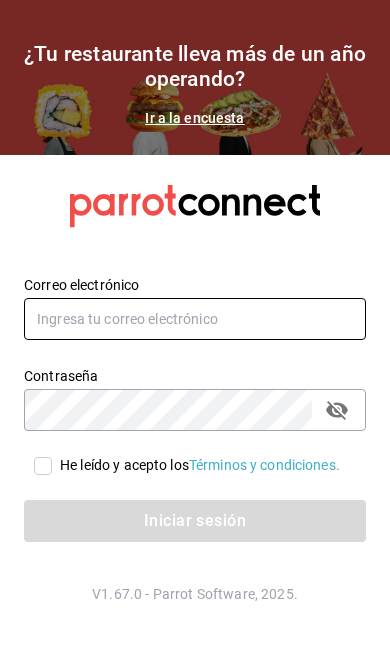 type on "pickup.apagados@gmail.com" 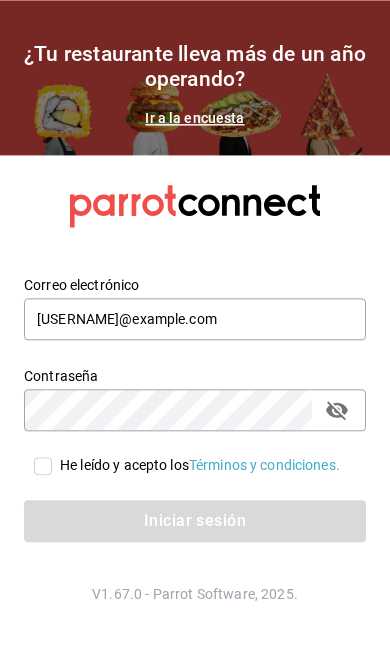 scroll, scrollTop: 82, scrollLeft: 0, axis: vertical 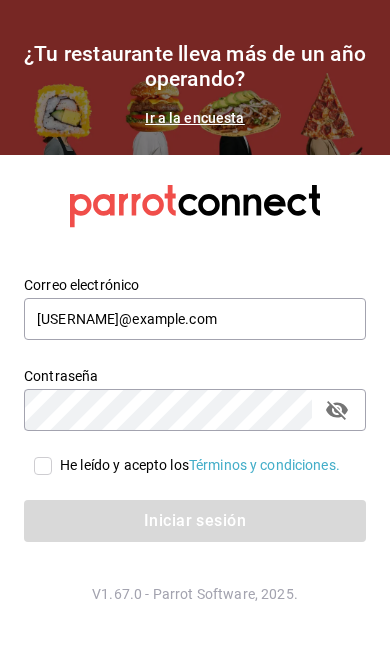 click on "He leído y acepto los  Términos y condiciones." at bounding box center [43, 466] 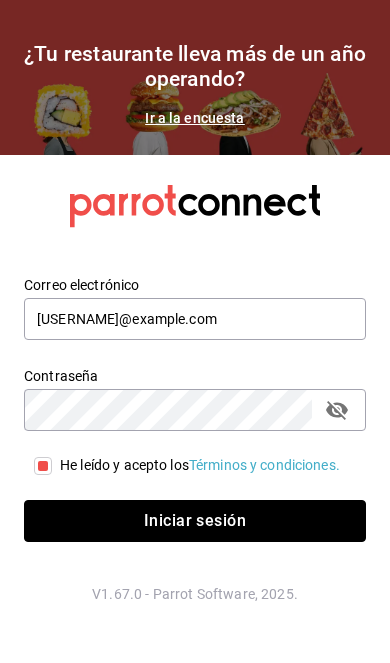 click on "Iniciar sesión" at bounding box center (195, 521) 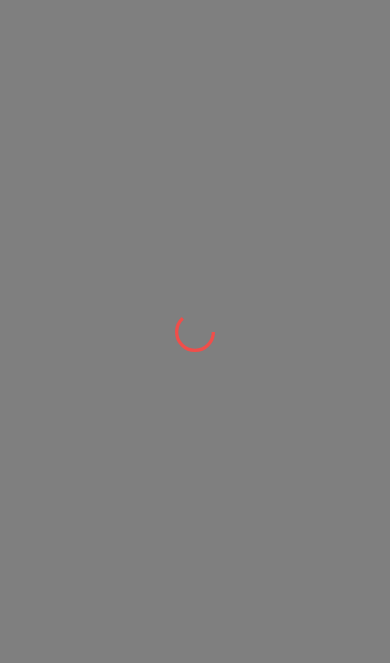 scroll, scrollTop: 0, scrollLeft: 0, axis: both 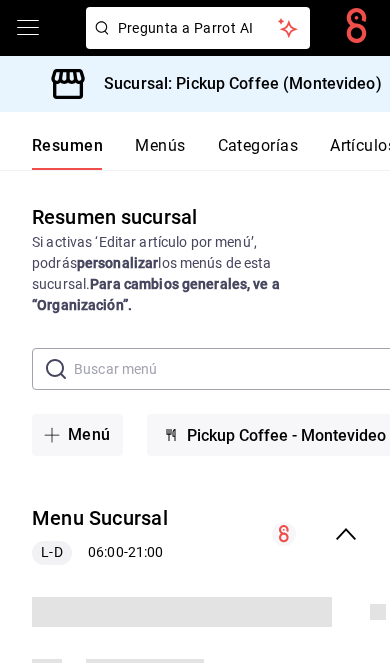 click on "Sucursal: Pickup Coffee (Montevideo)" at bounding box center (235, 84) 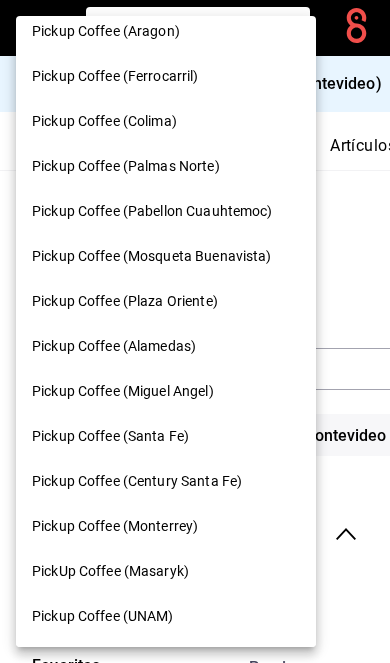 scroll, scrollTop: 861, scrollLeft: 0, axis: vertical 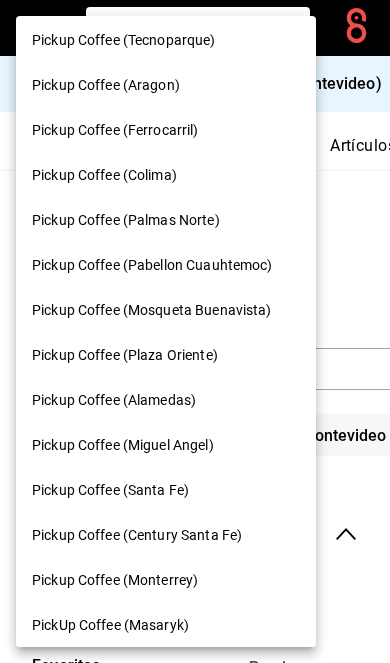 click on "Pickup Coffee (Ferrocarril)" at bounding box center (166, 130) 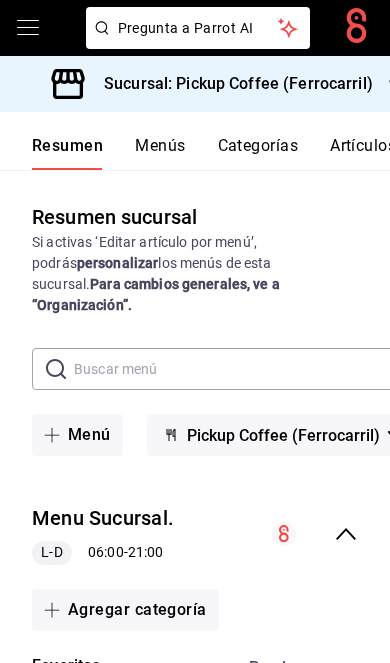 click 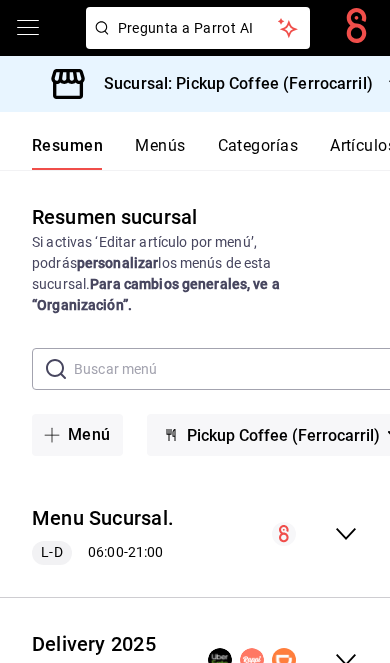 click 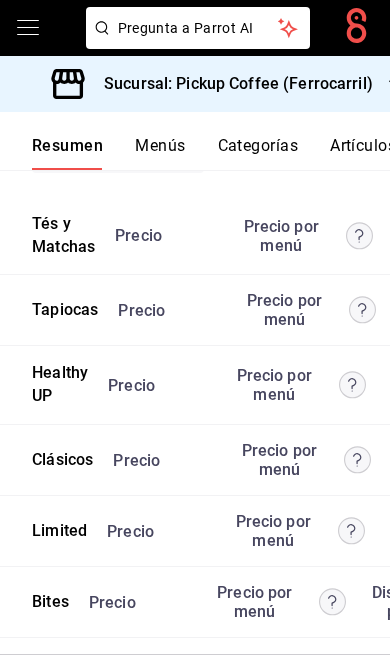 scroll, scrollTop: 5455, scrollLeft: 0, axis: vertical 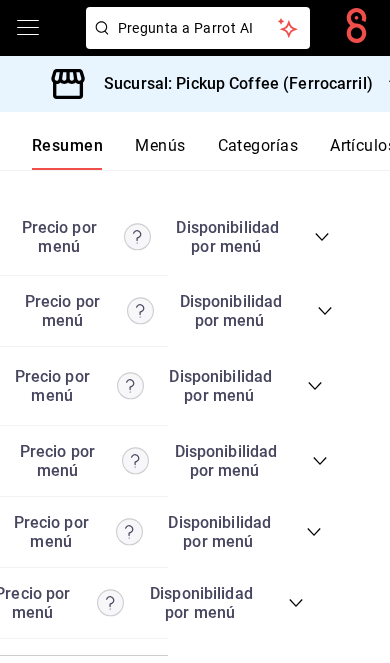 click 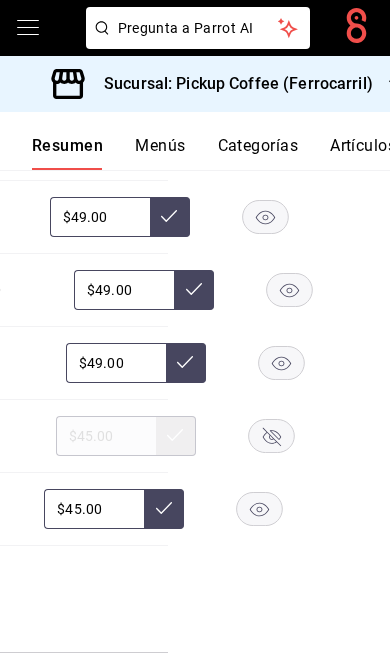 scroll, scrollTop: 6262, scrollLeft: 0, axis: vertical 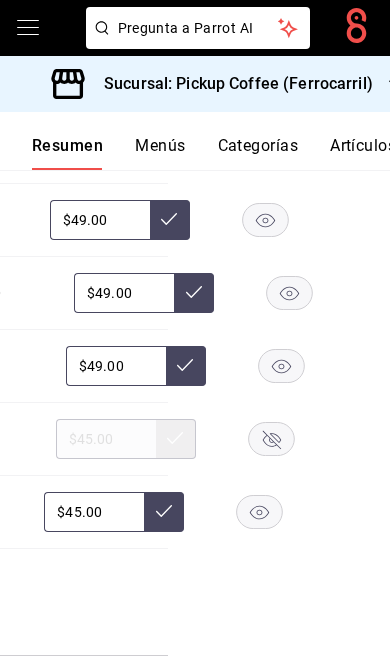 click 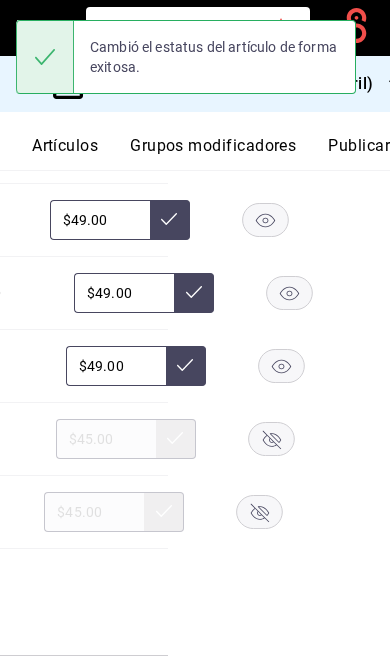 scroll, scrollTop: 0, scrollLeft: 302, axis: horizontal 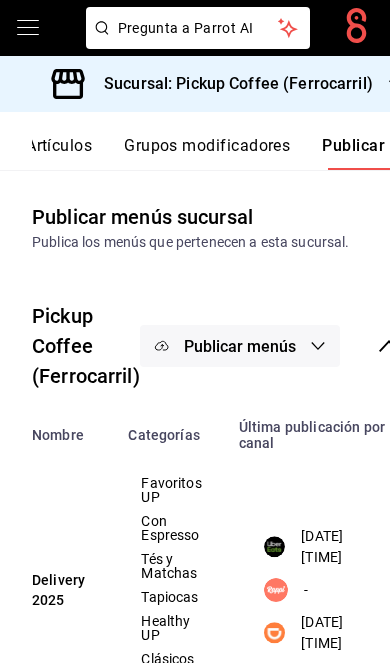 click on "Publicar menús" at bounding box center (240, 346) 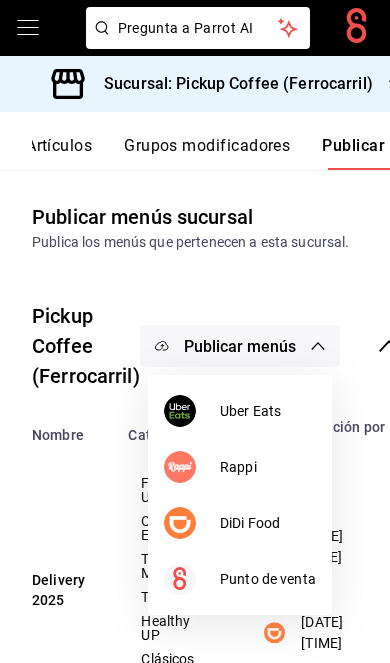 click on "DiDi Food" at bounding box center [268, 523] 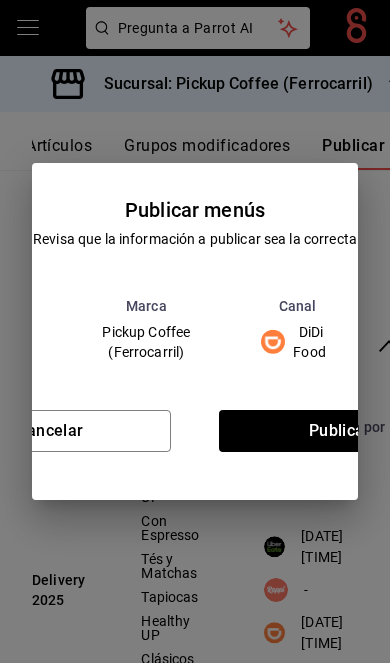 click on "Publicar" at bounding box center (340, 431) 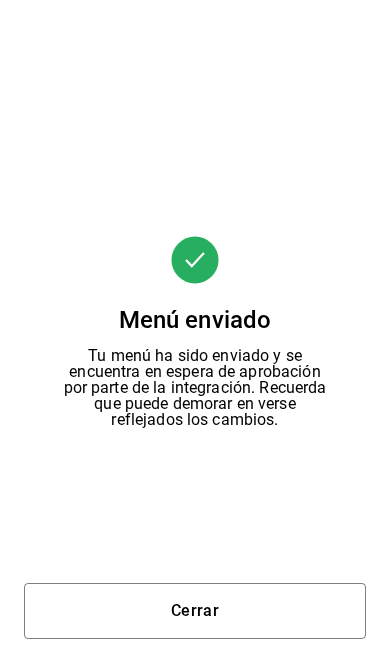click on "Cerrar" at bounding box center [195, 611] 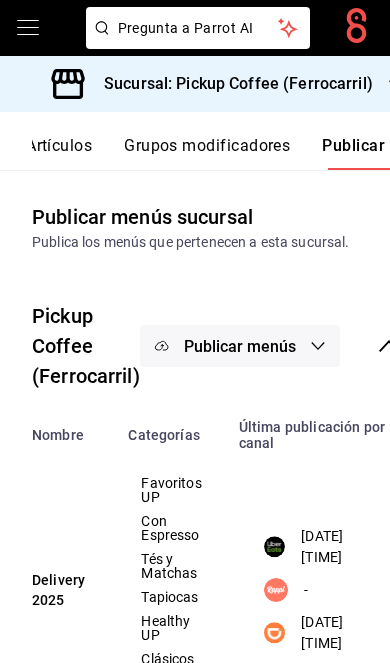 click on "Publicar menús" at bounding box center [240, 346] 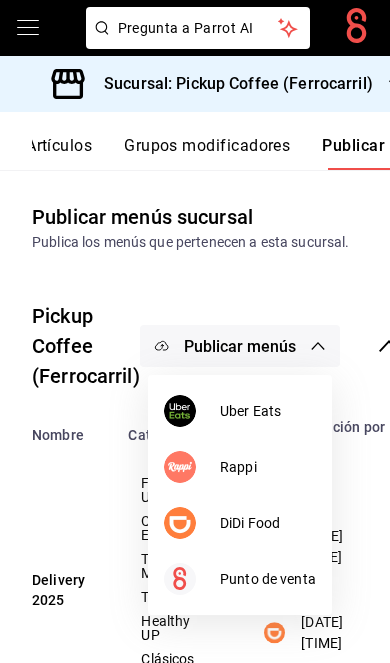 click on "Uber Eats" at bounding box center (268, 411) 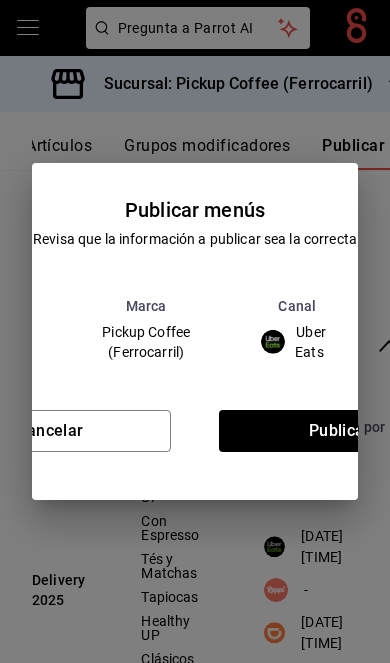 click on "Publicar" at bounding box center [340, 431] 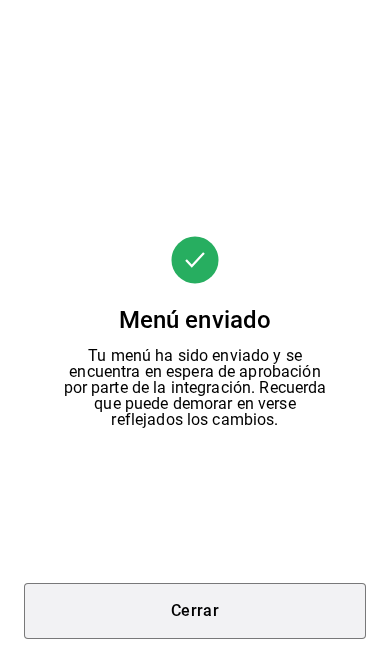 click on "Cerrar" at bounding box center (195, 611) 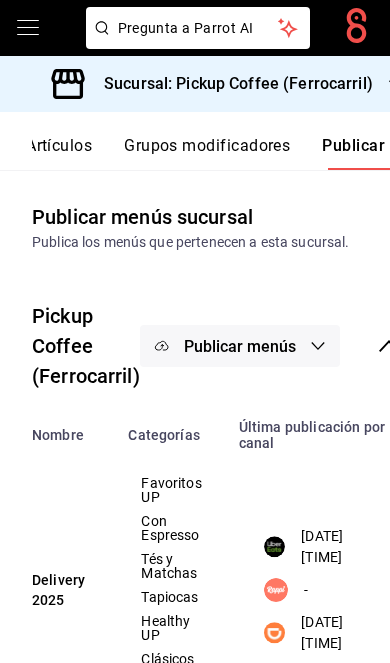 scroll, scrollTop: 0, scrollLeft: 0, axis: both 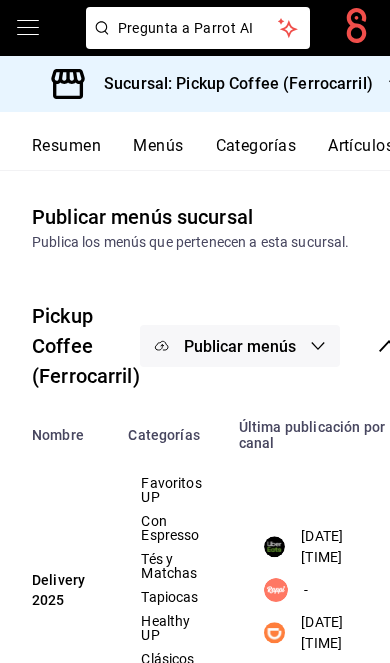 click on "Resumen" at bounding box center (66, 153) 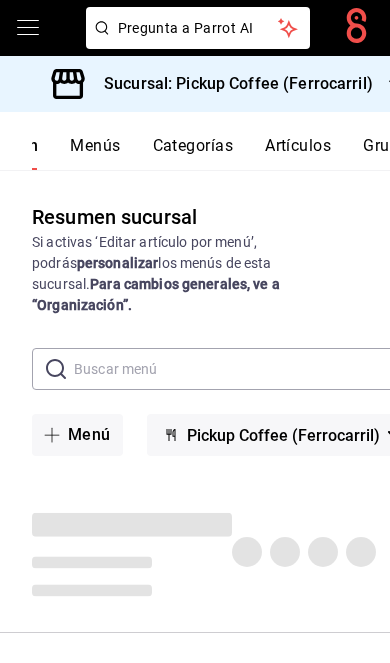 scroll, scrollTop: 0, scrollLeft: 0, axis: both 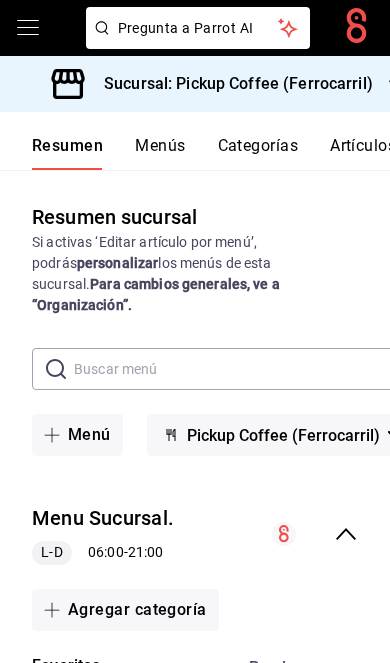 click 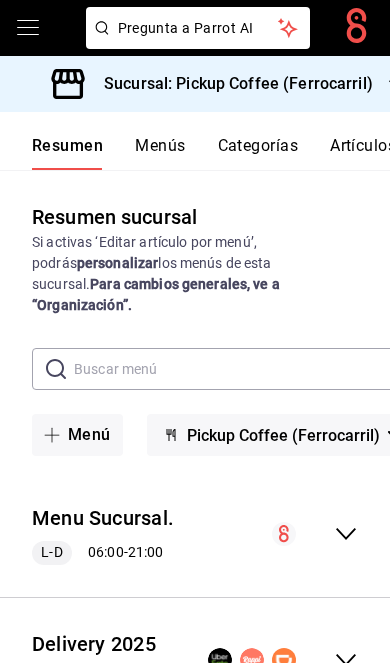 click 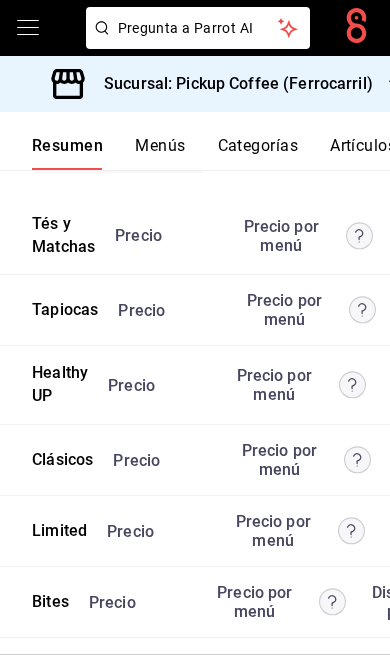 scroll, scrollTop: 5455, scrollLeft: 0, axis: vertical 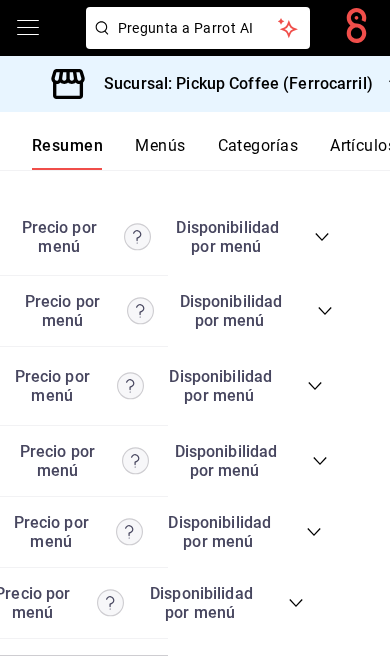 click on "Resumen sucursal Si activas ‘Editar artículo por menú’, podrás  personalizar  los menús de esta sucursal.  Para cambios generales, ve a “Organización”. ​ ​ Menú Pickup Coffee (Ferrocarril) Menu Sucursal. L-D 06:00  -  21:00 Agregar categoría Favoritos UP Precio Precio por menú   Disponibilidad por menú Mazapán Espresso Elige tu tamaño ,  Escoge tu leche ,  ¿Con sueño? ,  ¿Más dulce? ,  ¿De antojo? $53.00 Caramel Macchiato Elige tu tamaño ,  Escoge tu leche ,  ¿Con sueño? ,  ¿Más dulce? ,  ¿De antojo? $47.00 French Vainilla Latte Elige tu tamaño ,  Escoge tu leche ,  ¿Con sueño? ,  ¿Más dulce? ,  ¿De antojo? $47.00 Nutelatte Elige tu tamaño ,  Escoge tu leche ,  ¿Con sueño? ,  ¿Más dulce? ,  ¿De antojo? $43.00 Cajelatte Elige tu tamaño ,  Escoge tu leche ,  ¿Con sueño? ,  ¿Más dulce? ,  ¿De antojo? $43.00 Horchata Elige tu tamaño ,  Escoge tu leche ,  ¿Con sueño? ,  ¿Más dulce? ,  ¿De antojo? $43.00 Spanish Latte Elige tu tamaño ,  Escoge tu leche ," at bounding box center [195, -2295] 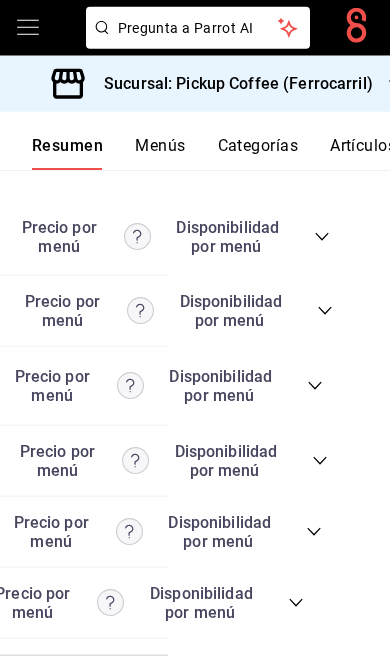 scroll, scrollTop: 82, scrollLeft: 0, axis: vertical 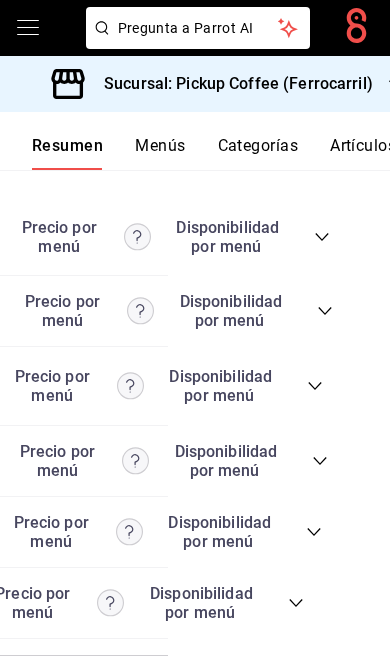 click 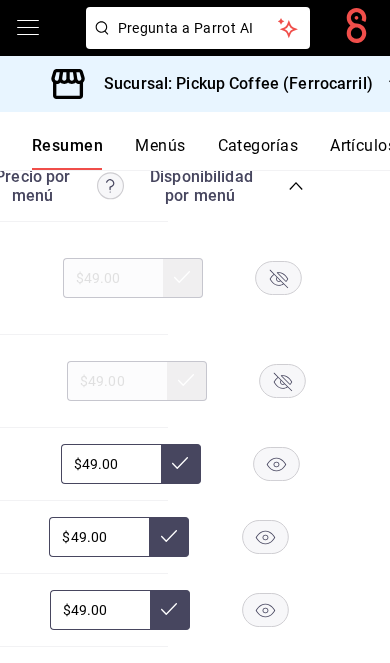scroll, scrollTop: 5937, scrollLeft: 0, axis: vertical 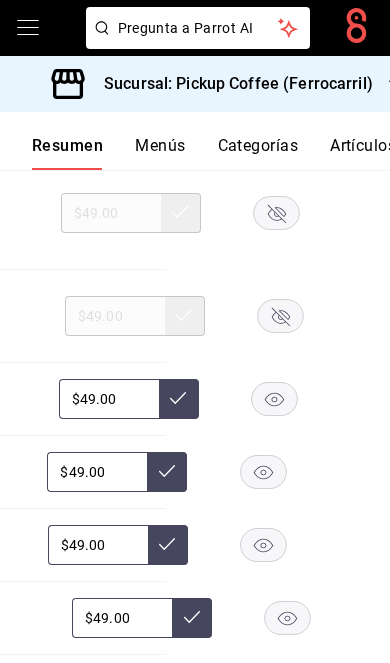 click 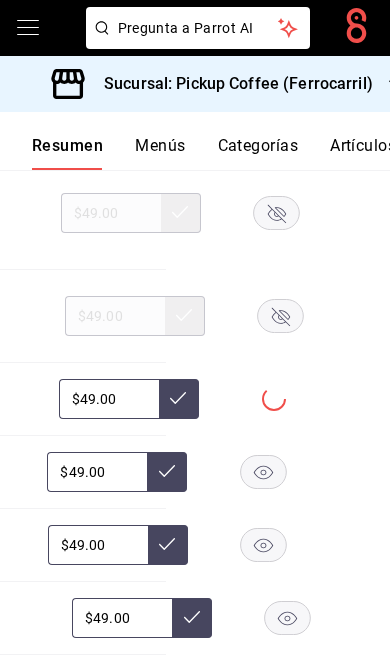 click 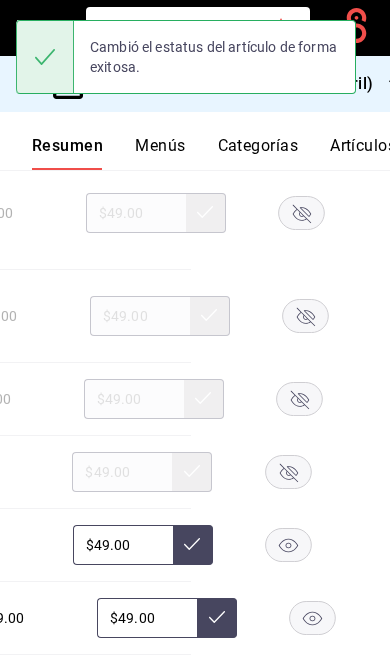 scroll, scrollTop: 0, scrollLeft: 198, axis: horizontal 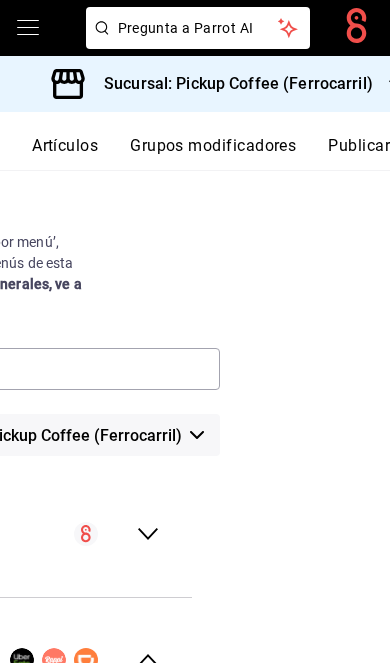 click on "Publicar" at bounding box center [359, 153] 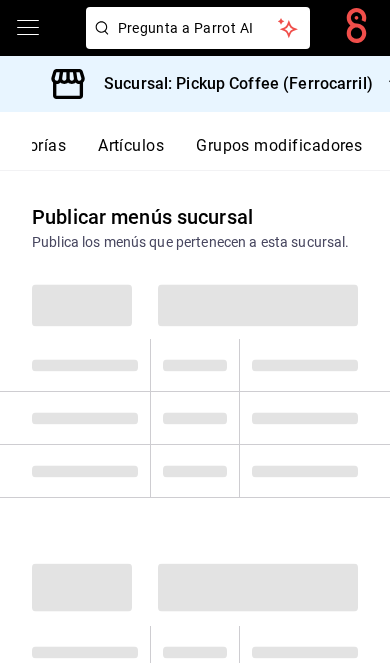 scroll, scrollTop: 0, scrollLeft: 302, axis: horizontal 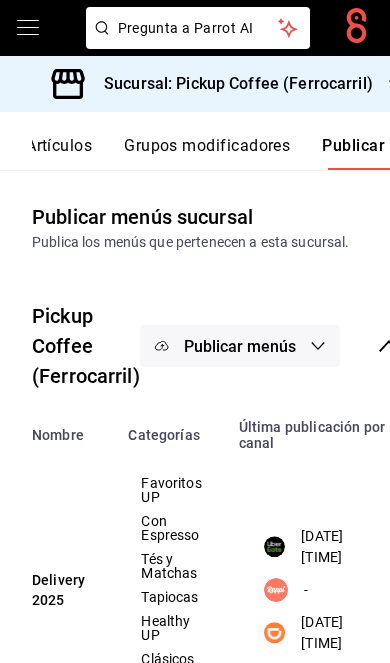 click on "Publicar menús" at bounding box center (240, 346) 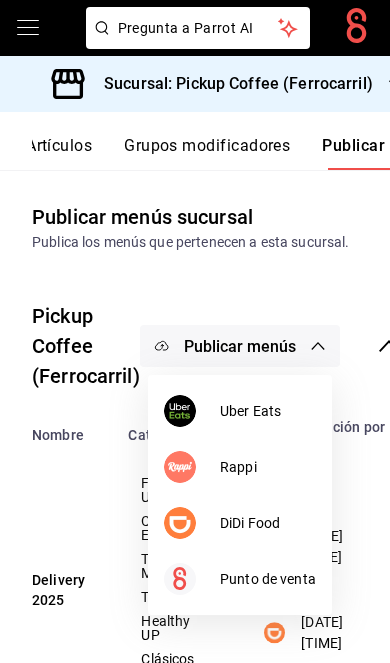 click on "DiDi Food" at bounding box center (268, 523) 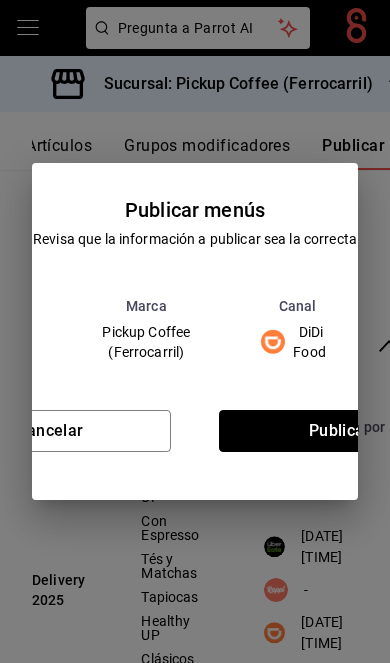 click on "Publicar" at bounding box center (340, 431) 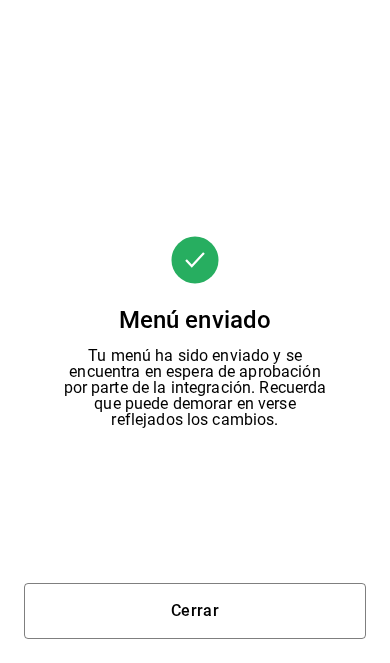 click on "Cerrar" at bounding box center [195, 611] 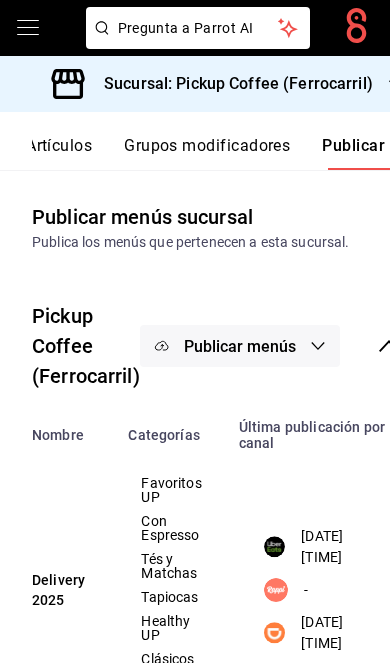 click on "Publicar menús" at bounding box center [240, 346] 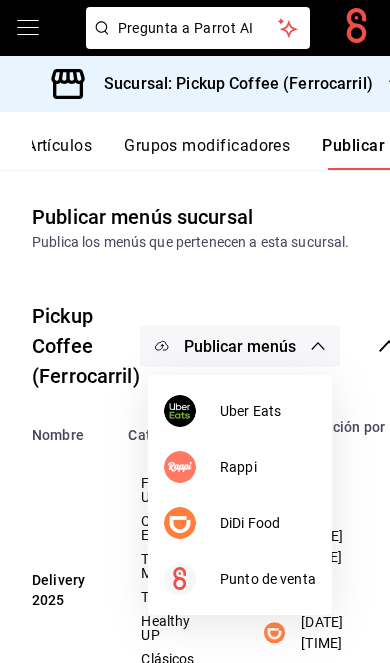click on "Uber Eats" at bounding box center [268, 411] 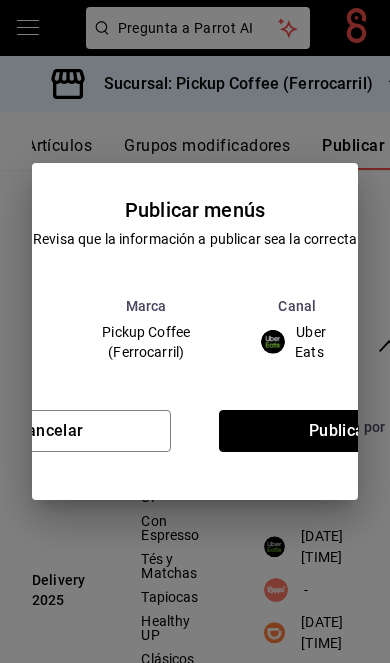 click on "Publicar" at bounding box center [340, 431] 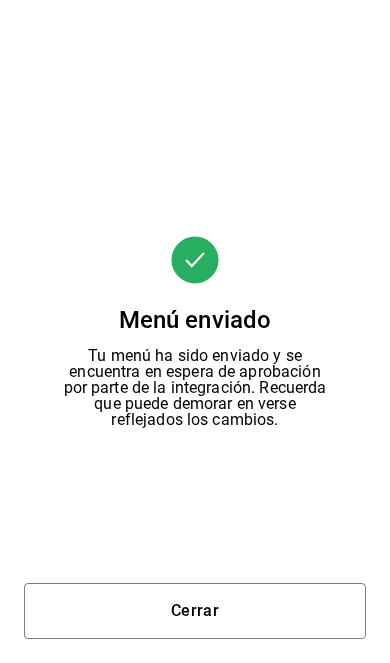 click on "Cerrar" at bounding box center (195, 611) 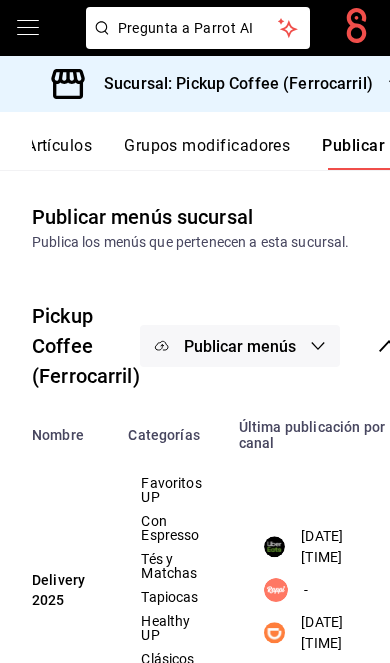 click on "Sucursal: Pickup Coffee (Ferrocarril)" at bounding box center (230, 84) 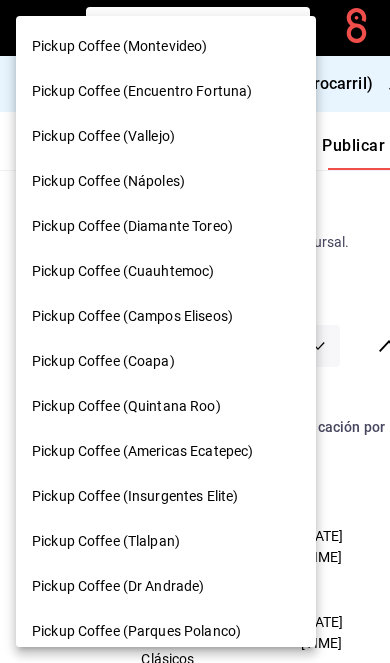 click at bounding box center [195, 331] 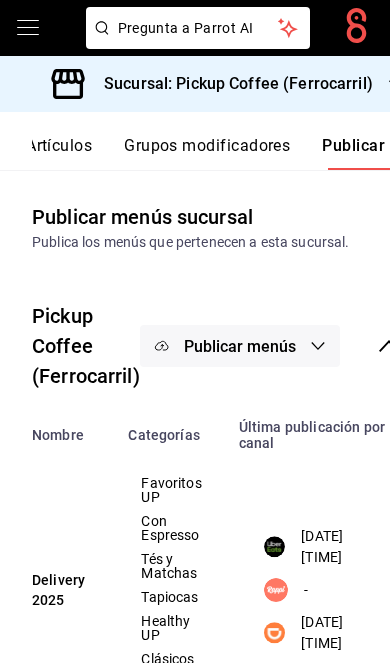 click on "Sucursal: Pickup Coffee (Ferrocarril)" at bounding box center (230, 84) 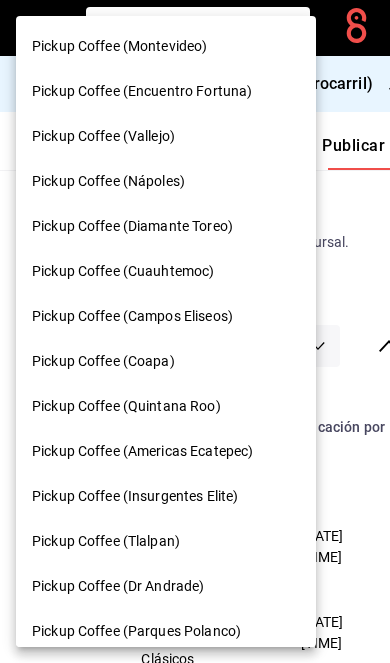 click on "Pickup Coffee (Diamante Toreo)" at bounding box center [166, 226] 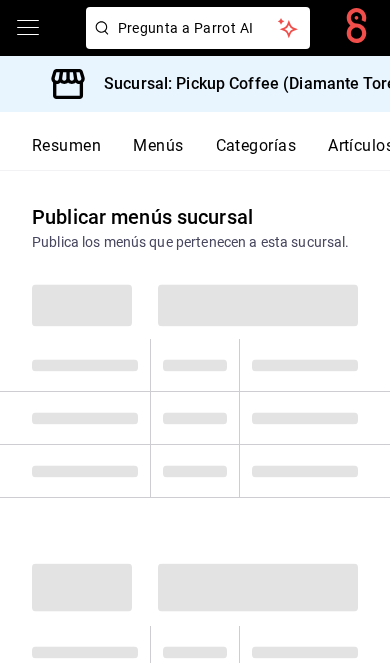 click at bounding box center [314, 471] 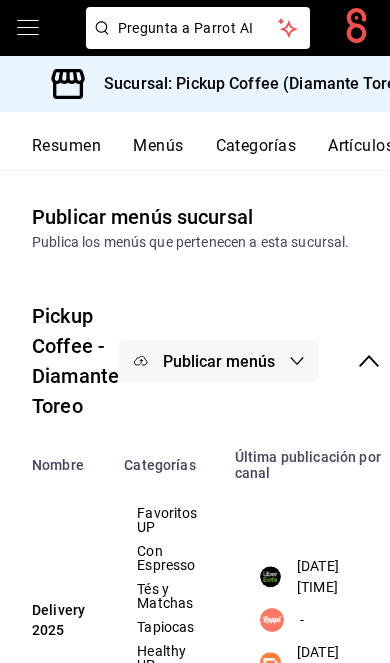 scroll, scrollTop: 0, scrollLeft: 0, axis: both 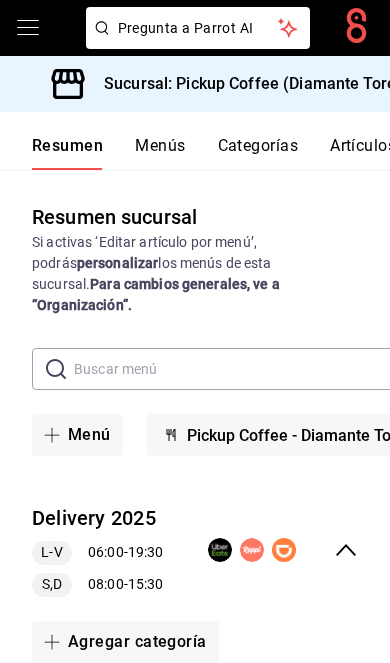 click 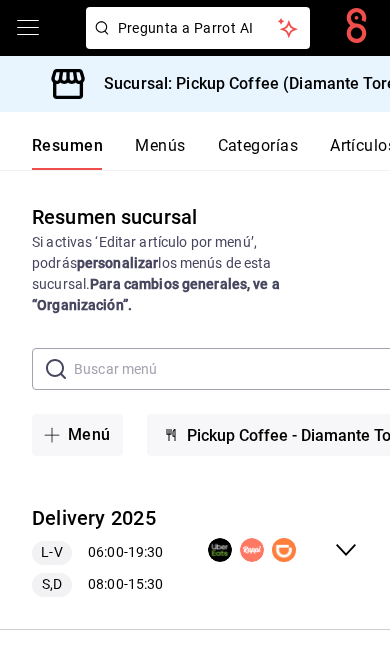 click 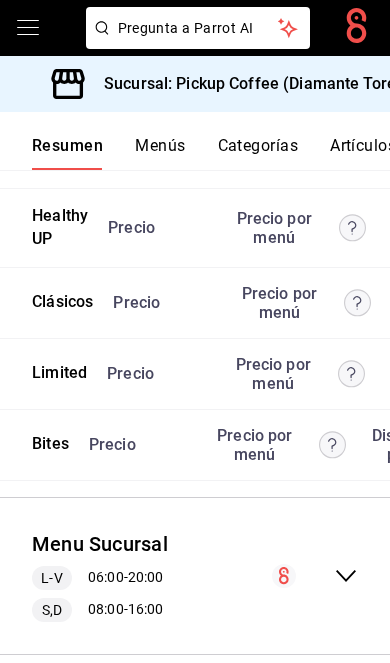 scroll, scrollTop: 5519, scrollLeft: 0, axis: vertical 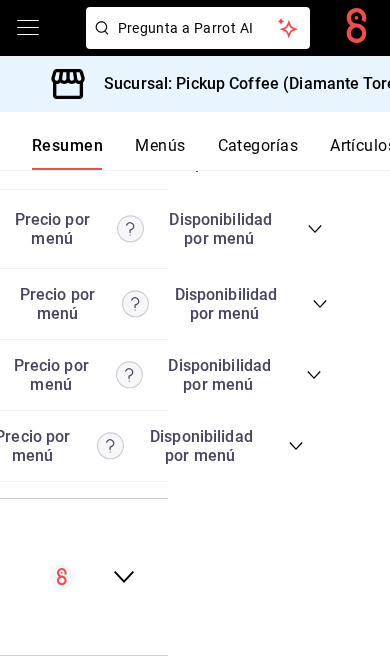 click 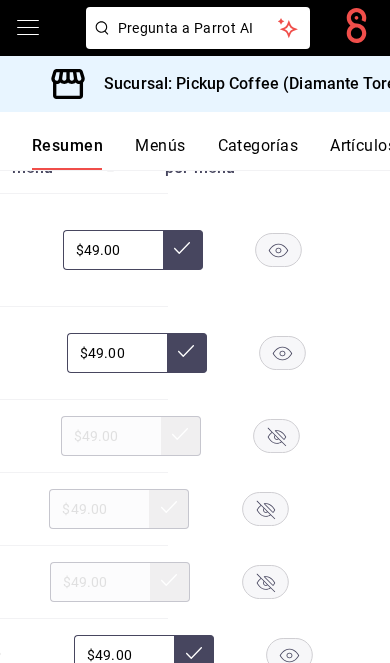 scroll, scrollTop: 5820, scrollLeft: 0, axis: vertical 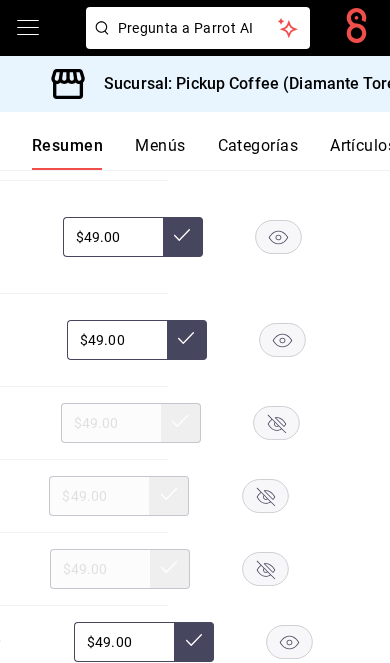click 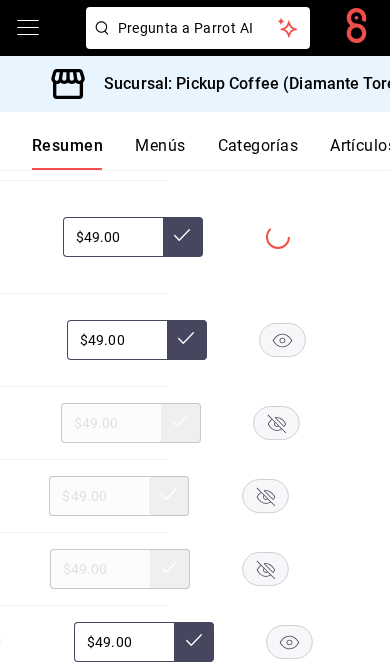 click 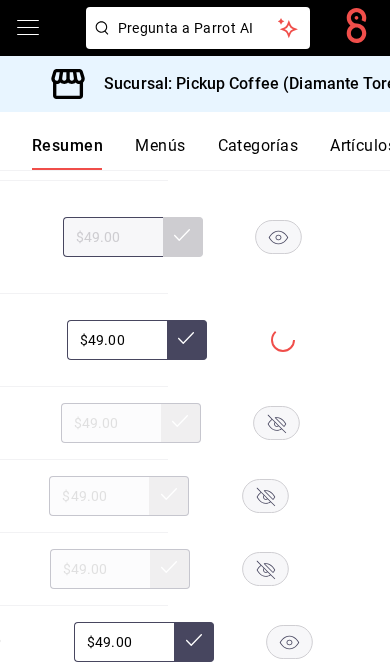 click 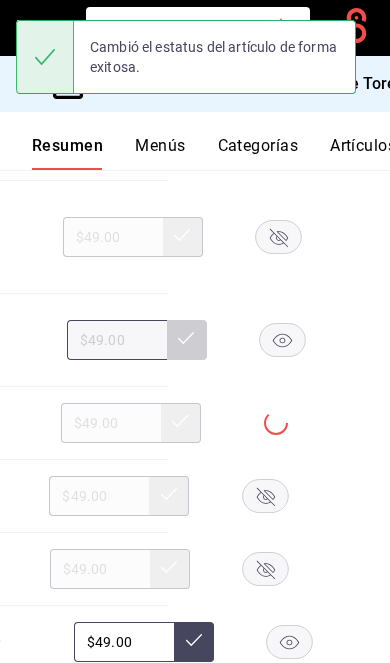 click 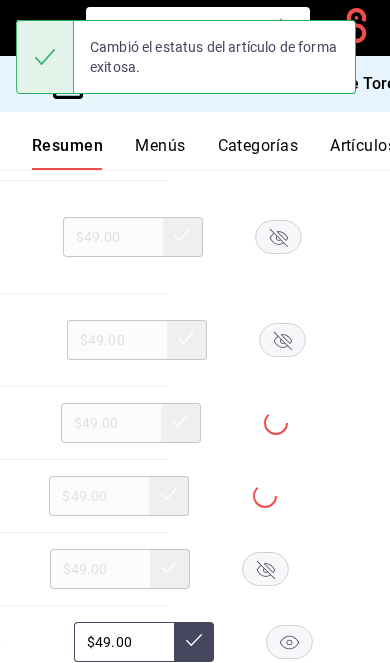 click 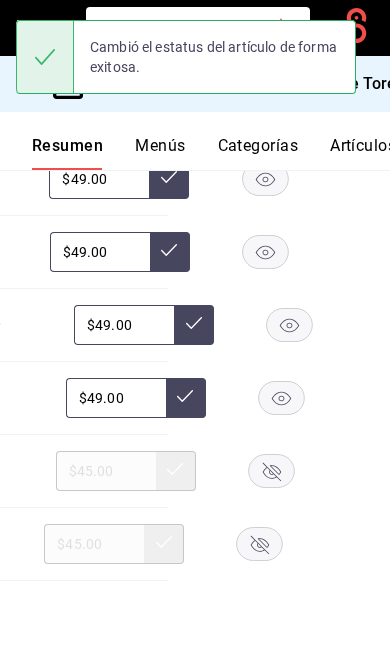 scroll, scrollTop: 6126, scrollLeft: 0, axis: vertical 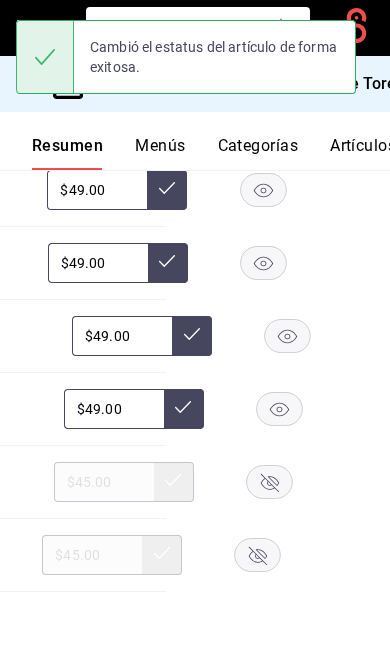 click 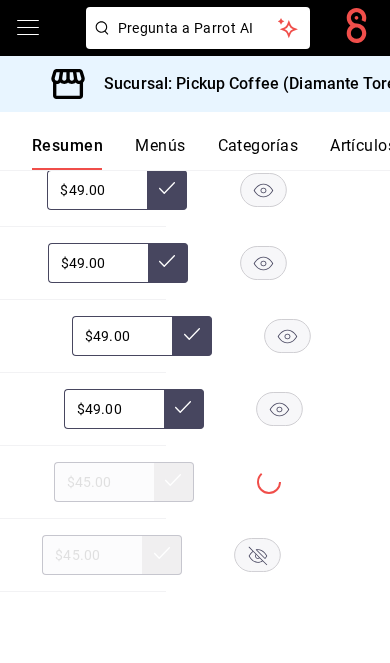 click 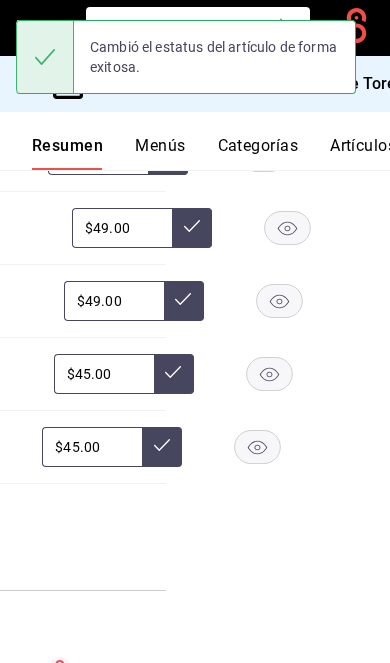 scroll, scrollTop: 6230, scrollLeft: 0, axis: vertical 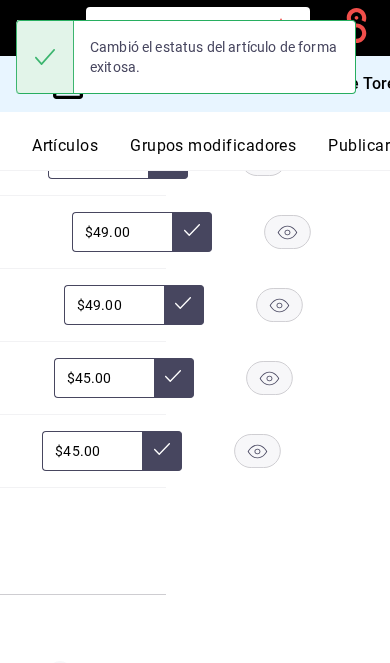 click on "Publicar" at bounding box center [359, 153] 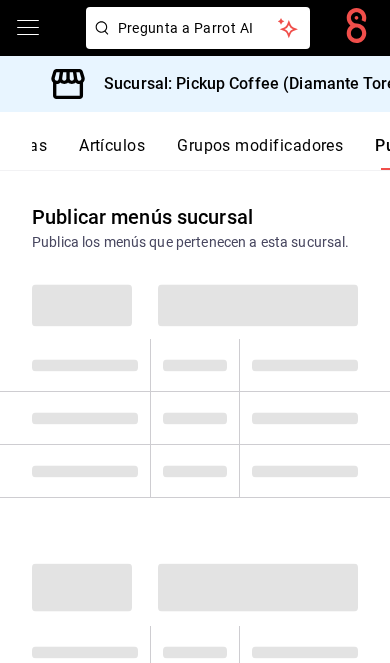 scroll, scrollTop: 0, scrollLeft: 302, axis: horizontal 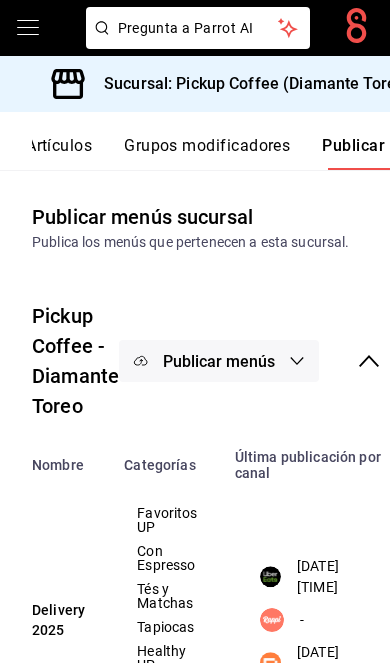 click on "Publicar menús" at bounding box center [219, 361] 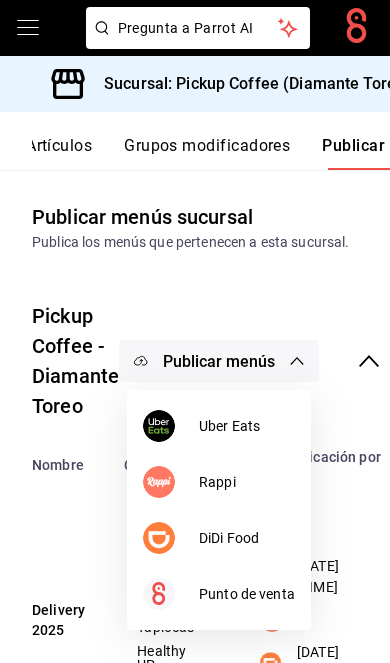 click on "DiDi Food" at bounding box center [247, 538] 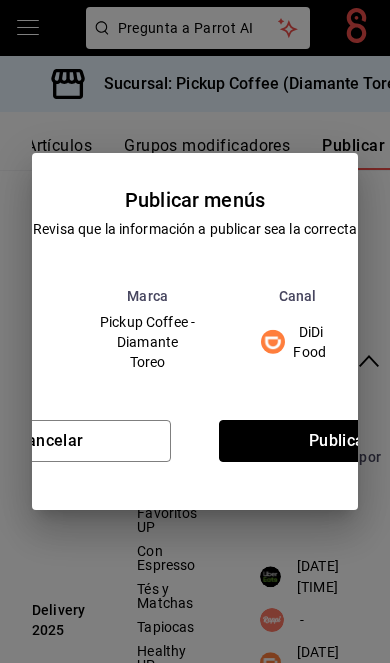 click on "Publicar" at bounding box center [340, 441] 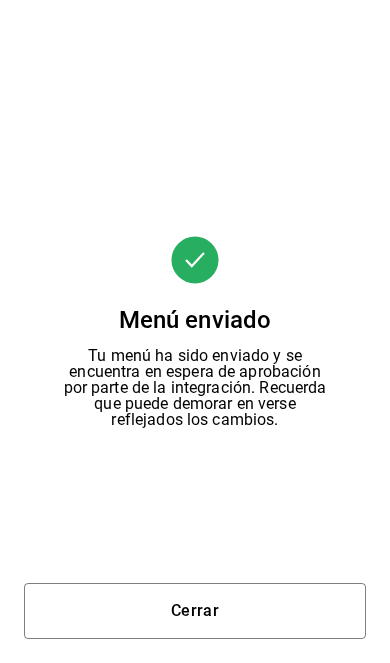 click on "Cerrar" at bounding box center (195, 611) 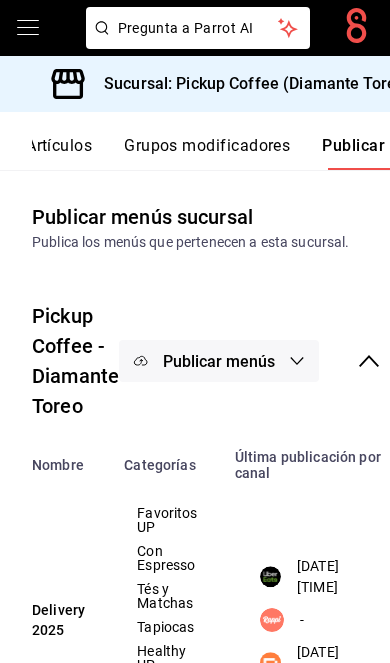 click on "Publicar menús" at bounding box center (219, 361) 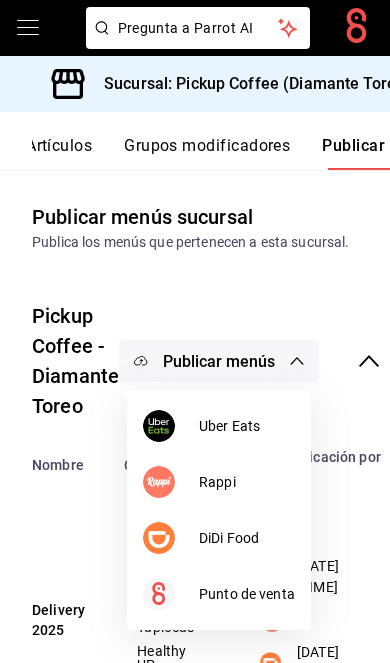 click on "Uber Eats" at bounding box center [247, 426] 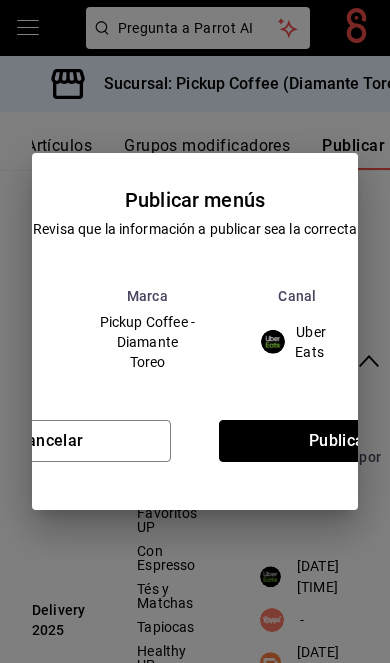 click on "Publicar" at bounding box center [340, 441] 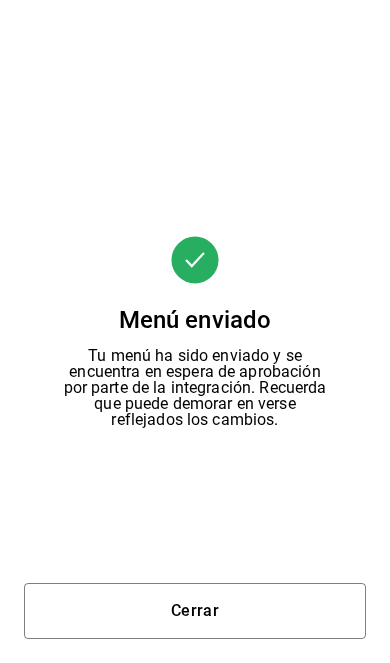 click on "Cerrar" at bounding box center [195, 611] 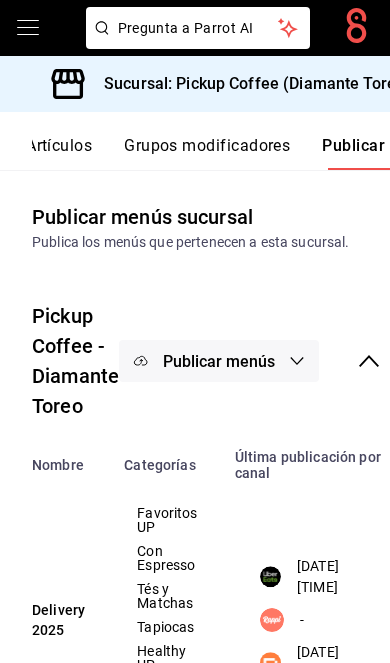 click on "Sucursal: Pickup Coffee (Diamante Toreo)" at bounding box center [249, 84] 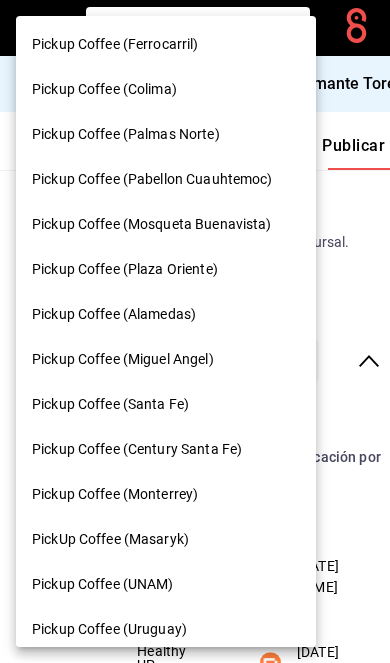 scroll, scrollTop: 950, scrollLeft: 0, axis: vertical 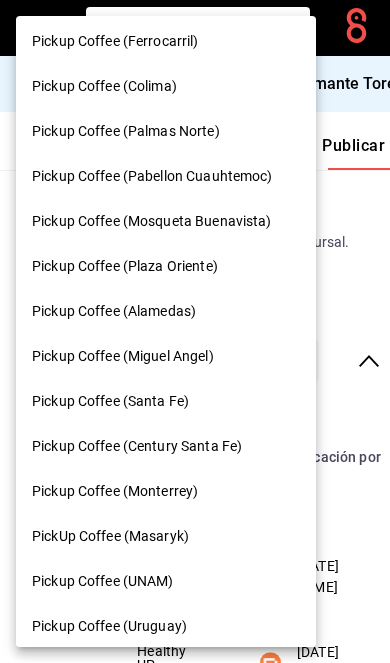 click on "Pickup Coffee (Alamedas)" at bounding box center [166, 311] 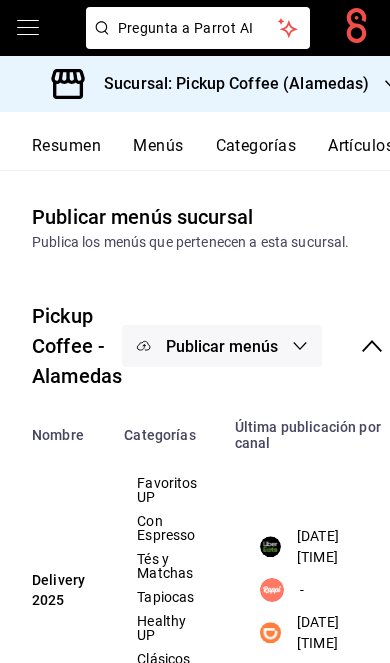 scroll, scrollTop: 0, scrollLeft: 0, axis: both 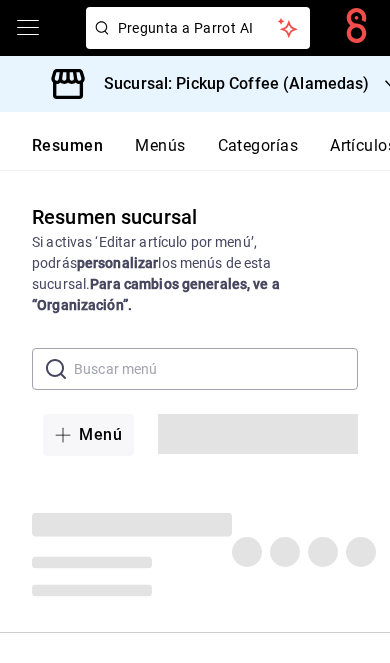 click on "Resumen" at bounding box center [67, 153] 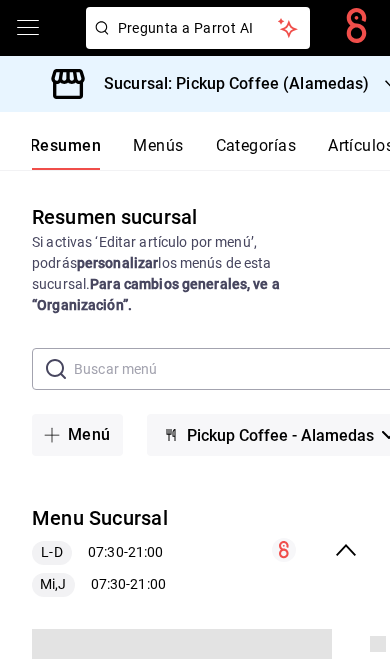 scroll, scrollTop: 0, scrollLeft: 0, axis: both 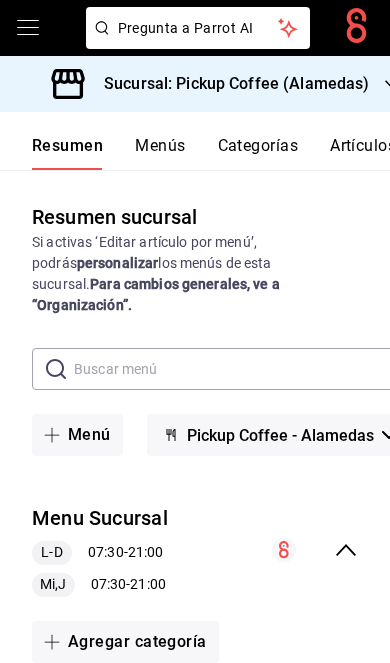 click on "Menu Sucursal L-D 07:30  -  21:00 Mi,J 07:30  -  21:00" at bounding box center [195, 550] 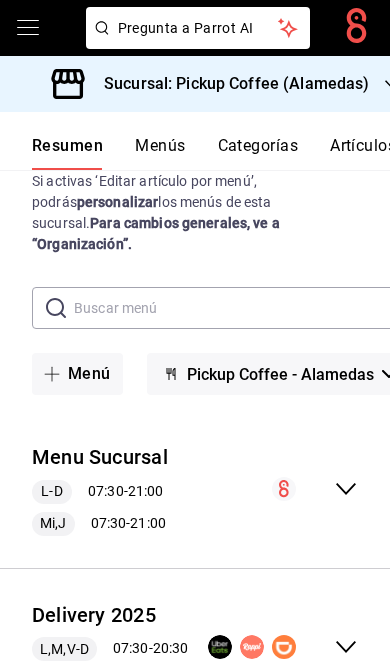 scroll, scrollTop: 60, scrollLeft: 0, axis: vertical 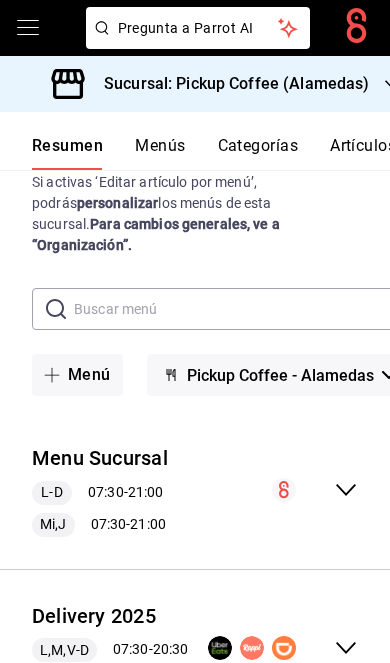 click 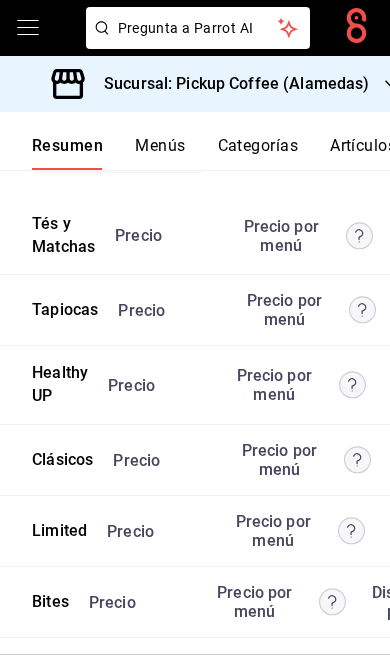 scroll, scrollTop: 5519, scrollLeft: 0, axis: vertical 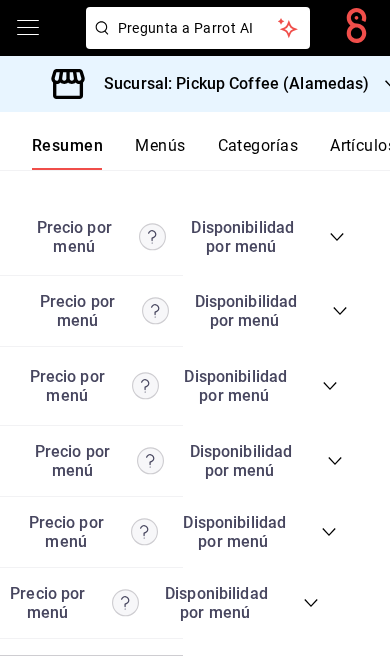 click 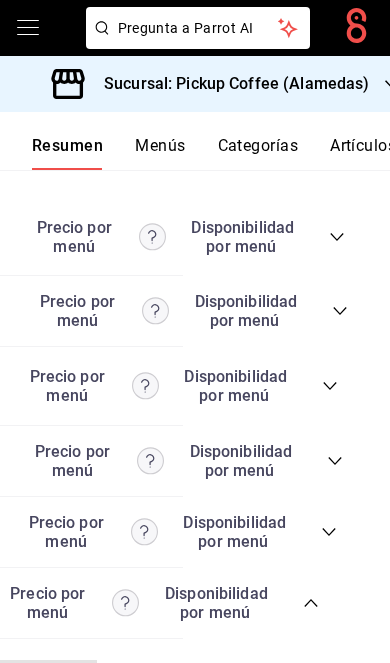 scroll, scrollTop: 0, scrollLeft: 198, axis: horizontal 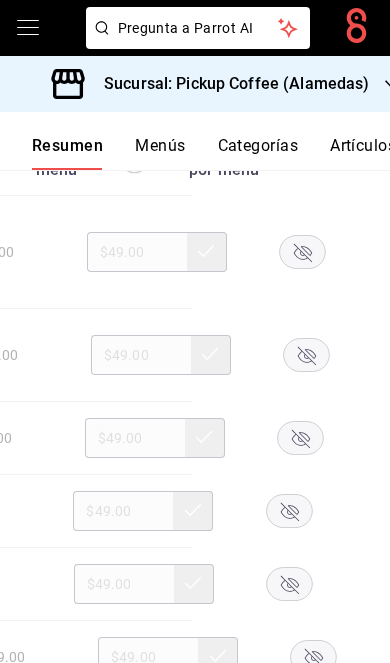 click 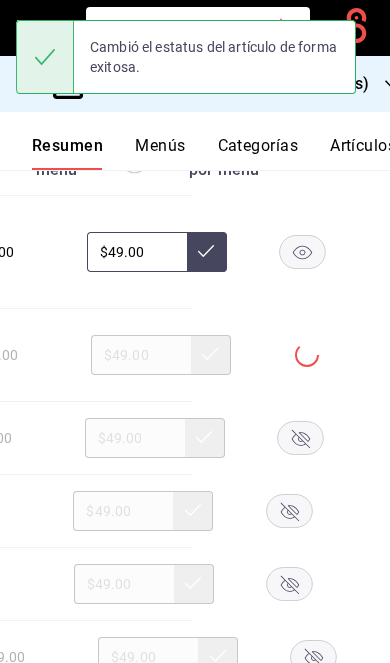 click 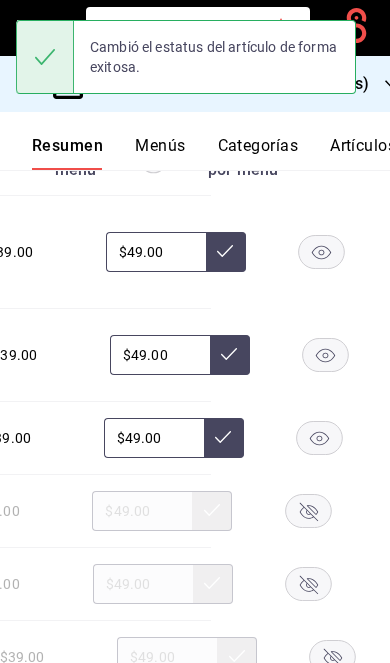 scroll, scrollTop: 0, scrollLeft: 179, axis: horizontal 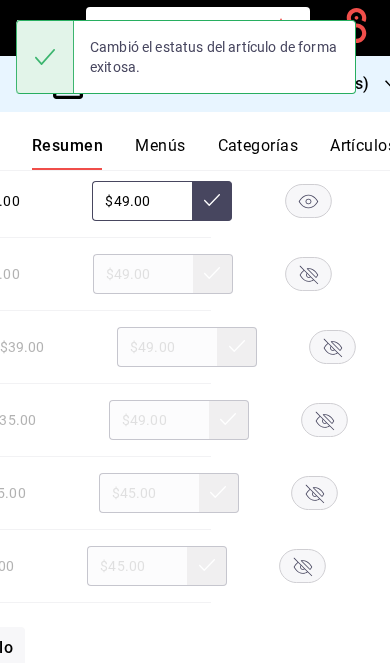 click 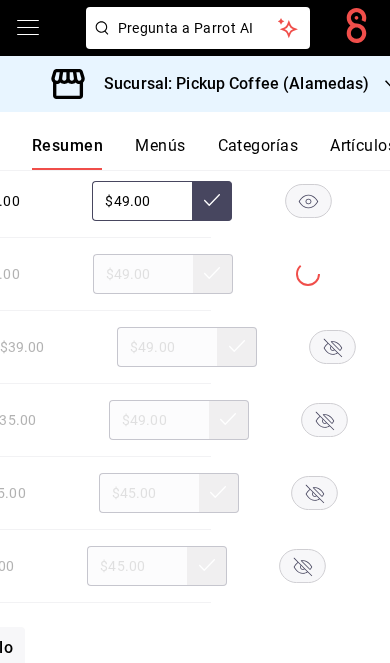 click 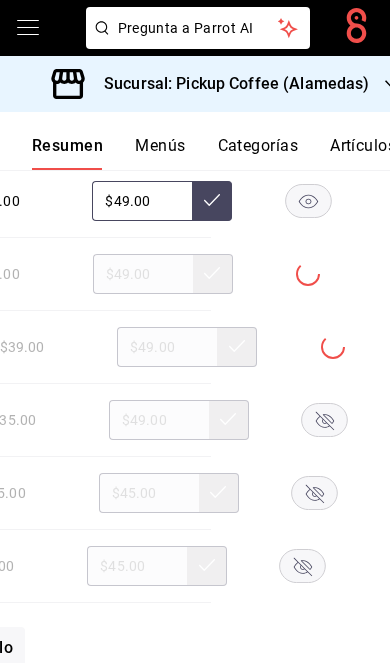 click 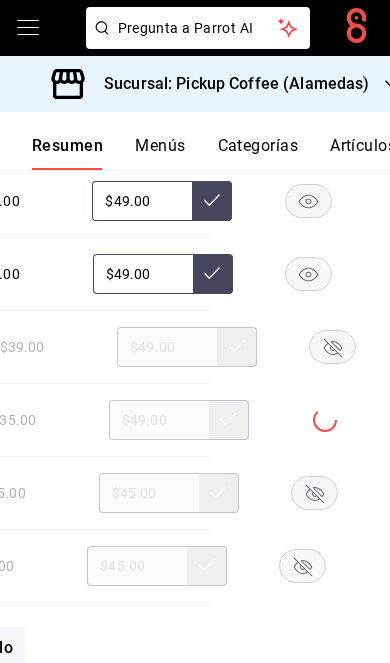 click 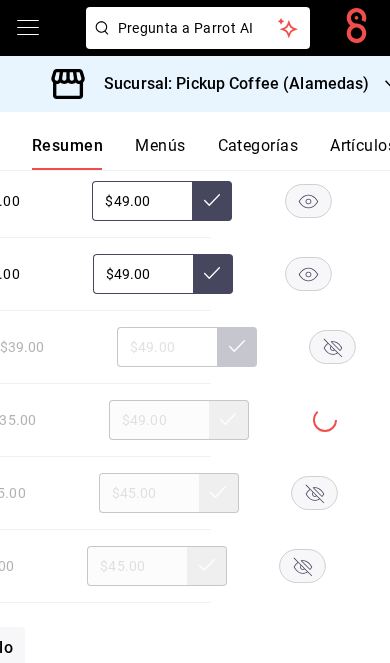 click 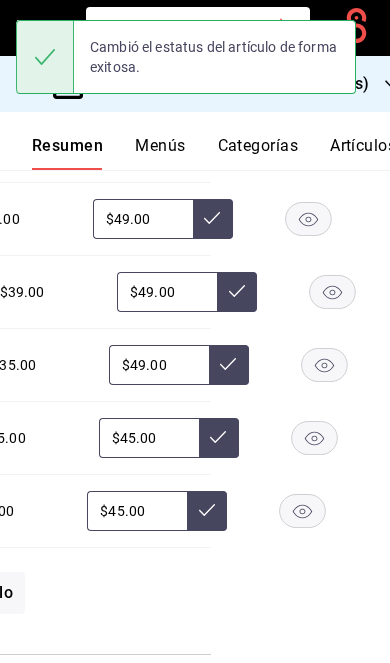 scroll, scrollTop: 6326, scrollLeft: 0, axis: vertical 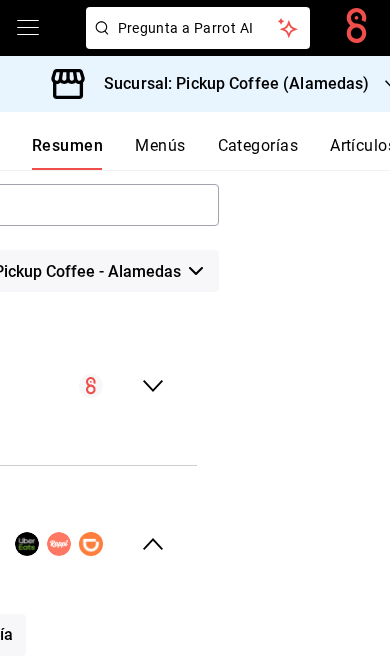 click on "Menu Sucursal L-D 07:30  -  21:00 Mi,J 07:30  -  21:00" at bounding box center [2, 386] 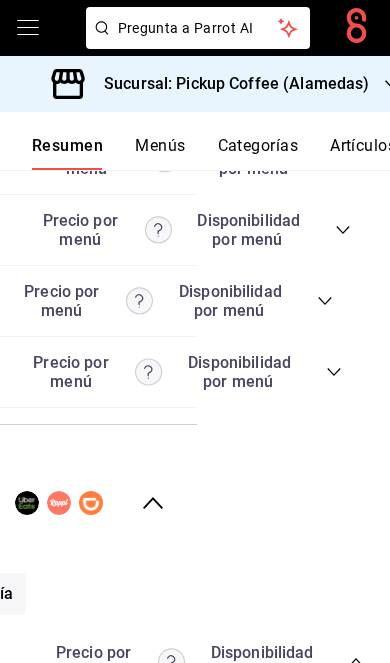 scroll, scrollTop: 5665, scrollLeft: 0, axis: vertical 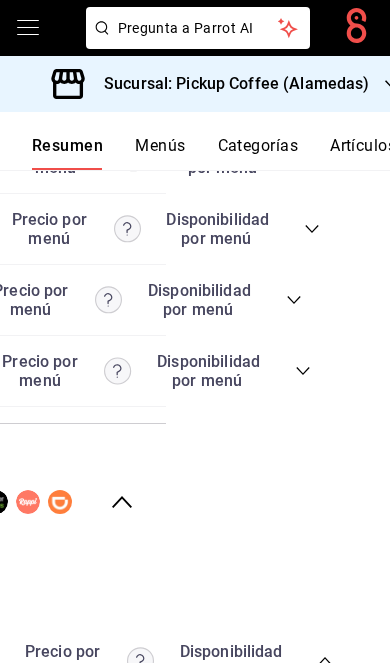click 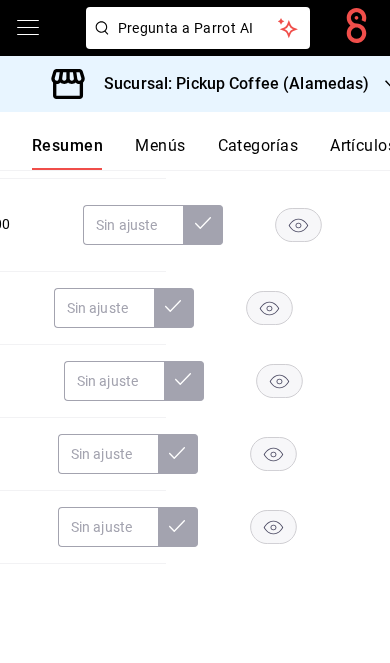 scroll, scrollTop: 6512, scrollLeft: 0, axis: vertical 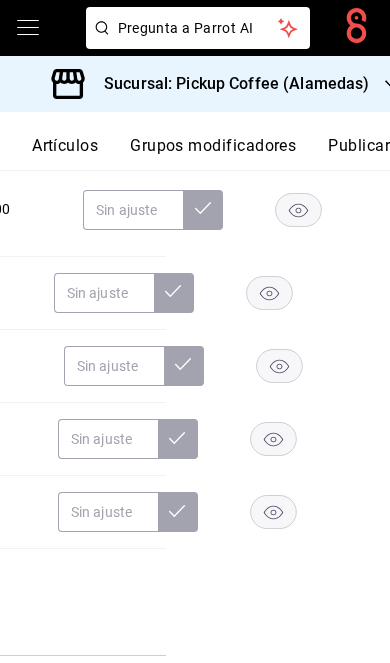 click on "Publicar" at bounding box center [359, 153] 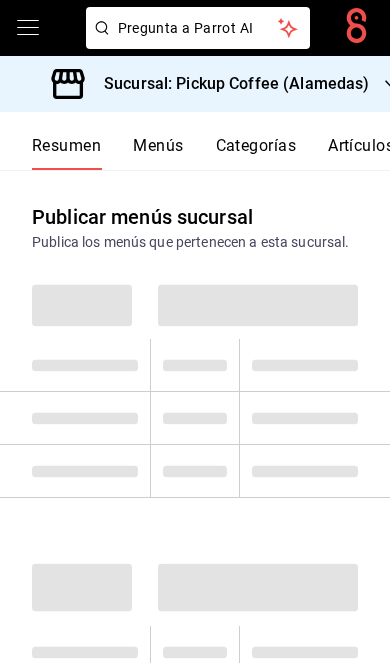 click on "Artículos" at bounding box center [361, 153] 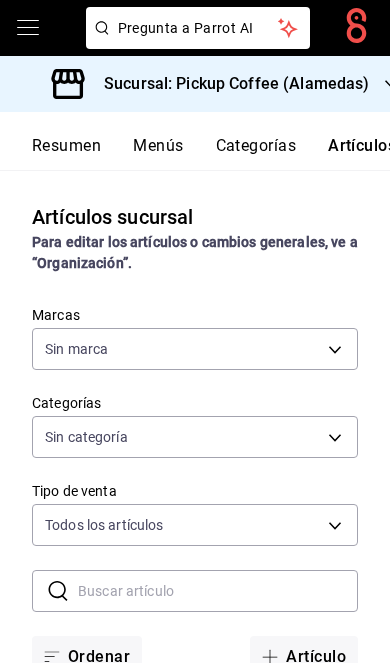 type on "275c8b75-0503-4d2a-9076-9e1f4b4bcba8" 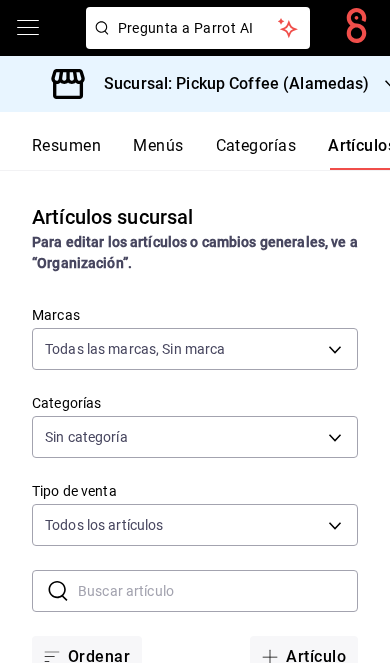 type on "275c8b75-0503-4d2a-9076-9e1f4b4bcba8" 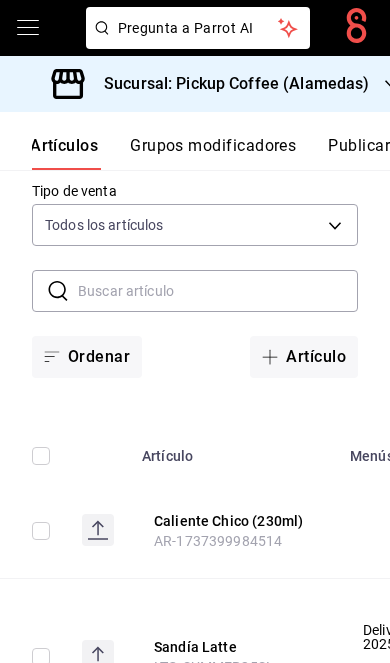 type on "a141cbcb-382e-4f2f-b18c-a421b32e01f2,8f58eede-fcd9-431c-bec4-008e35a2bc15,cc6fd8a2-0942-4cdd-b5a6-87bd203ca5d4,85ddc301-bbbe-4a22-9c2d-ac24b08fba40,d1e7256a-3509-41e5-bd04-d08cad9eaa9d,78e8c462-1468-41aa-b731-6876b7db2ac0,a0c69c25-f114-4355-a3ba-96e817d61fc6,0dd0716b-5d1b-430e-b7aa-8d0317f00d1d,df18d919-ce42-4719-aaa9-ed51e967b67b,9e17925a-6ace-4ca4-838f-c3c1cbdfef29,870fc859-99bd-45c8-a17f-54783cf4c609,c2075fc3-c7ba-449e-bcbd-45302969db2c,a577ba73-1826-46f8-a868-2eff1bac7a02,19041ad9-bfd8-41be-a6c0-90e22050f0e2,564272e5-2ef8-4167-873a-8142cca78d5b,10e12ee0-9c64-4f5a-b0b6-f0c6624ce3b5,acce9ed5-f38b-4a8a-896f-3931b192f4ca" 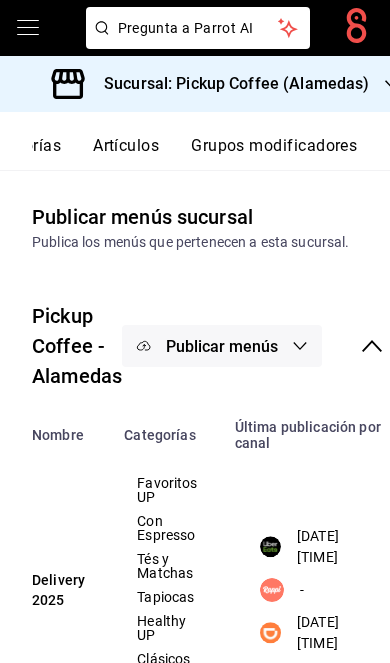 scroll, scrollTop: 0, scrollLeft: 302, axis: horizontal 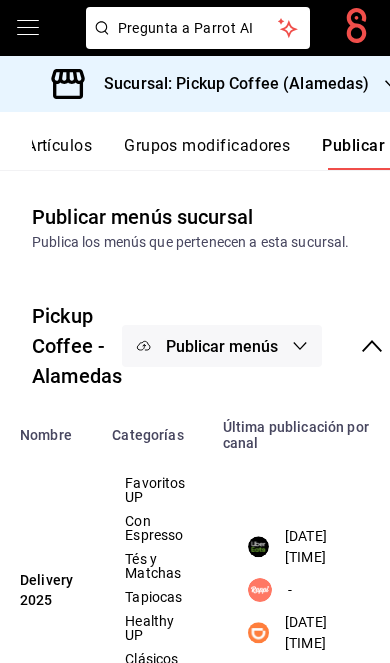 click on "Publicar menús" at bounding box center [222, 346] 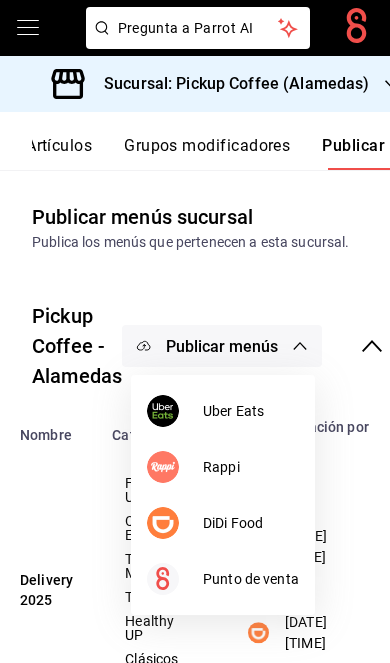 click on "DiDi Food" at bounding box center (251, 523) 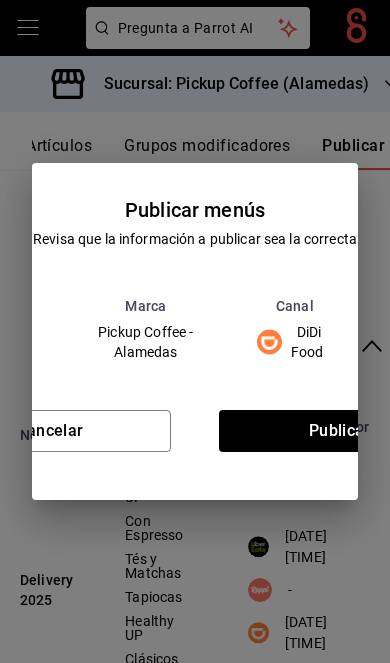 click on "Publicar" at bounding box center [340, 431] 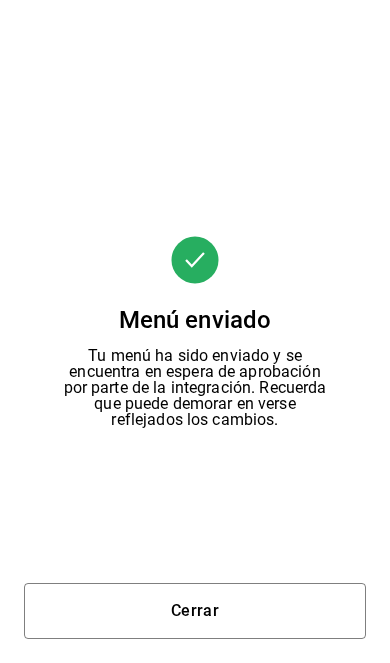 click on "Cerrar" at bounding box center (195, 611) 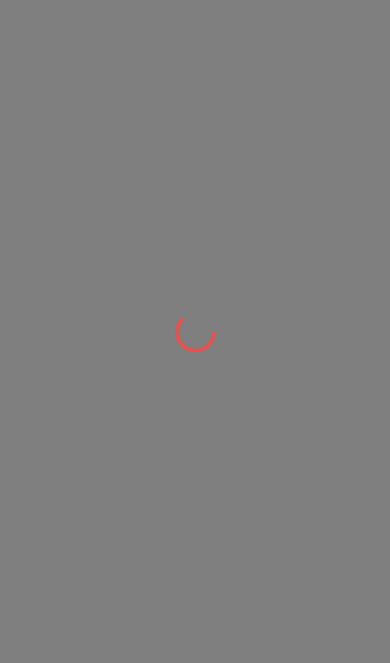 scroll, scrollTop: 0, scrollLeft: 0, axis: both 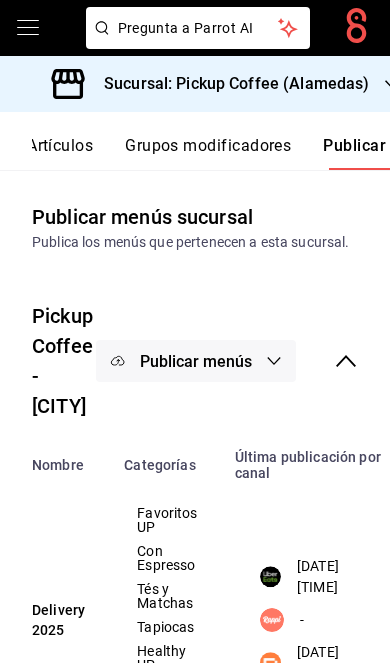 click on "Publicar menús" at bounding box center [196, 361] 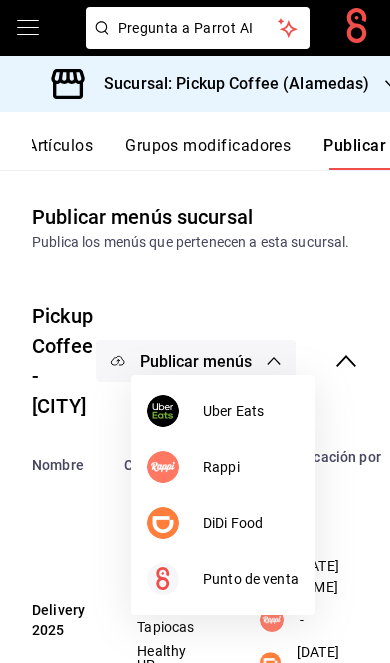 click on "Uber Eats" at bounding box center (251, 411) 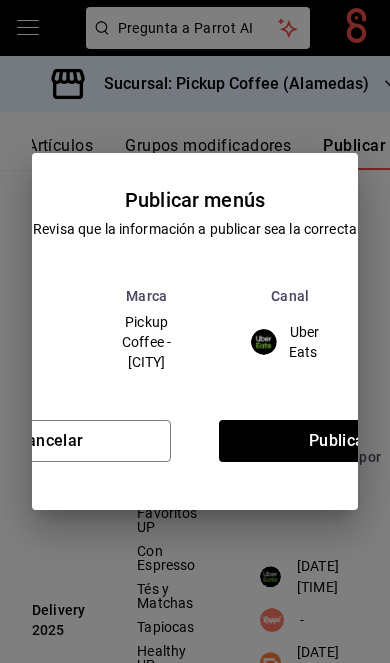 click on "Publicar" at bounding box center [340, 441] 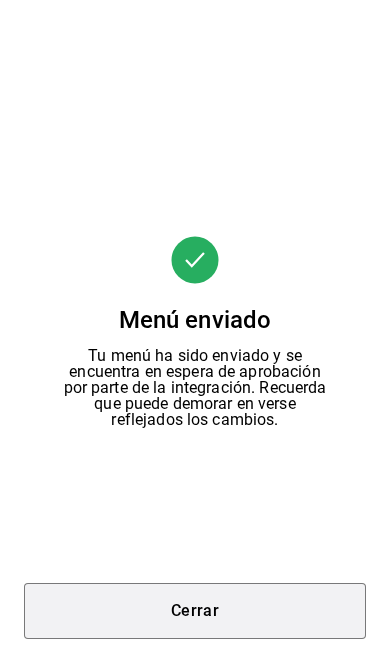 click on "Cerrar" at bounding box center [195, 611] 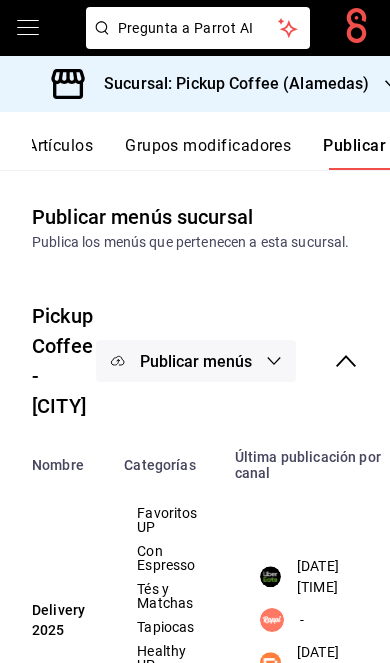 click on "Sucursal: Pickup Coffee (Alamedas)" at bounding box center [212, 84] 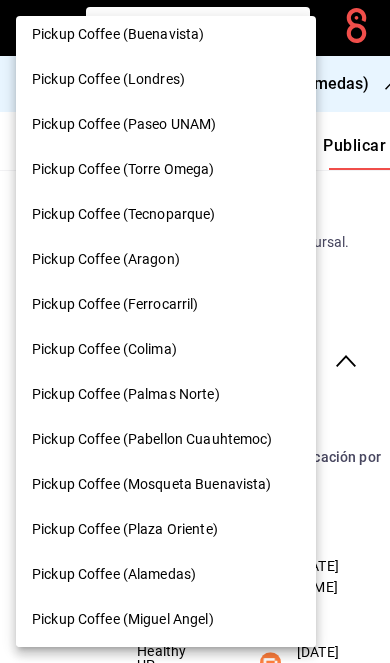 scroll, scrollTop: 683, scrollLeft: 0, axis: vertical 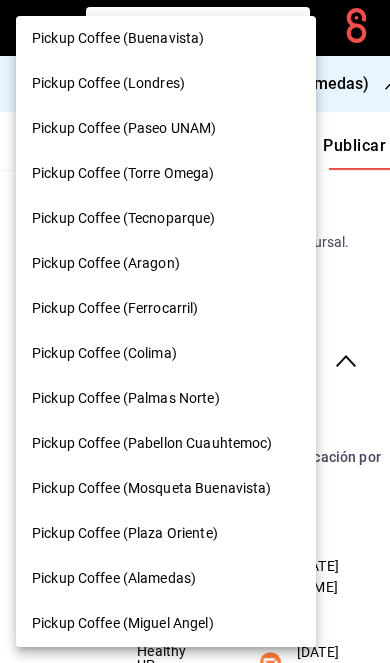 click on "Pickup Coffee (Palmas Norte)" at bounding box center (166, 398) 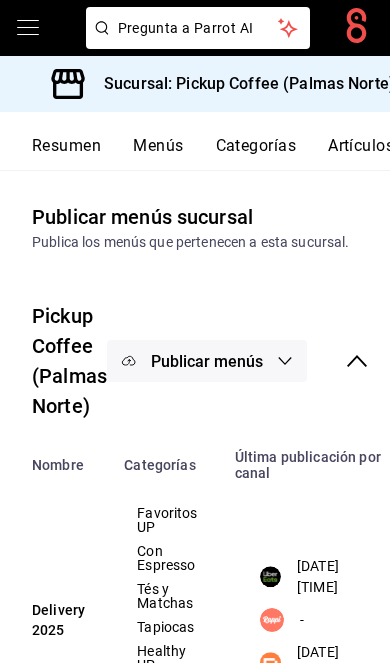 scroll, scrollTop: 0, scrollLeft: 0, axis: both 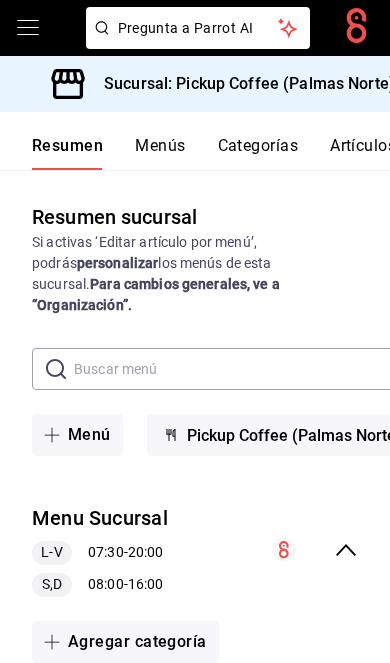 click 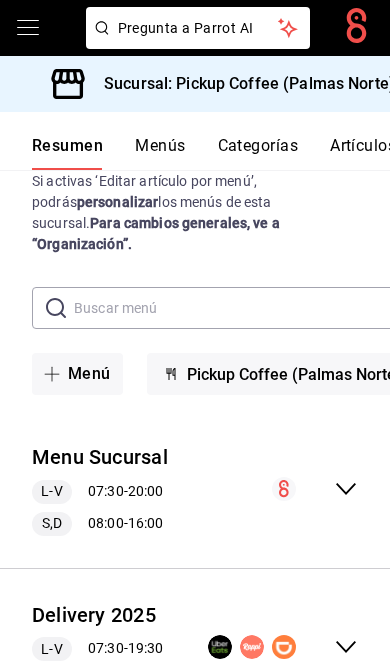 scroll, scrollTop: 60, scrollLeft: 0, axis: vertical 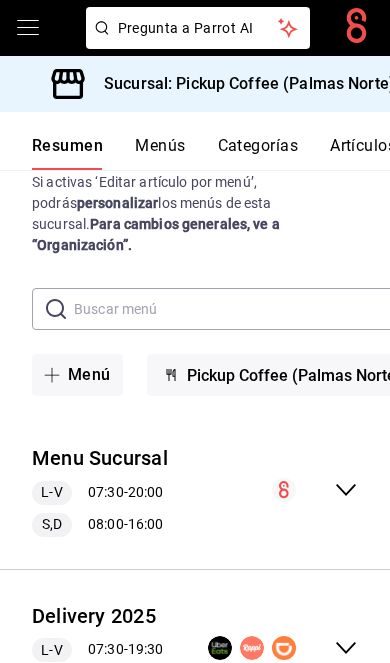 click on "Delivery 2025 L-V 07:30  -  19:30 S,D 08:00  -  15:30" at bounding box center (195, 648) 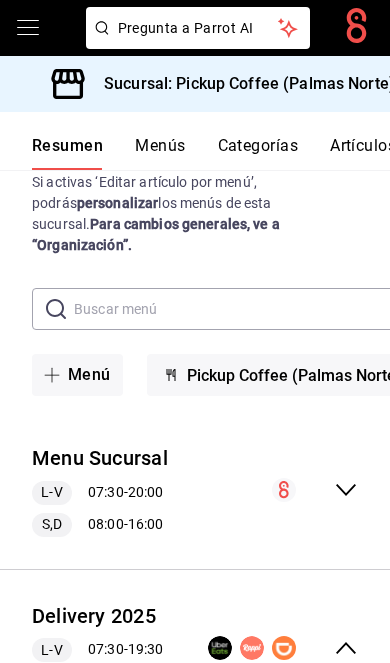 scroll, scrollTop: 0, scrollLeft: 0, axis: both 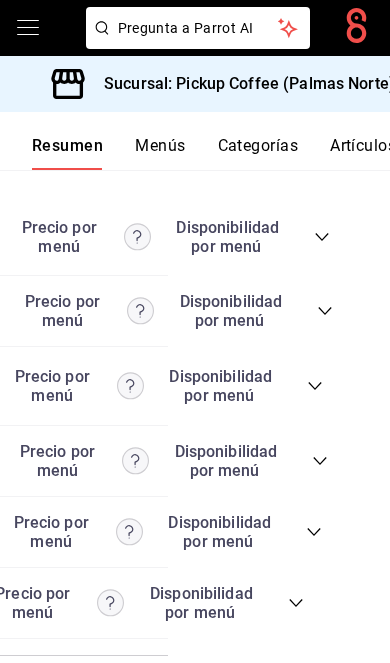 click on "Resumen sucursal Si activas ‘Editar artículo por menú’, podrás  personalizar  los menús de esta sucursal.  Para cambios generales, ve a “Organización”. ​ ​ Menú Pickup Coffee (Palmas Norte) Menu Sucursal L-V 07:30  -  20:00 S,D 08:00  -  16:00 Agregar categoría Favoritos UP Precio Precio por menú   Disponibilidad por menú Mazapán Espresso Elige tu tamaño ,  Escoge tu leche ,  ¿Con sueño? ,  ¿Más dulce? ,  ¿De antojo? $53.00 Caramel Macchiato Elige tu tamaño ,  Escoge tu leche ,  ¿Con sueño? ,  ¿Más dulce? ,  ¿De antojo? $47.00 French Vainilla Latte Elige tu tamaño ,  Escoge tu leche ,  ¿Con sueño? ,  ¿Más dulce? ,  ¿De antojo? $47.00 Nutelatte Elige tu tamaño ,  Escoge tu leche ,  ¿Con sueño? ,  ¿Más dulce? ,  ¿De antojo? $43.00 Cajelatte Elige tu tamaño ,  Escoge tu leche ,  ¿Con sueño? ,  ¿Más dulce? ,  ¿De antojo? $43.00 Horchata Elige tu tamaño ,  Escoge tu leche ,  ¿Con sueño? ,  ¿Más dulce? ,  ¿De antojo? $43.00 Spanish Latte Elige tu tamaño ," at bounding box center [195, -2327] 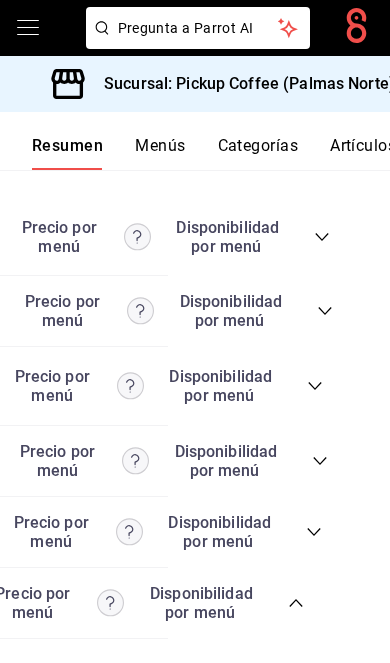 scroll, scrollTop: 5960, scrollLeft: 0, axis: vertical 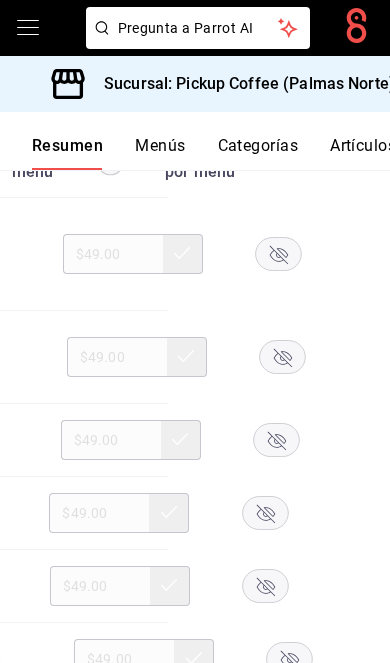 click 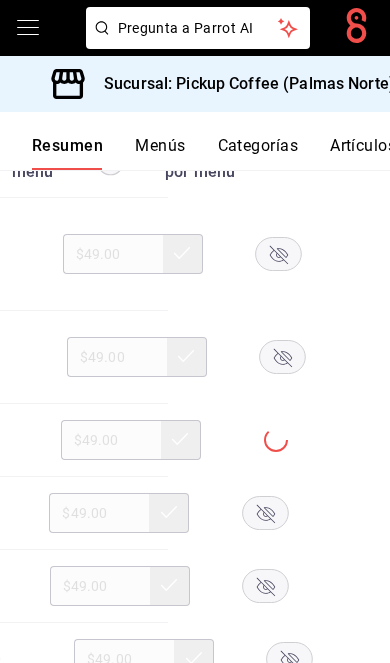 click 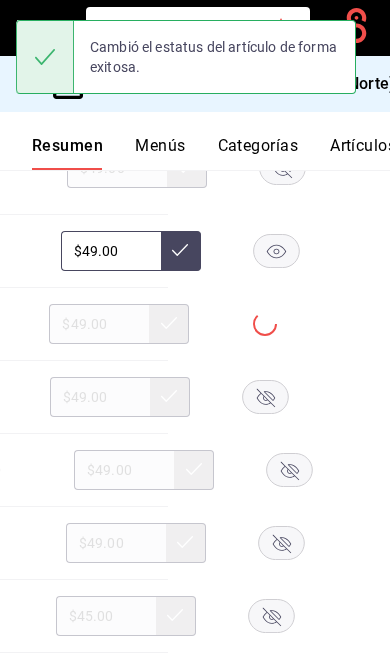 scroll, scrollTop: 6210, scrollLeft: 0, axis: vertical 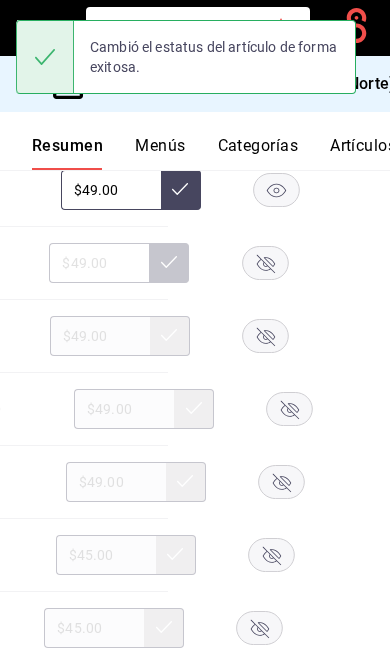 click 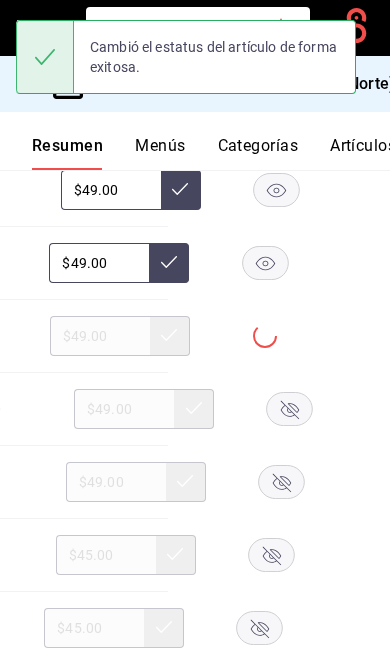 click 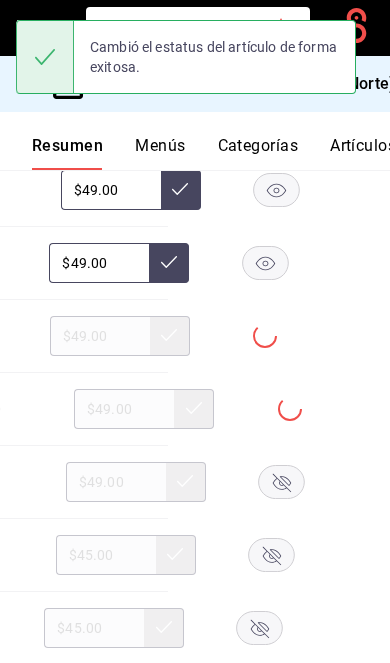 click 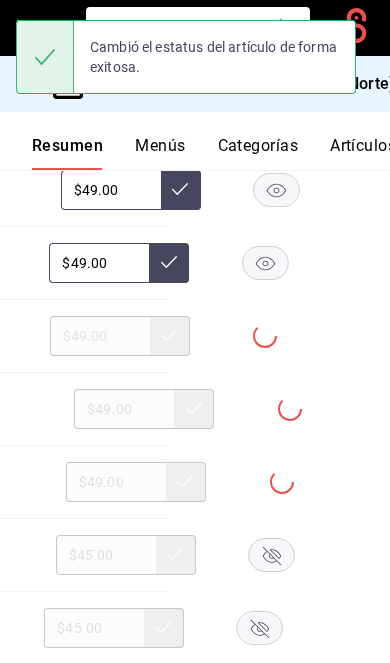 click 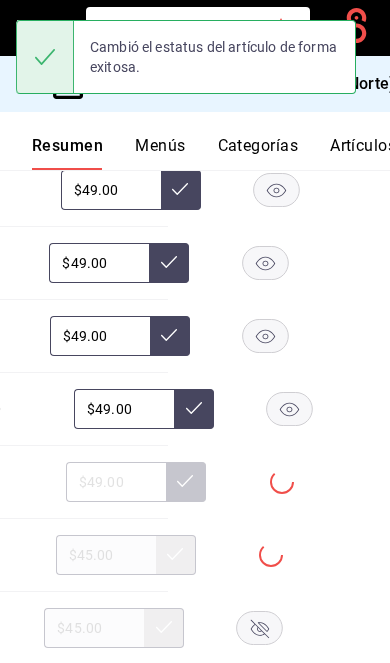 scroll, scrollTop: 0, scrollLeft: 223, axis: horizontal 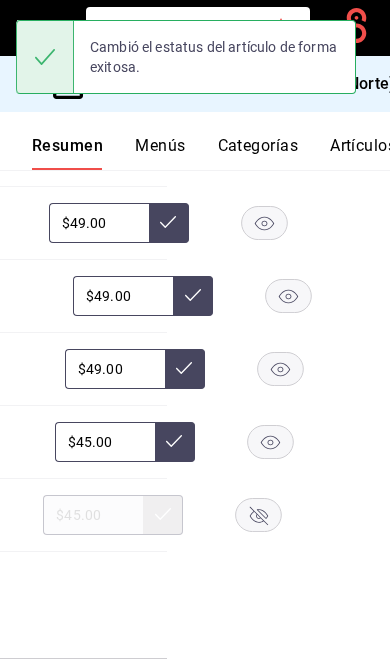 click 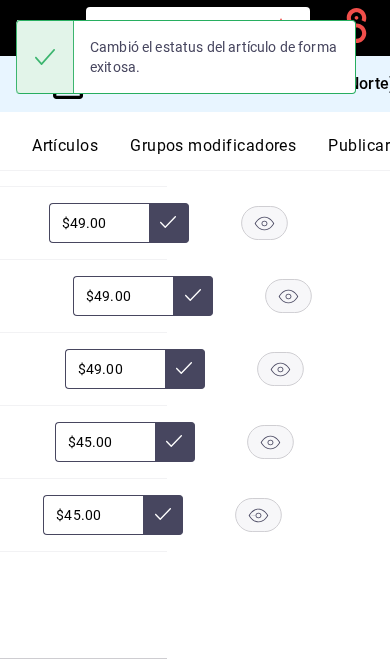 scroll, scrollTop: 0, scrollLeft: 302, axis: horizontal 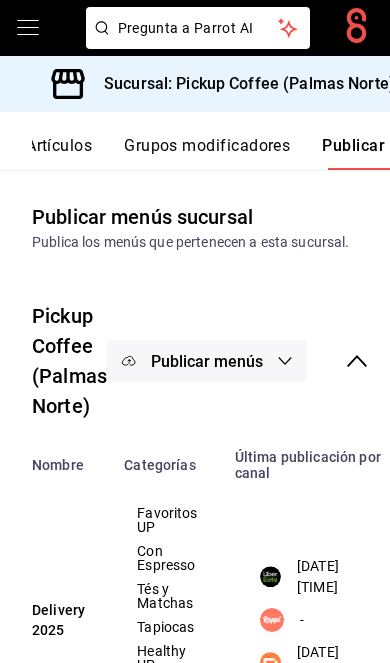 click on "Publicar menús" at bounding box center (207, 361) 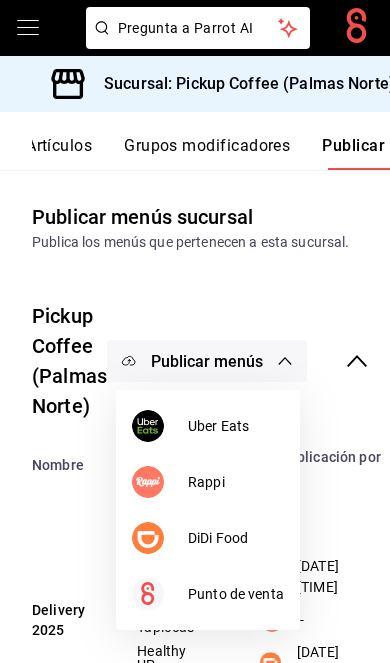 click on "DiDi Food" at bounding box center (208, 538) 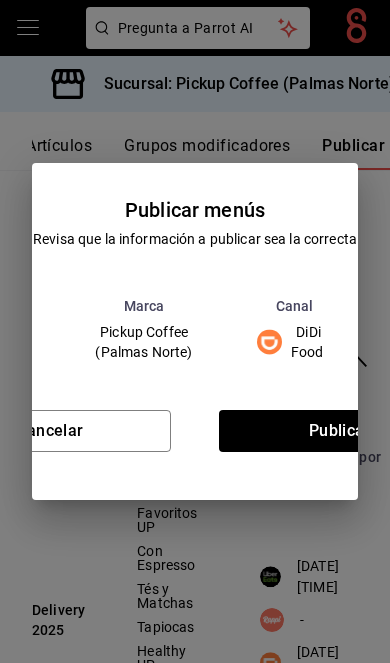 click on "Publicar" at bounding box center (340, 431) 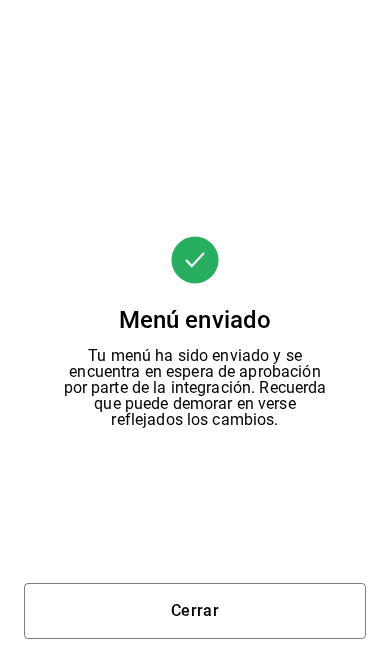 click on "Cerrar" at bounding box center (195, 611) 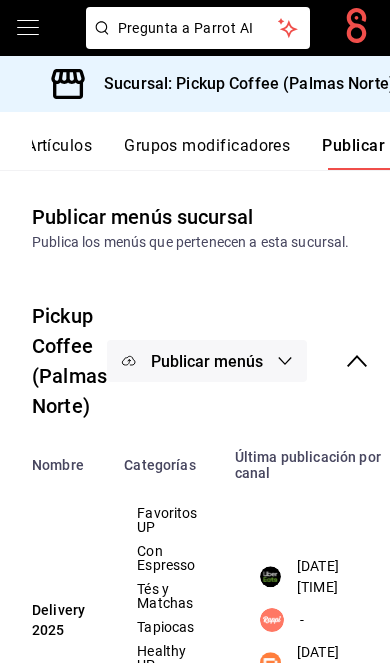 click on "Publicar menús" at bounding box center (207, 361) 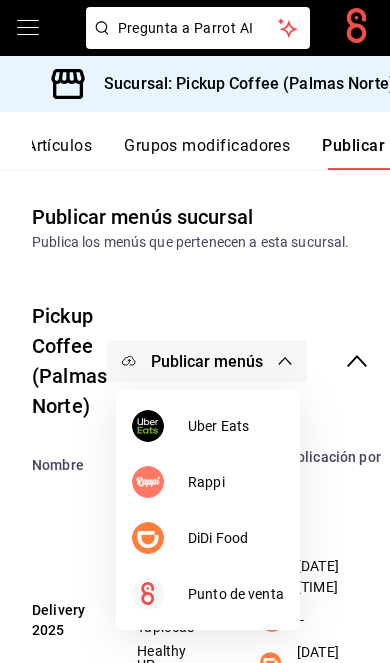 click on "Uber Eats" at bounding box center (208, 426) 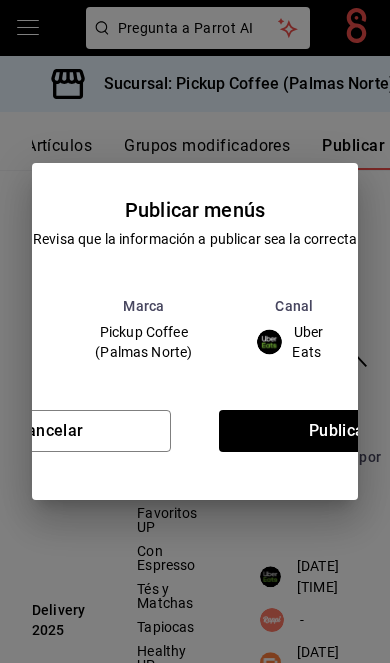 click on "Cancelar Publicar" at bounding box center (195, 439) 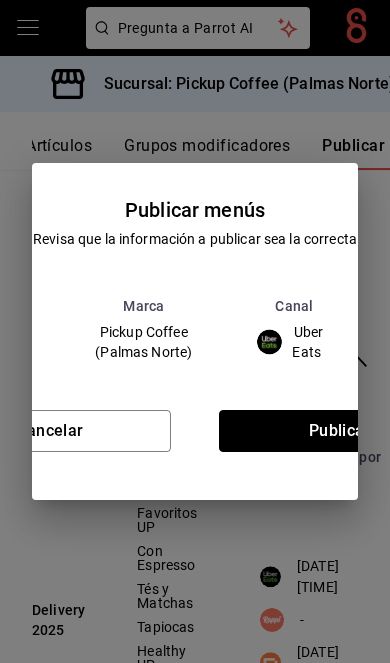 click on "Publicar" at bounding box center (340, 431) 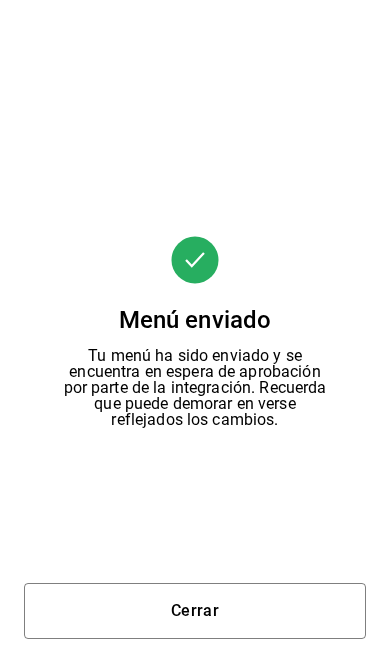 click on "Cerrar" at bounding box center (195, 611) 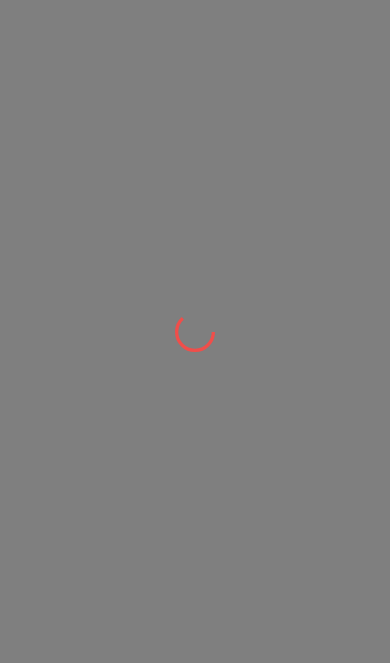 scroll, scrollTop: 0, scrollLeft: 0, axis: both 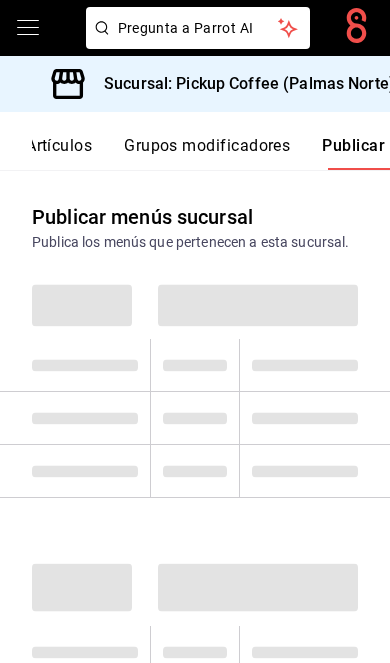 click on "Sucursal: Pickup Coffee (Palmas Norte)" at bounding box center (241, 84) 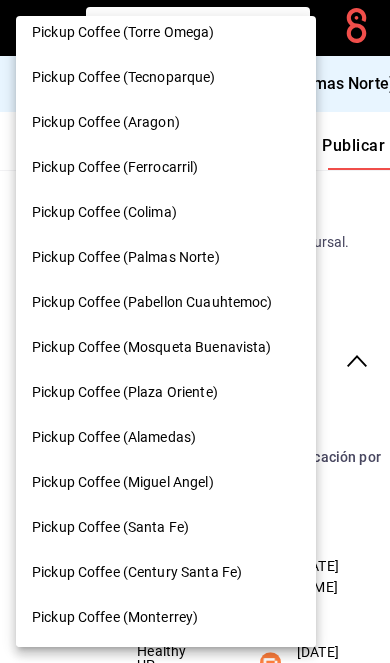 scroll, scrollTop: 825, scrollLeft: 0, axis: vertical 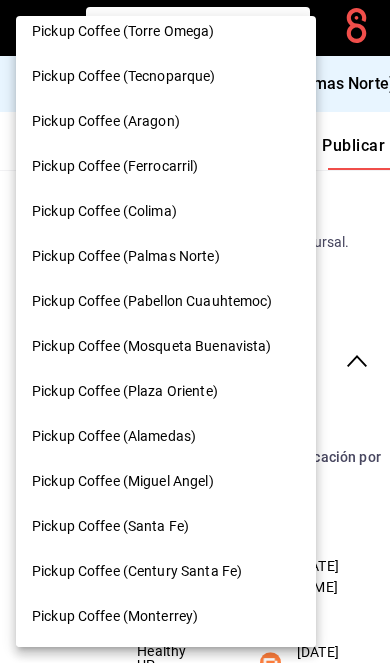 click on "Pickup Coffee (Alamedas)" at bounding box center [166, 436] 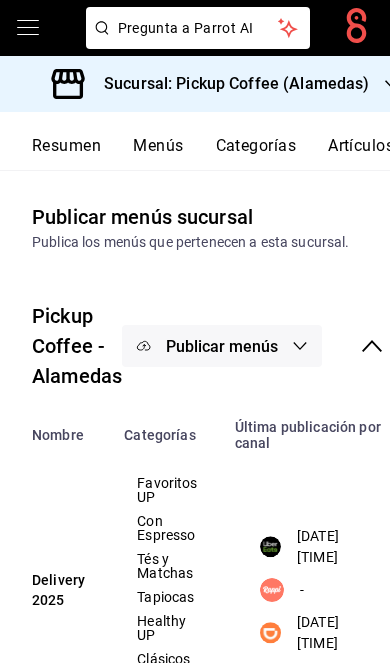 scroll, scrollTop: 0, scrollLeft: -1, axis: horizontal 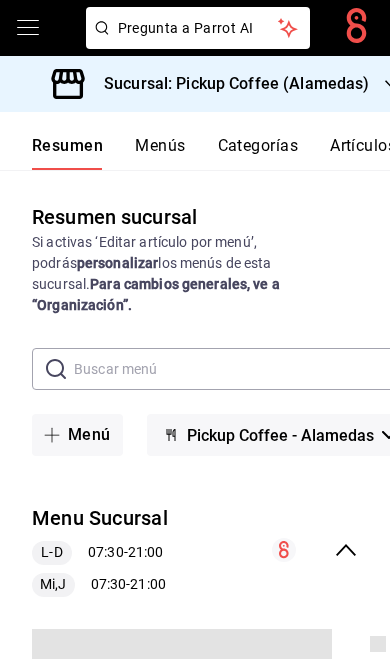 click 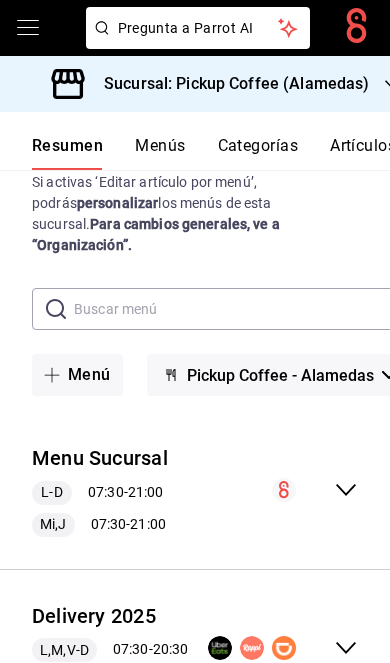 click 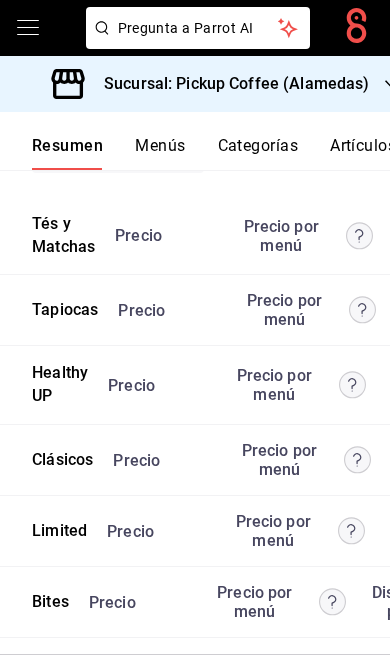 scroll, scrollTop: 5519, scrollLeft: 0, axis: vertical 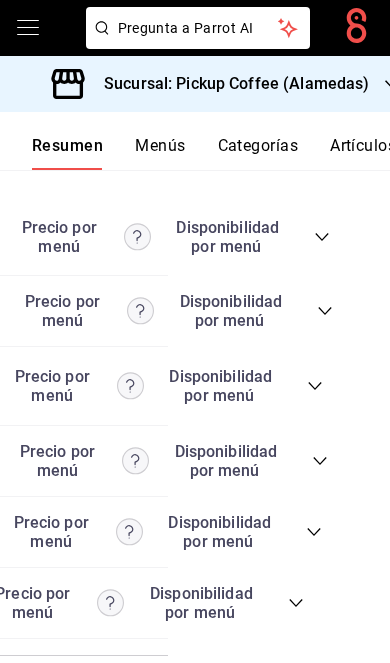 click at bounding box center (296, 603) 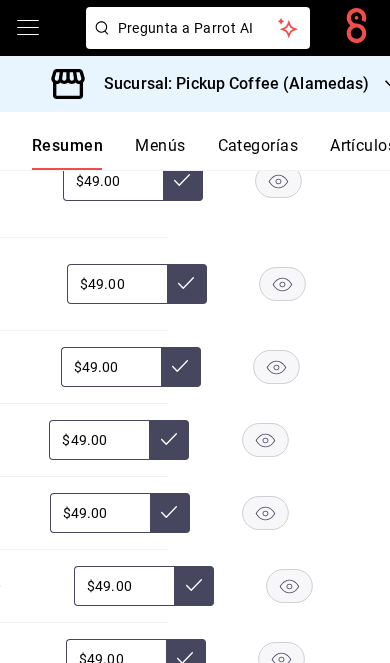 scroll, scrollTop: 6042, scrollLeft: 0, axis: vertical 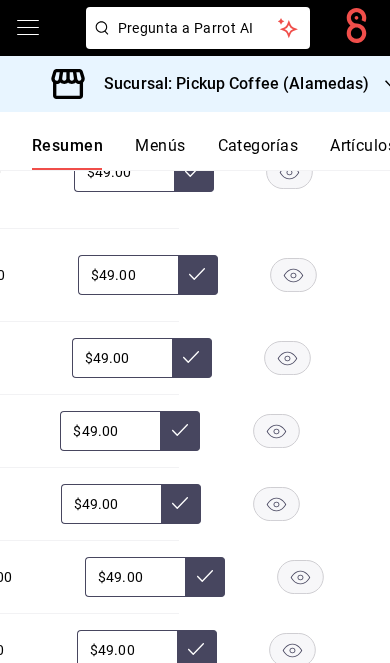 click 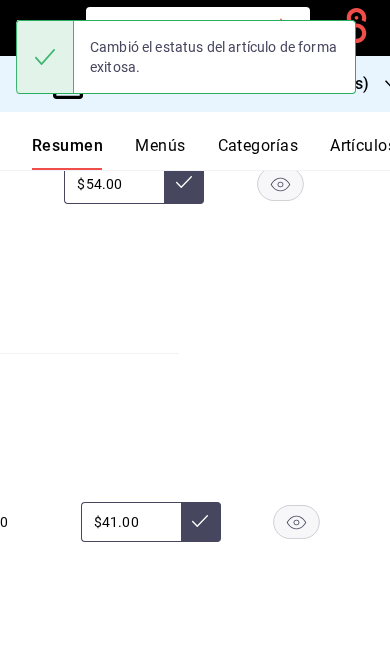 scroll, scrollTop: 3229, scrollLeft: 0, axis: vertical 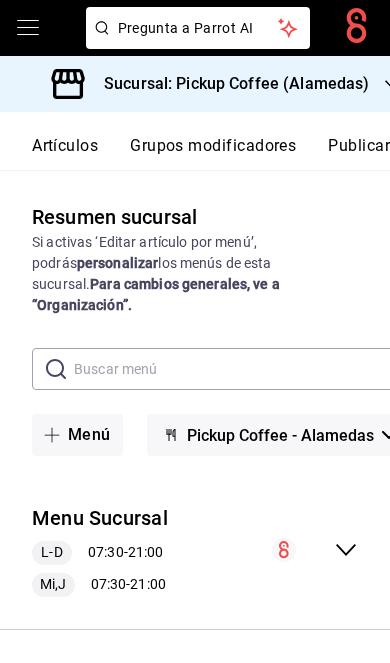 click on "Publicar" at bounding box center [359, 153] 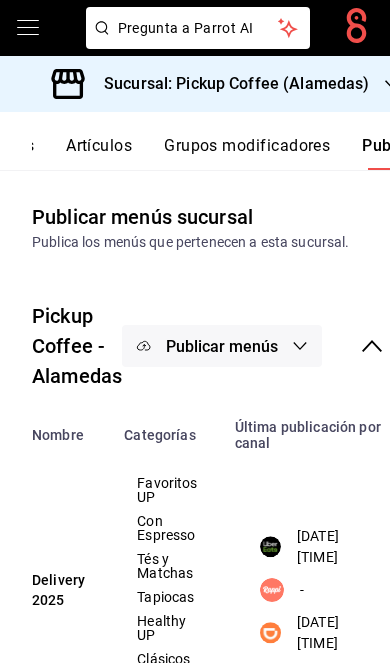 scroll, scrollTop: 0, scrollLeft: 302, axis: horizontal 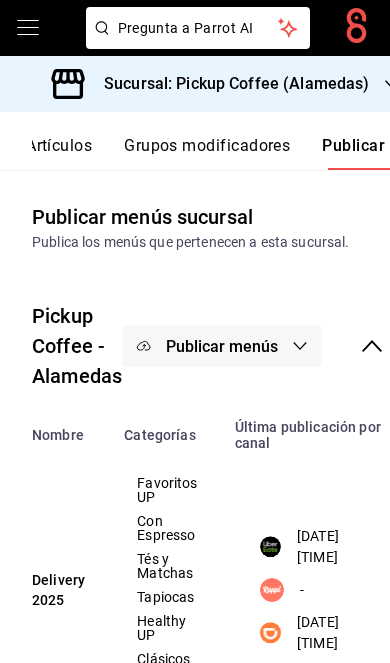click on "Publicar menús" at bounding box center (222, 346) 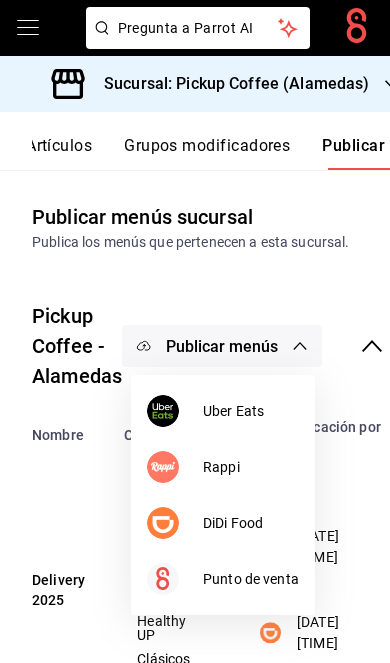 click on "DiDi Food" at bounding box center [251, 523] 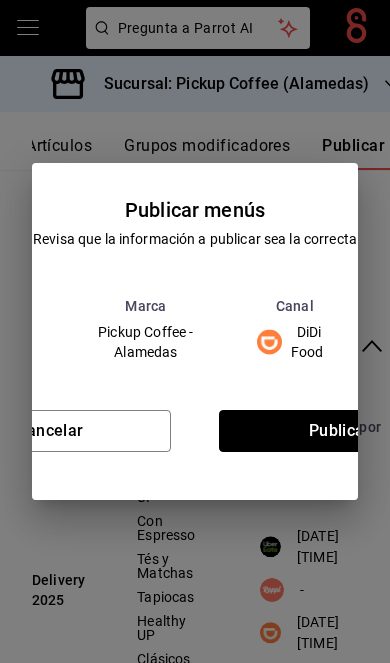 click on "Publicar" at bounding box center (340, 431) 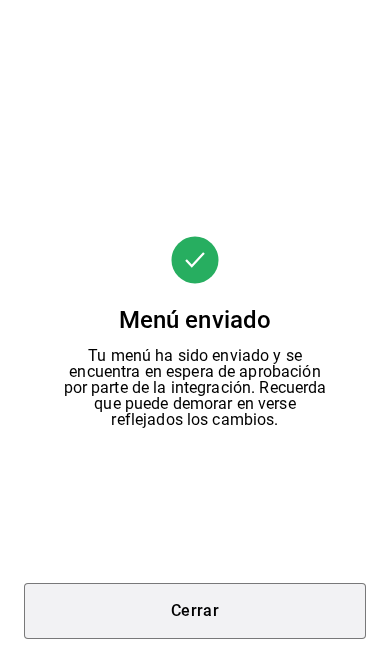 click on "Cerrar" at bounding box center (195, 611) 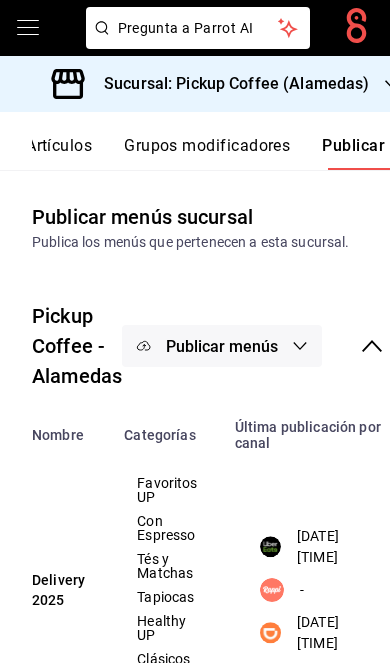 click on "Publicar menús" at bounding box center [222, 346] 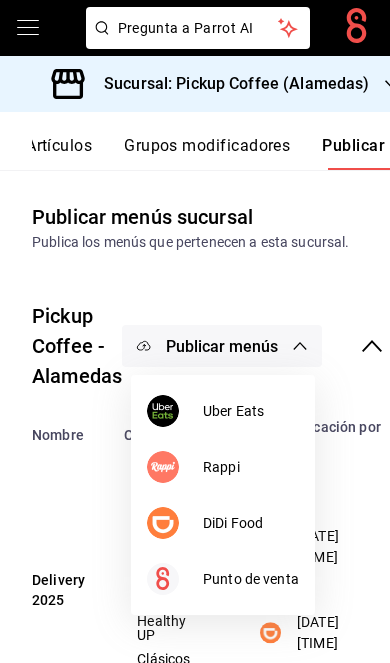 click on "Uber Eats" at bounding box center [251, 411] 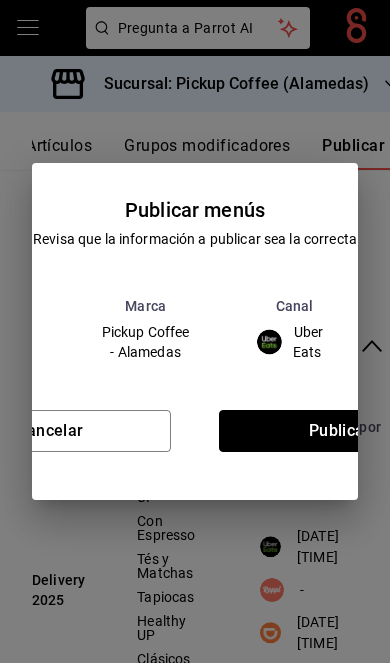 click on "Publicar" at bounding box center (340, 431) 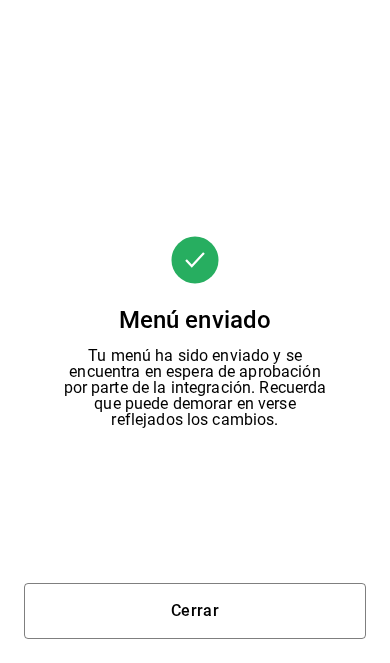 click on "Cerrar" at bounding box center (195, 611) 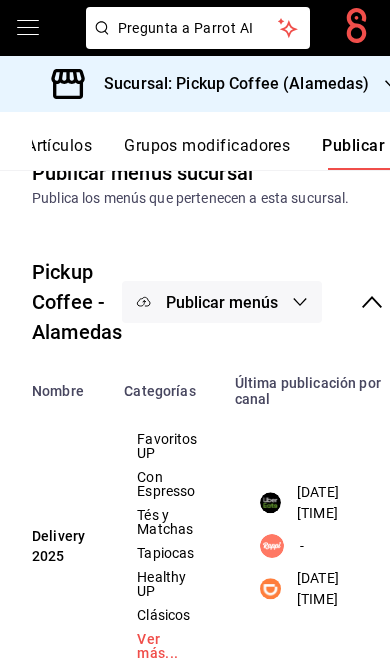 scroll, scrollTop: 81, scrollLeft: 0, axis: vertical 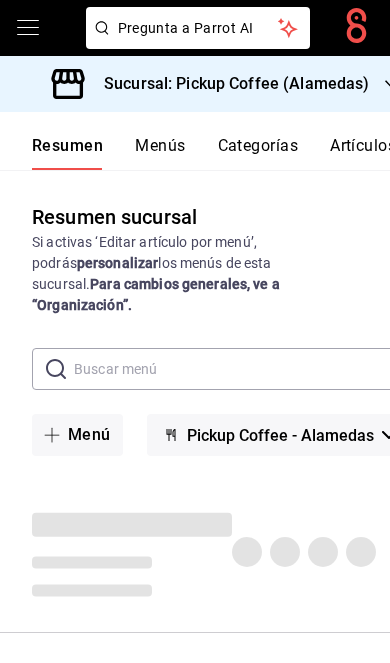 click on "Sucursal: Pickup Coffee (Alamedas)" at bounding box center (228, 84) 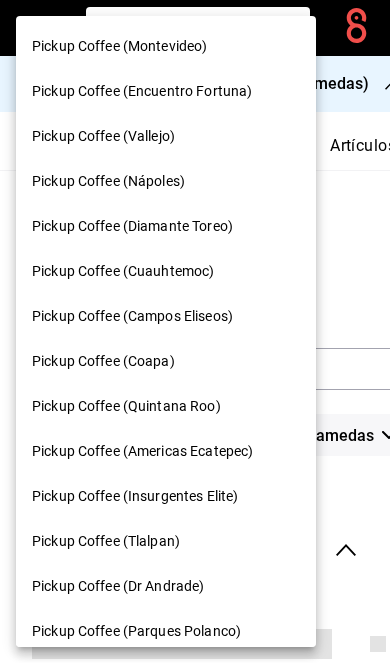 scroll, scrollTop: 105, scrollLeft: 0, axis: vertical 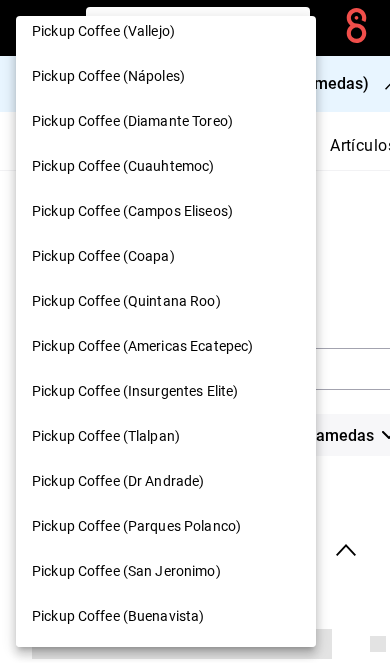 click on "Pickup Coffee (Coapa)" at bounding box center (166, 256) 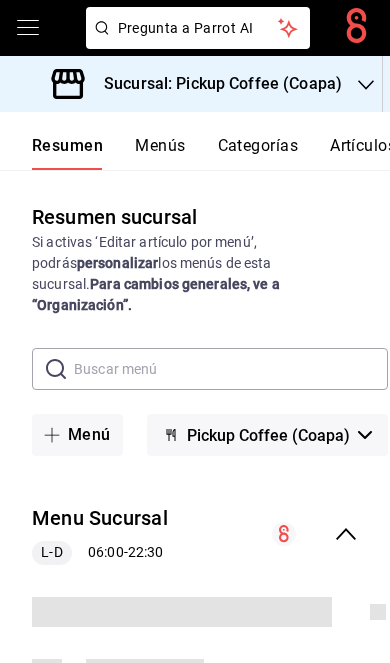 scroll, scrollTop: 0, scrollLeft: 175, axis: horizontal 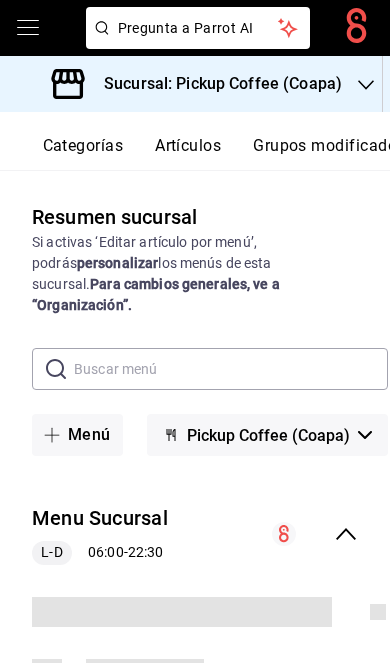 click on "Artículos" at bounding box center (188, 153) 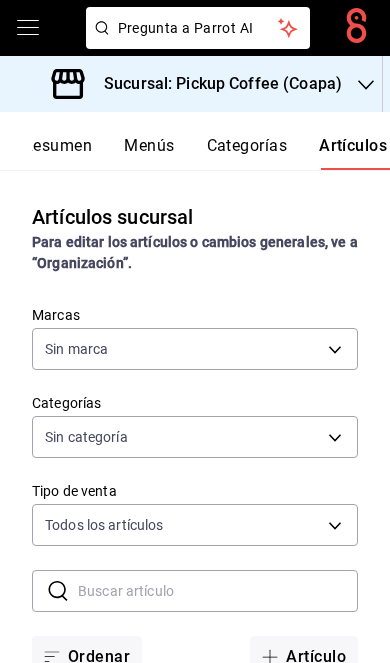 type on "52e57717-12eb-4172-84ce-468e54132493,9c43ac3e-7857-4e6b-8ef8-61a6cf7bb592" 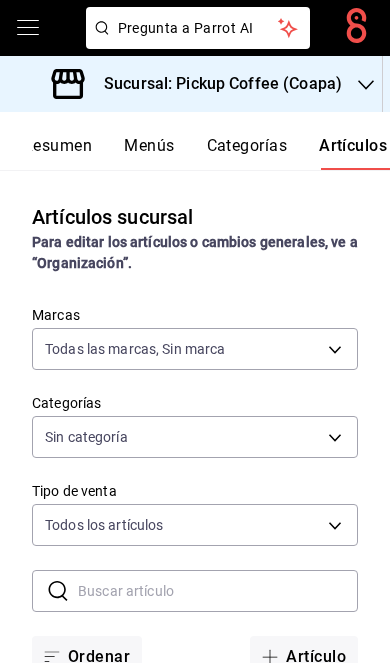 scroll, scrollTop: 0, scrollLeft: 9, axis: horizontal 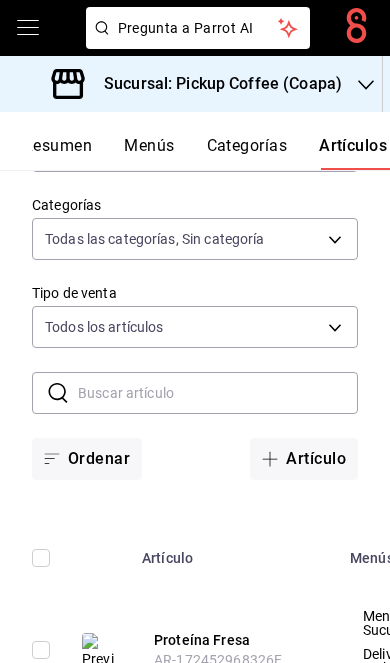 type on "ac72d813-9fcc-47df-b546-e7561884fb5e,87ce0e8b-658e-4274-8cf6-aae31a5f4ba5,0b33b31d-4eb5-4e9d-9762-570e0ff54638,0dc8d44f-64dd-4147-a427-557c8f6fd97d,d3b6bedb-bcc9-42c7-9d4a-f4dc3a17331f,8491e7ea-b79c-4bf8-b7bb-72e04b00a2db,20dcb77f-0cf4-4595-a512-552f3e61b1da,dbb8c417-7682-4c7e-91cb-fc48417e0002,21b3dbb8-ba34-404a-8660-4190f58e008a,dde9d7e2-f182-4bf7-adc0-60044fa55955,41f37423-002d-4ab4-ac95-9b6e721eb72a,a7b4e7b4-6423-46af-842c-0074043c5402,c23b4ca9-5e8f-4db2-8801-4d662fc86852,7e03f547-02fe-4088-9342-39dabe10b88a,1734a6a8-8ae9-4d7b-b5ec-74d9049e0c69,fe7b8bf3-1d15-4a81-926c-b3f5cdc0e814,8f51b1ae-6cbf-4644-9bec-93a244570334,ea703a07-6bce-455c-8d65-75cc5094d8fe,5d715b66-441a-4aff-9aed-b97bccca7395" 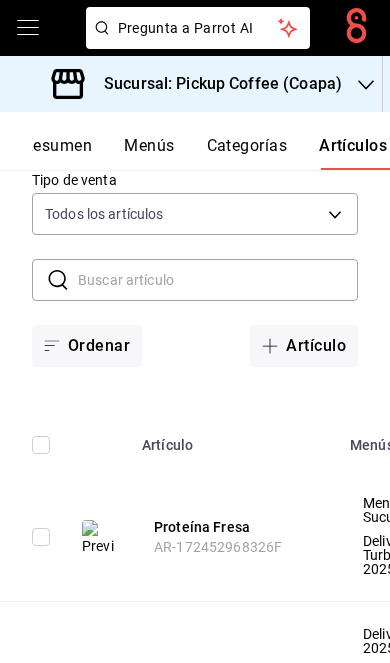 click on "Pregunta a Parrot AI Pregunta a Parrot AI Menú   Inventarios   Ayuda Recomienda Parrot   Fernanda López Sánchez   Sugerir nueva función   Sucursal: Pickup Coffee (Coapa) Cambiar a organización Resumen Menús Categorías Artículos Grupos modificadores Publicar Artículos sucursal Para editar los artículos o cambios generales, ve a “Organización”. ​ ​ Marcas Todas las marcas, Sin marca 52e57717-12eb-4172-84ce-468e54132493,9c43ac3e-7857-4e6b-8ef8-61a6cf7bb592 Categorías Todas las categorías, Sin categoría Tipo de venta Todos los artículos ALL Ordenar Artículo Artículo Menús Categorías Modificadores Disponible Precio Proteína Fresa AR-172452968326F Menu Sucursal Delivery Turbo 2025 Extras $ 25.00 Sandía Latte LTO-SUMMER25SL Delivery 2025 Menu Sucursal Delivery Turbo 2025 Limited Elige tu tamaño Escoge tu leche ¿De antojo? $ 63.00 Mango Latte LTO-SUMMER25ML Delivery 2025 Menu Sucursal Delivery Turbo 2025 Limited Elige tu tamaño Escoge tu leche ¿De antojo? $ 63.00 Mango Black Tea Milk" at bounding box center [195, 331] 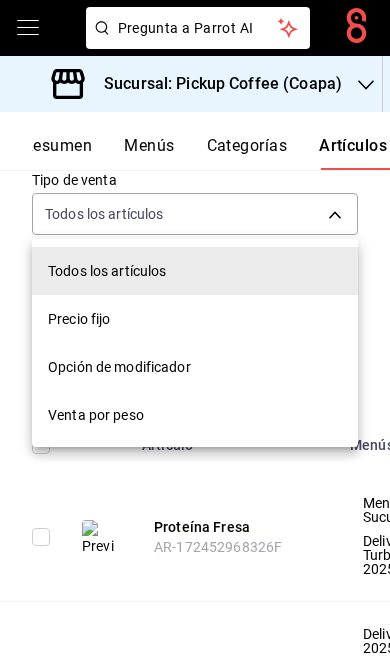 click at bounding box center [195, 331] 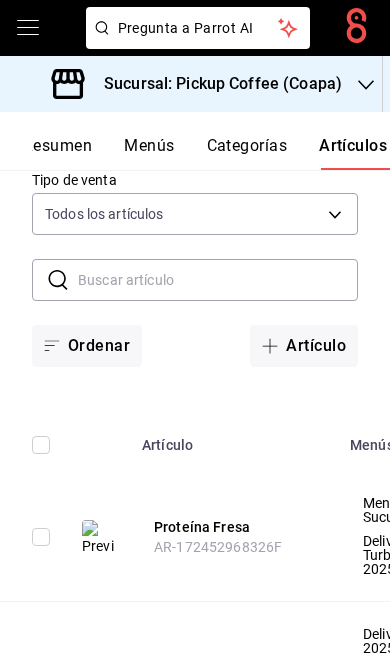 click at bounding box center (218, 280) 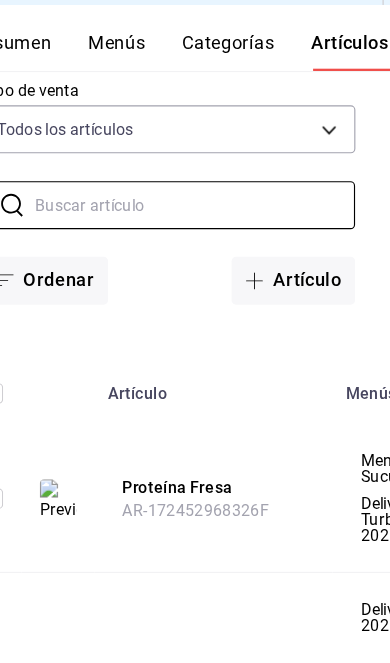 scroll, scrollTop: 305, scrollLeft: 0, axis: vertical 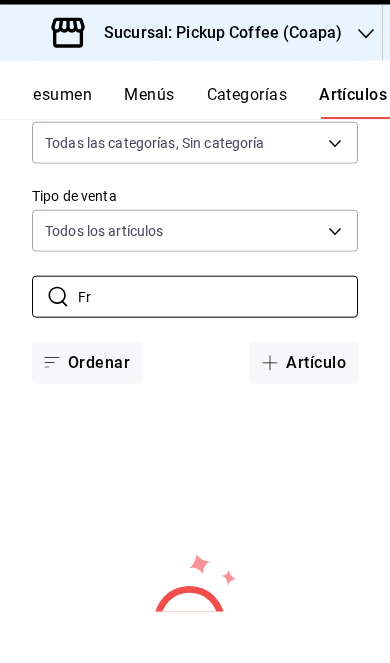 type on "F" 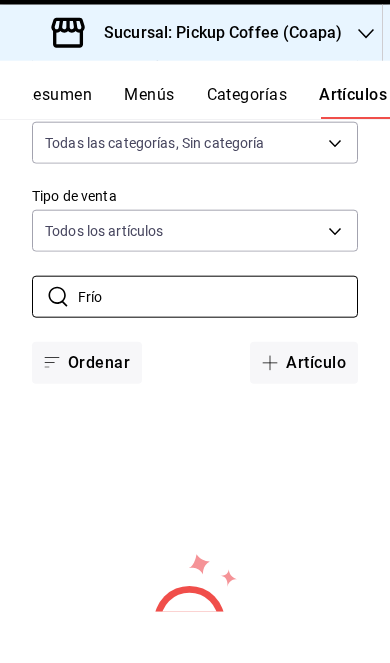 scroll, scrollTop: 51, scrollLeft: 0, axis: vertical 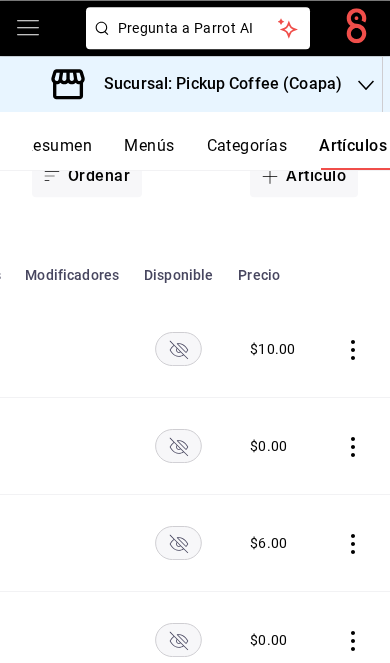 click 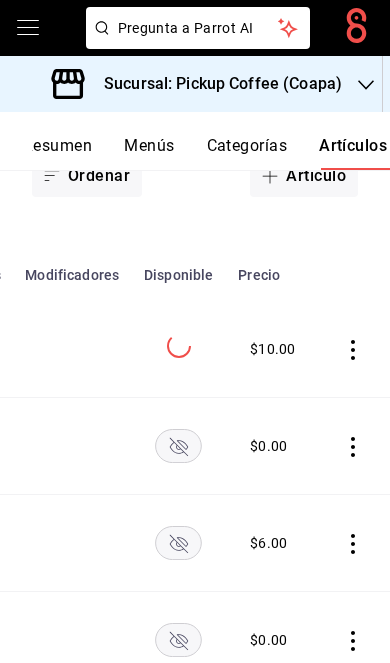 click 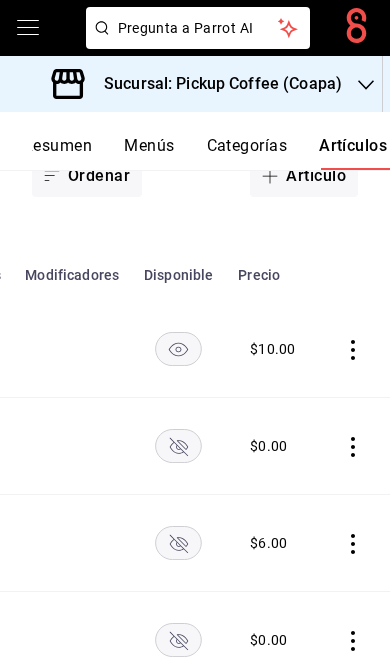 click 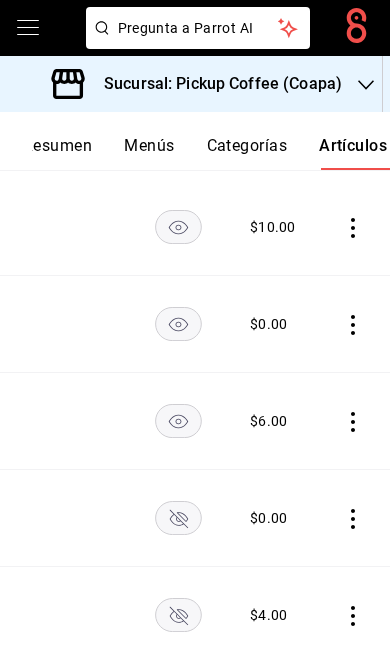 scroll, scrollTop: 758, scrollLeft: 0, axis: vertical 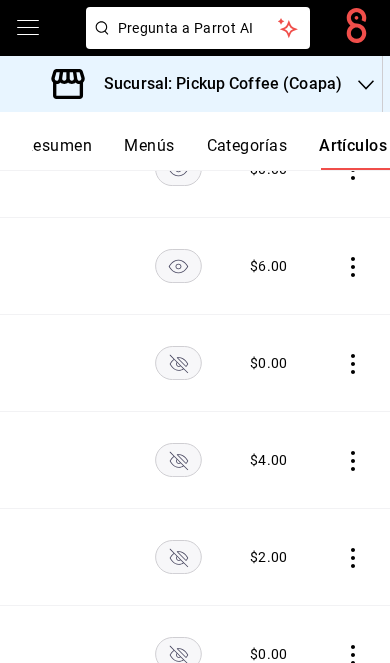click 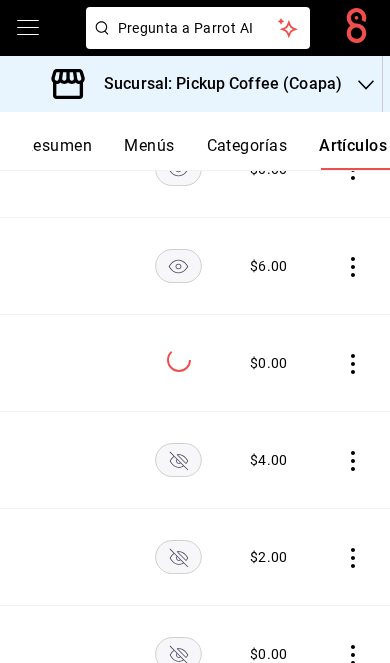 click 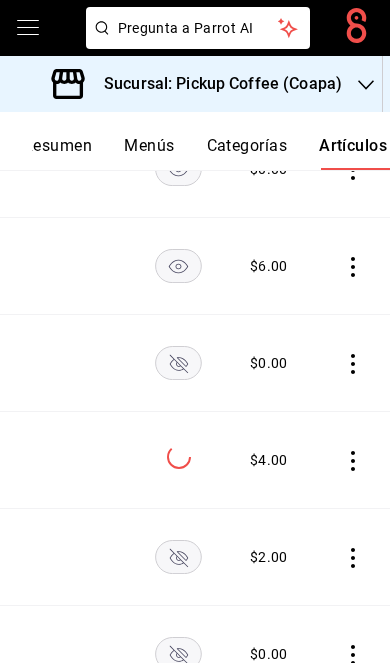 click 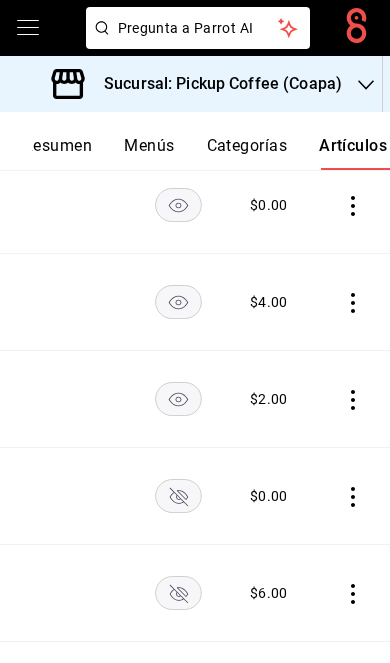 scroll, scrollTop: 917, scrollLeft: 0, axis: vertical 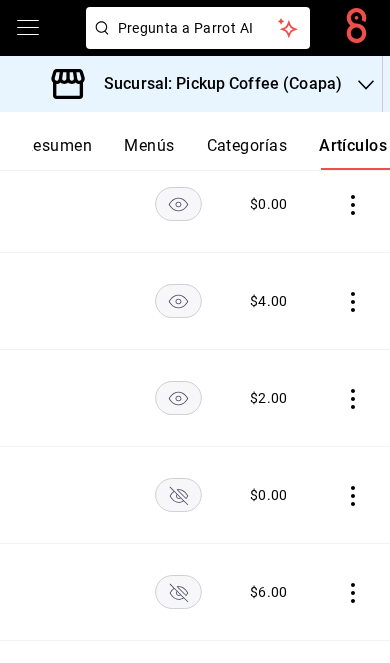 click 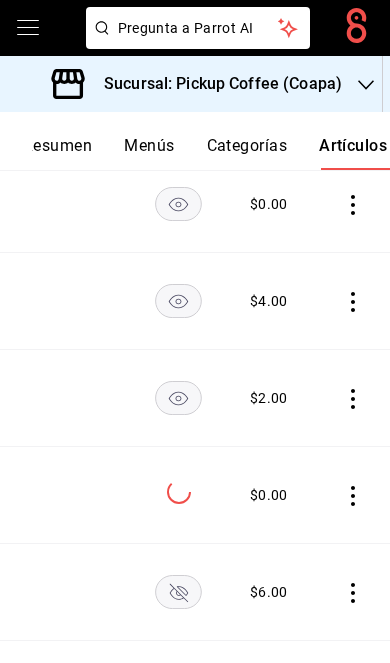 click 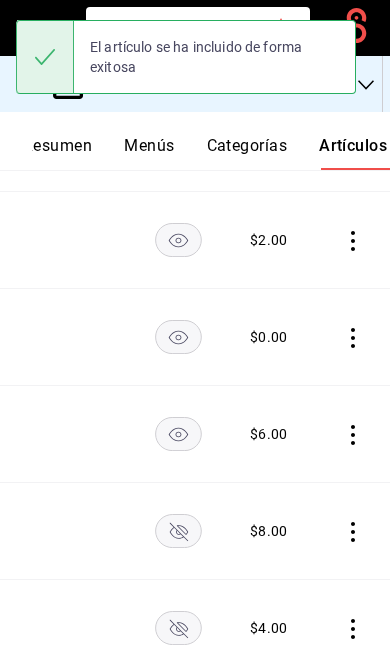 scroll, scrollTop: 1074, scrollLeft: 0, axis: vertical 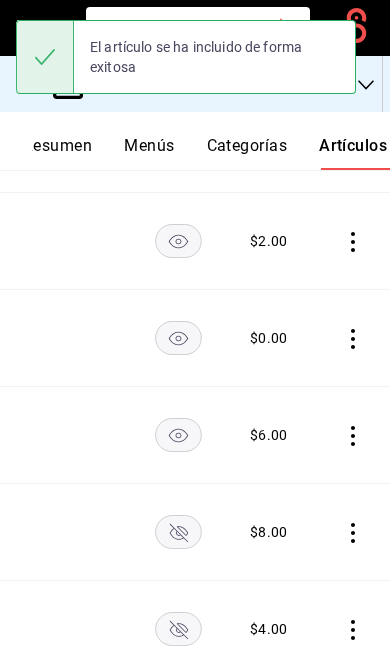 click 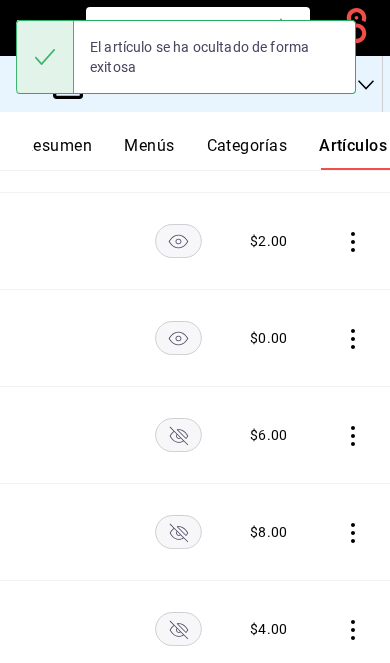 click 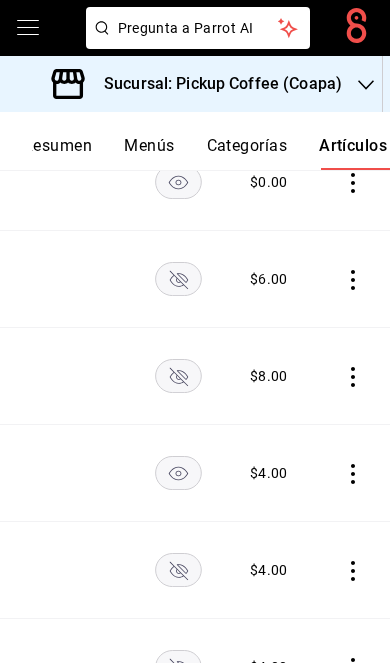 scroll, scrollTop: 1349, scrollLeft: 0, axis: vertical 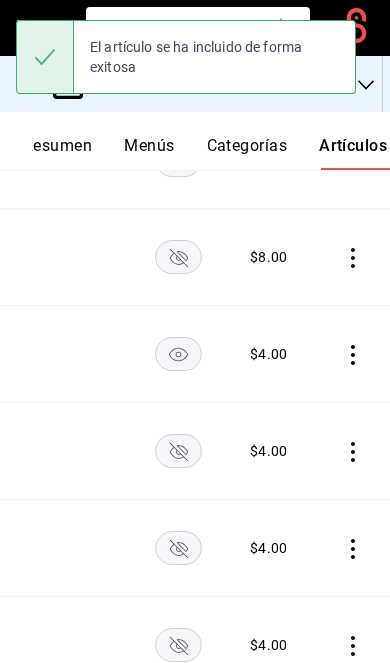 click 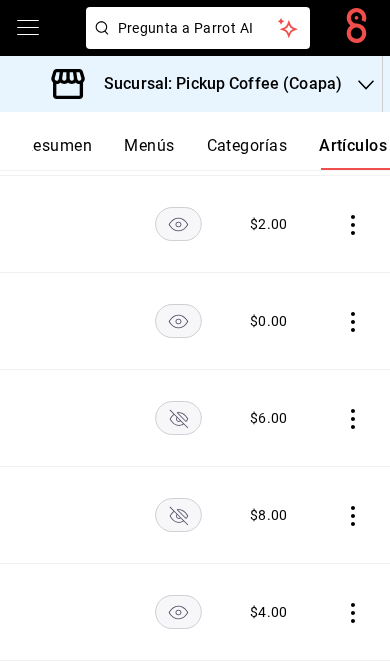 click 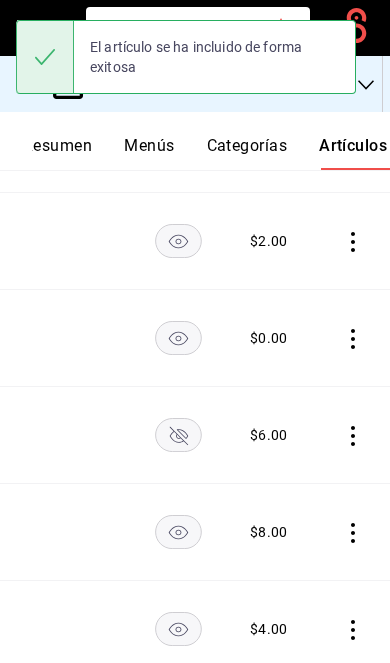 click 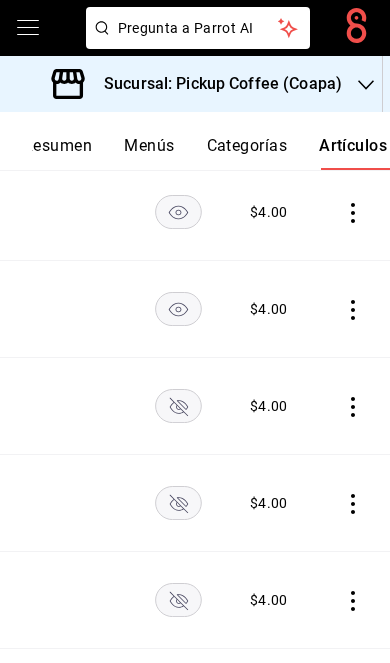 scroll, scrollTop: 1484, scrollLeft: 0, axis: vertical 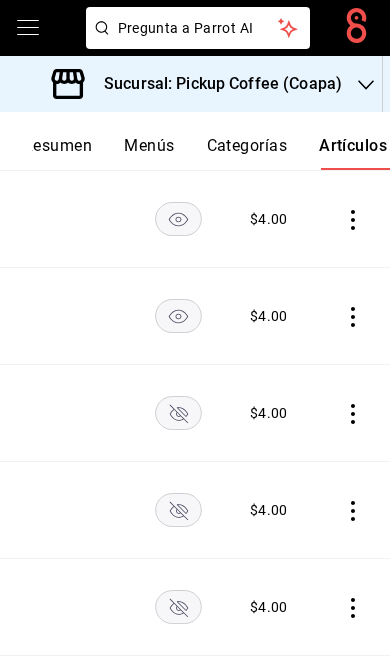 click 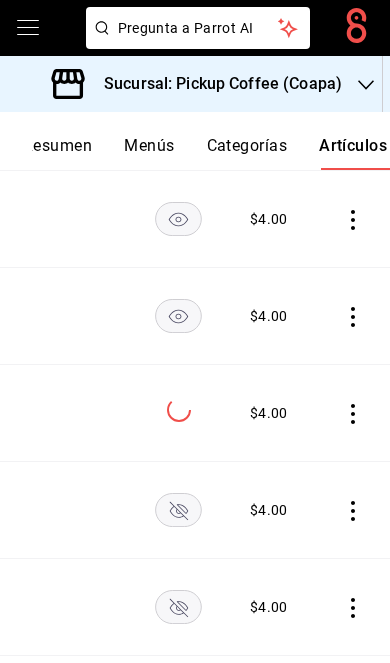 click 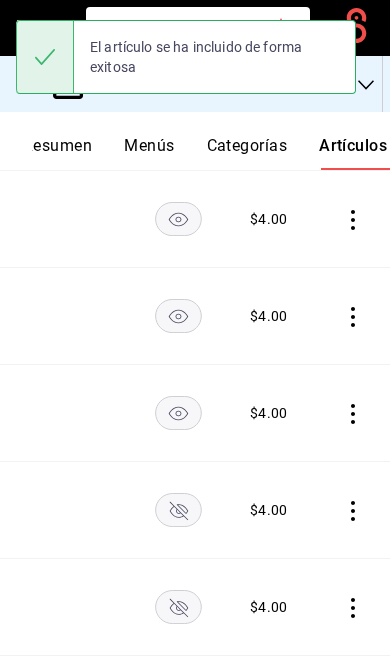 click 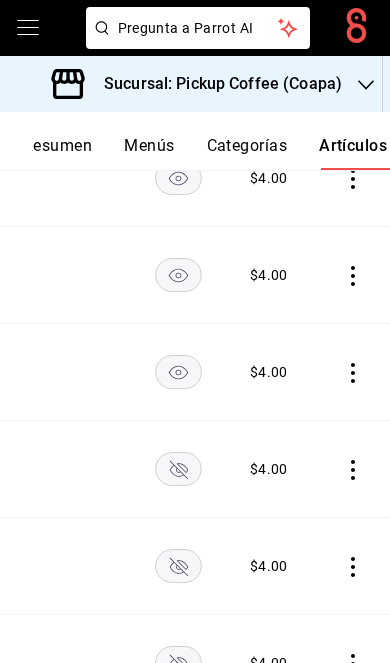 scroll, scrollTop: 1720, scrollLeft: 0, axis: vertical 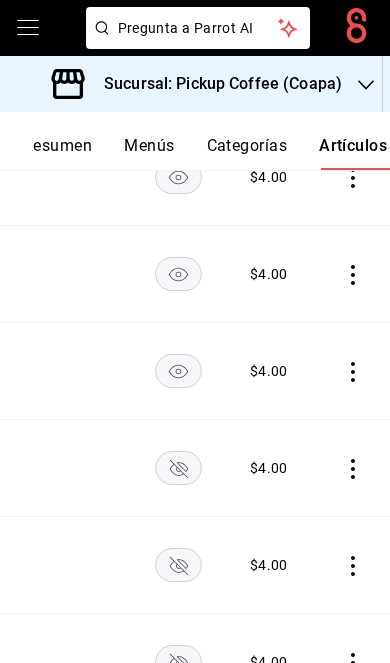 click 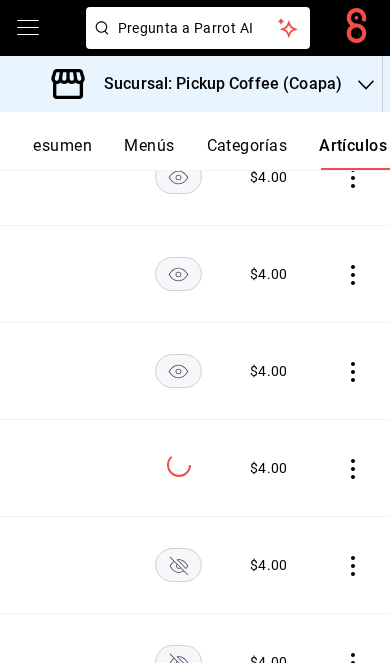 click 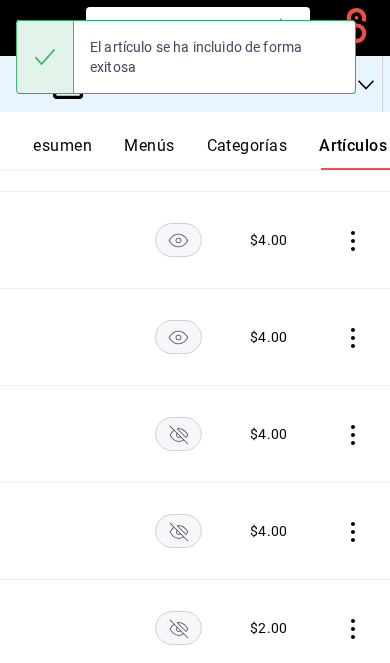 scroll, scrollTop: 1869, scrollLeft: 0, axis: vertical 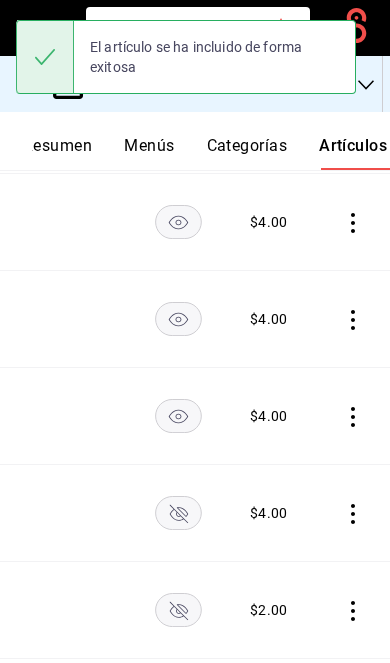 click 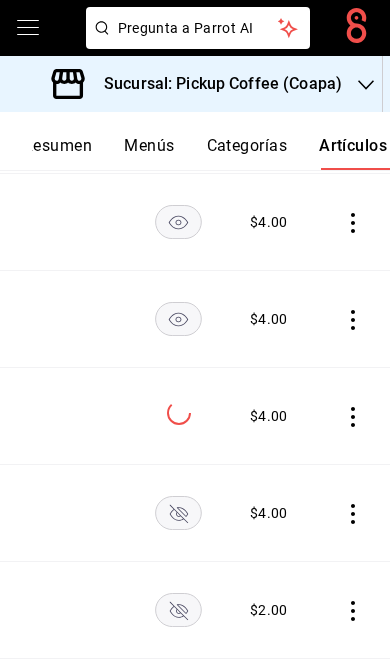 click 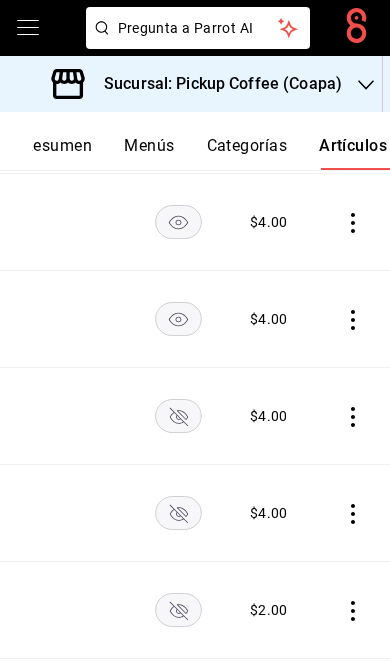 click 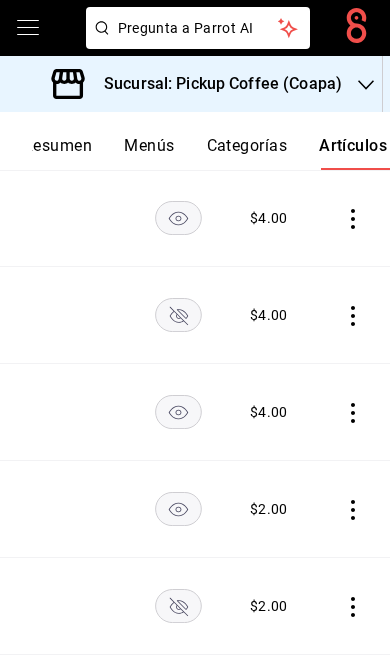 scroll, scrollTop: 1971, scrollLeft: 0, axis: vertical 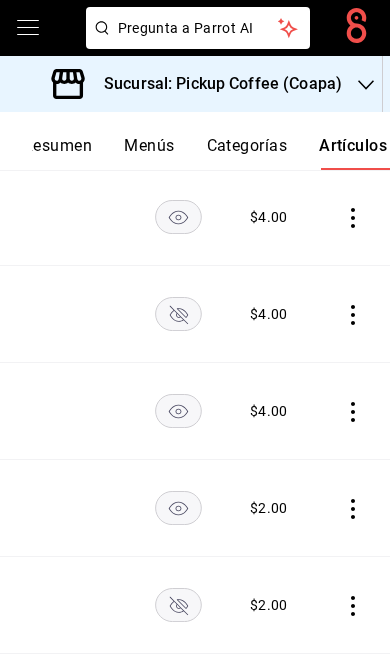 click 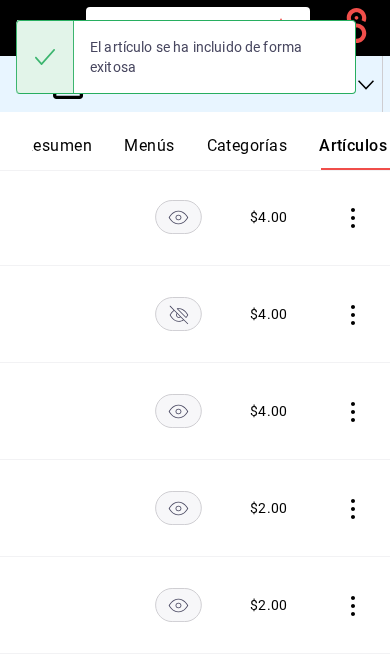 click 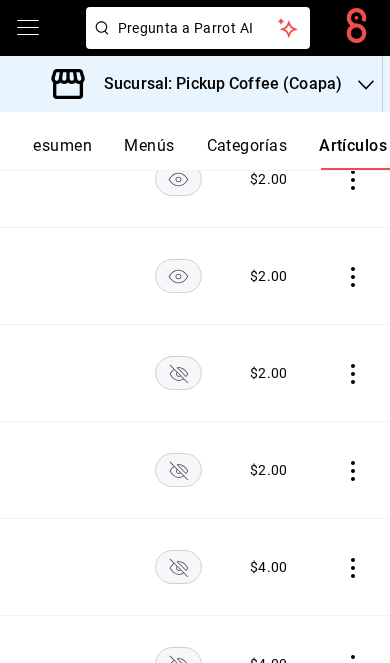 scroll, scrollTop: 2305, scrollLeft: 0, axis: vertical 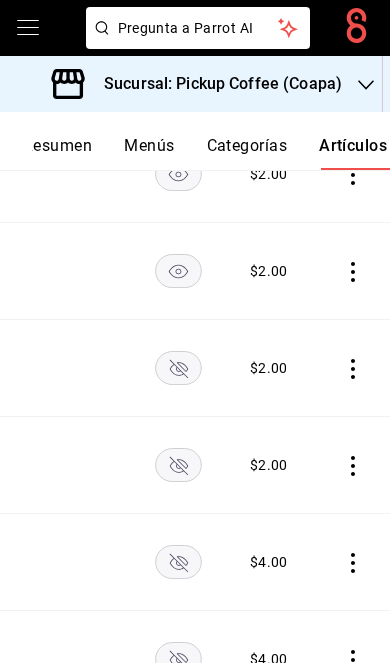 click 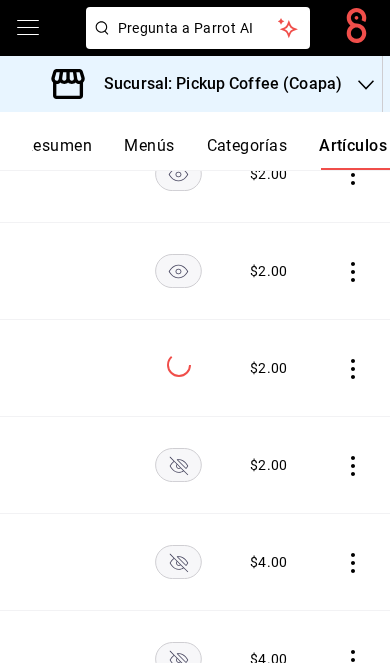 click 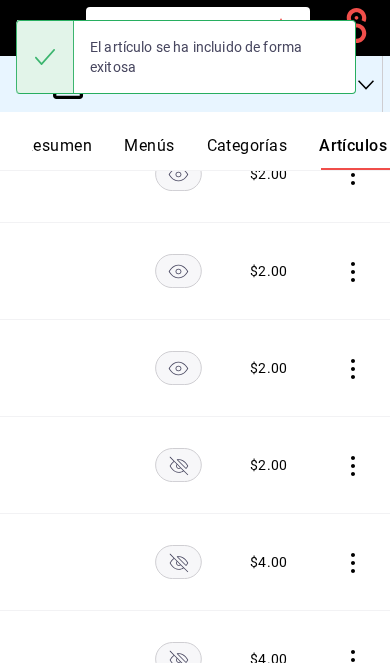 click 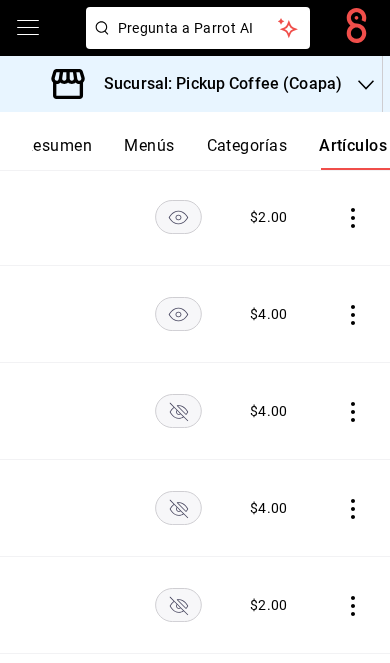 scroll, scrollTop: 2573, scrollLeft: 0, axis: vertical 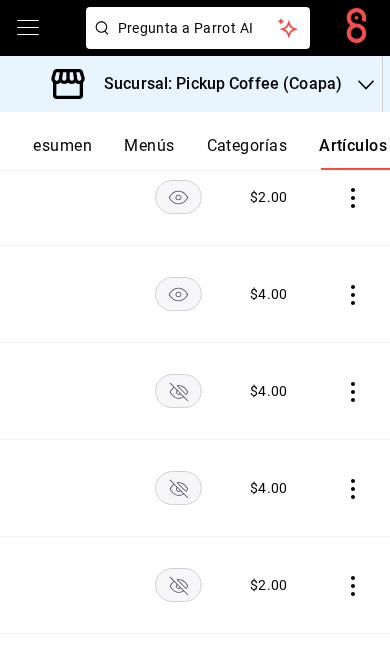 click 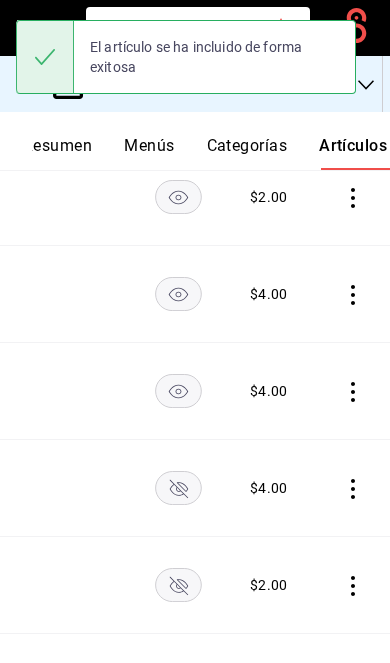click 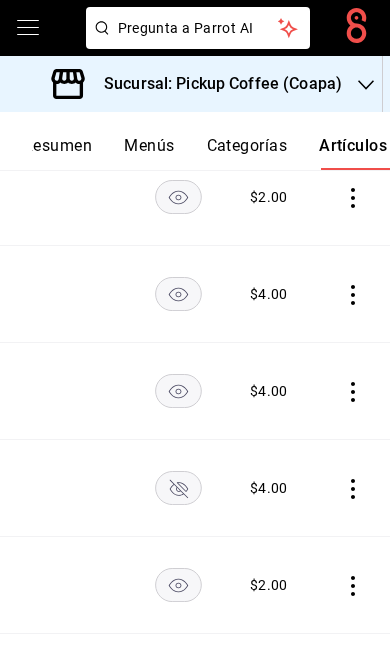 scroll, scrollTop: 2784, scrollLeft: 0, axis: vertical 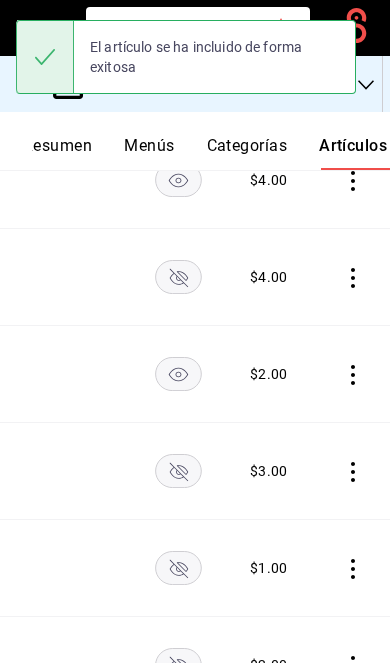 click 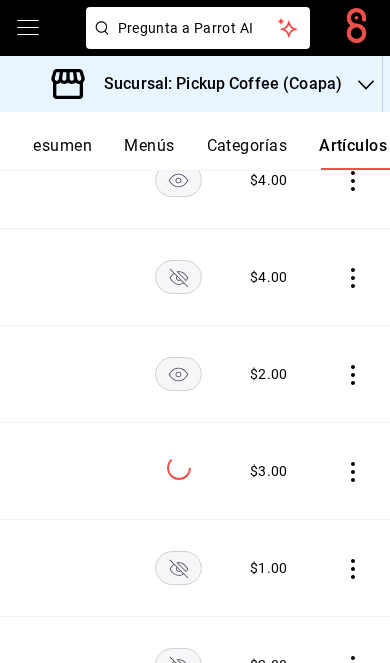 click 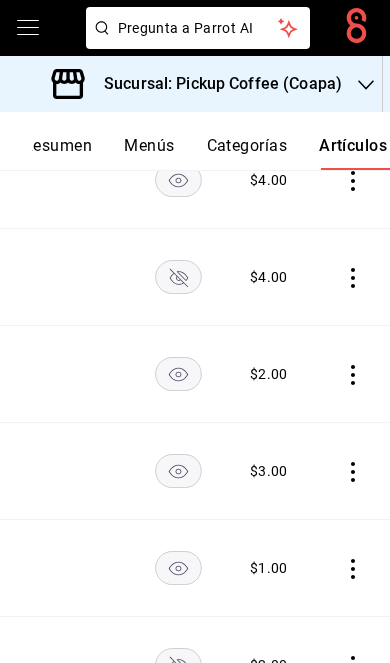 click 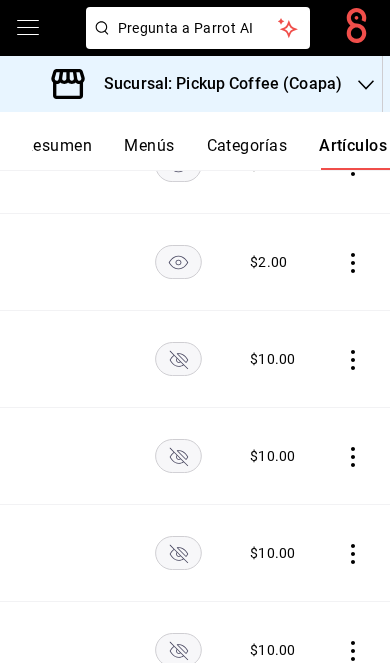 scroll, scrollTop: 3196, scrollLeft: 0, axis: vertical 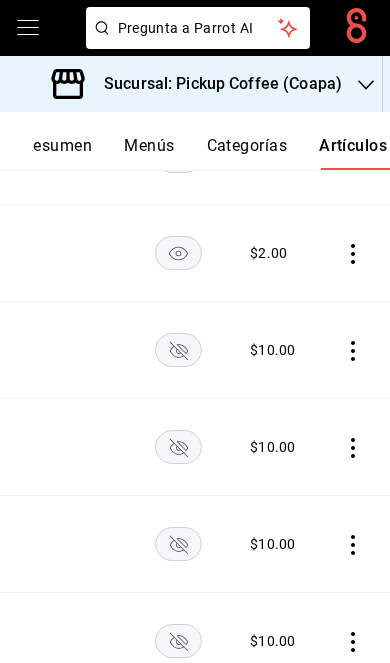 click 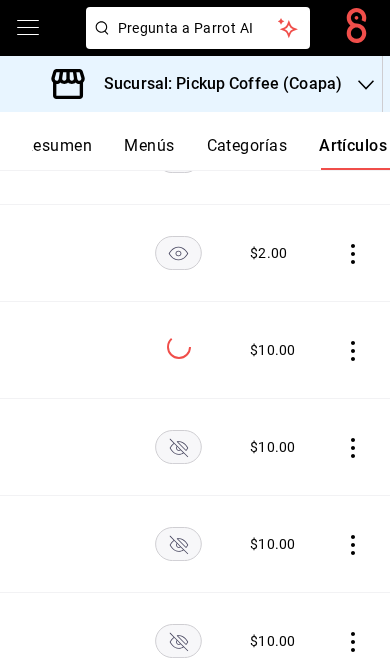 click 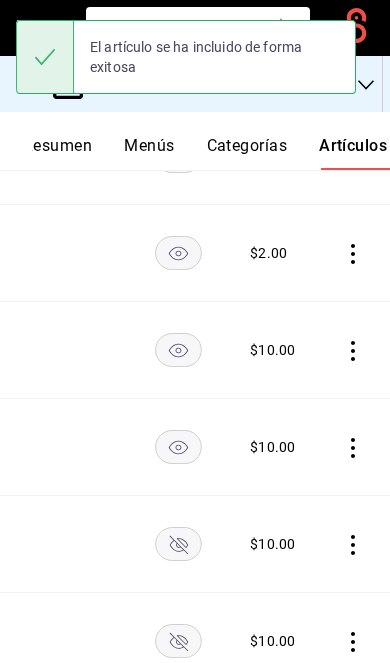 click 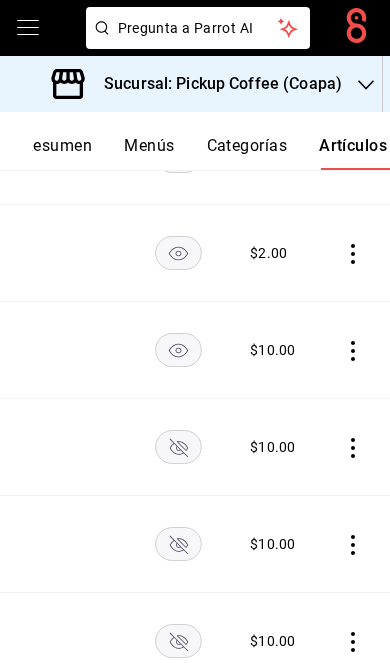 click 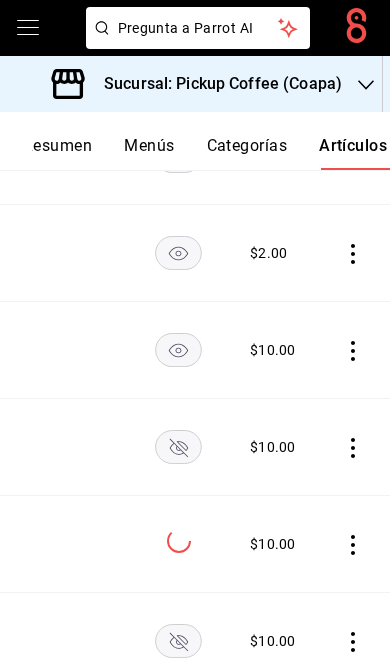 click 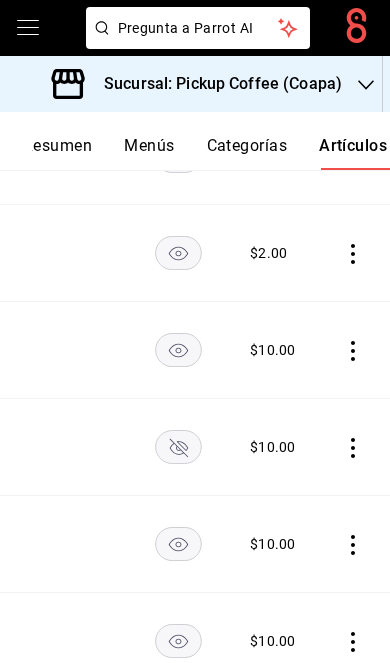 click 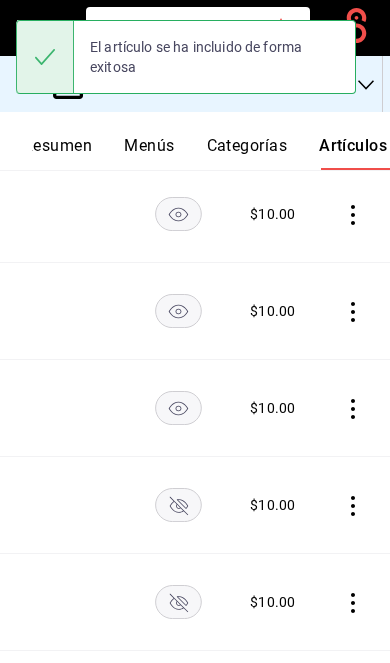 scroll, scrollTop: 3435, scrollLeft: 0, axis: vertical 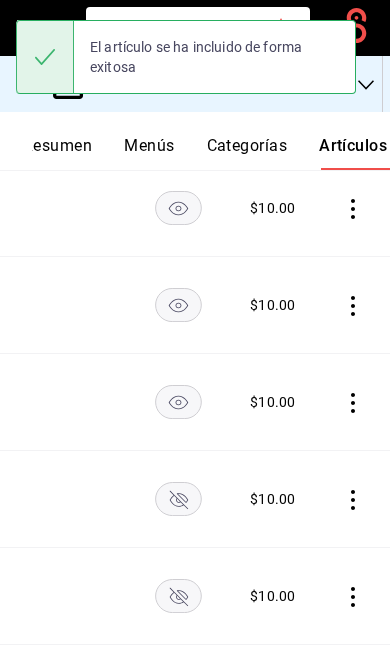 click 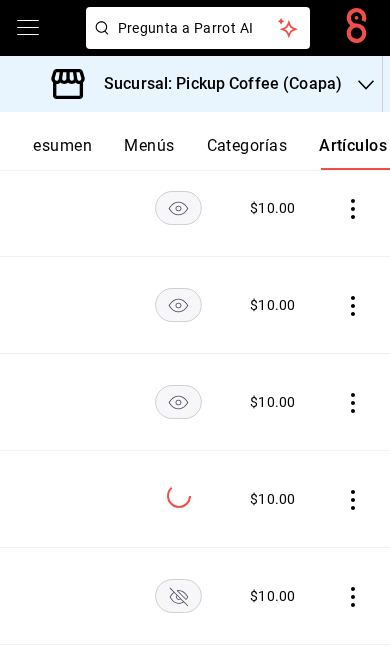 click 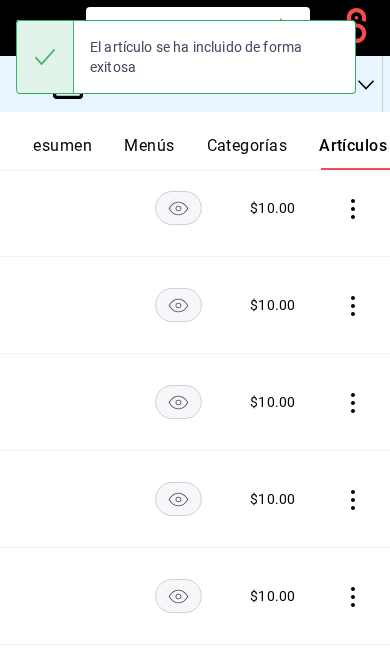scroll, scrollTop: 3643, scrollLeft: 0, axis: vertical 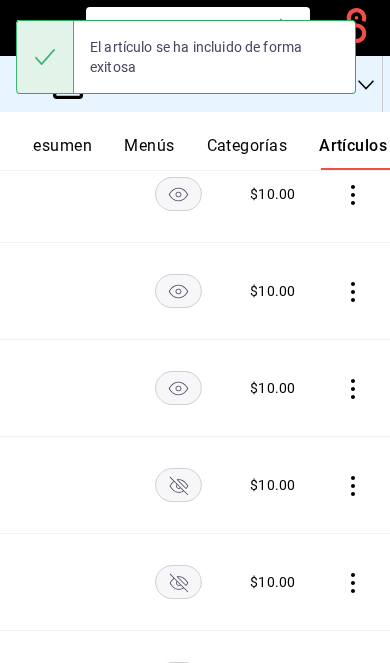 click 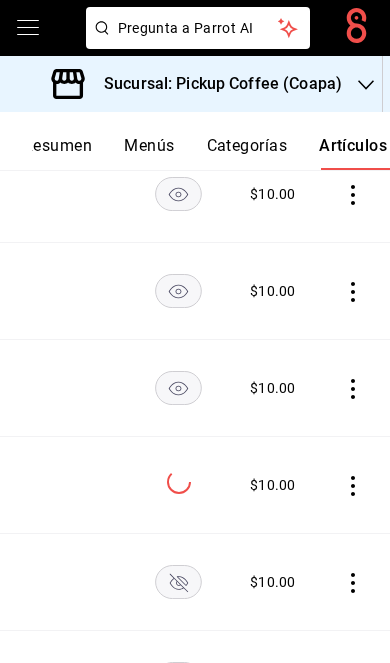 click 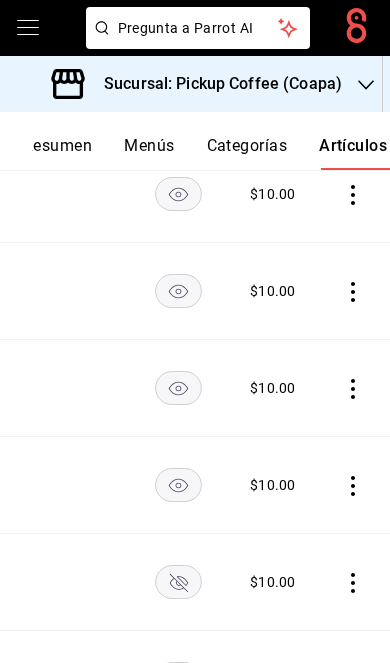 click 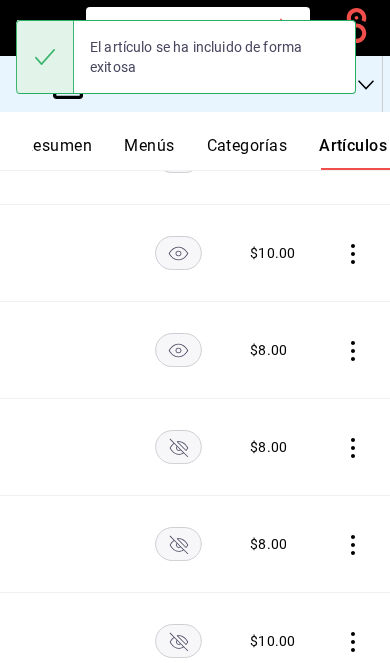 scroll, scrollTop: 3973, scrollLeft: 0, axis: vertical 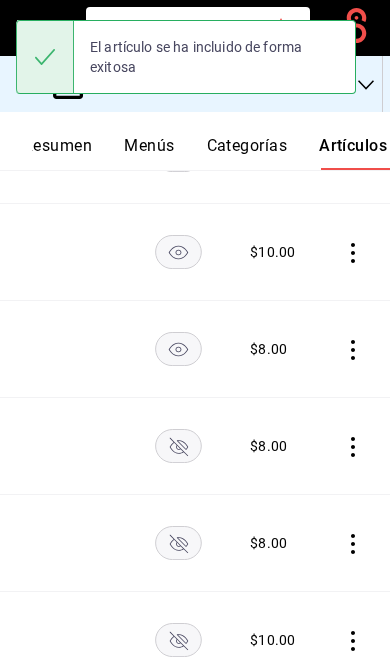 click 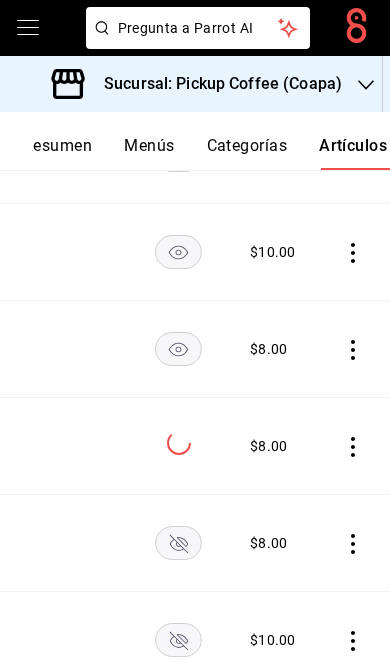 click 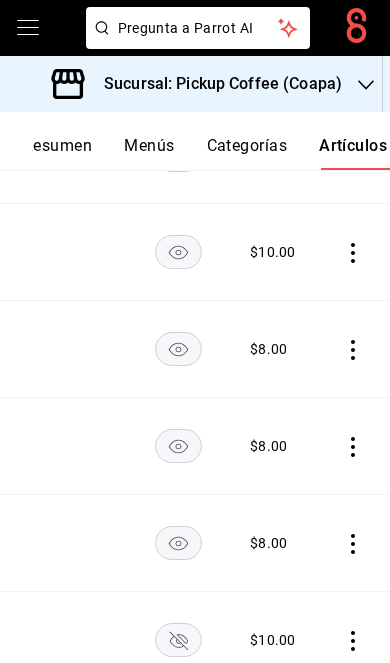 click 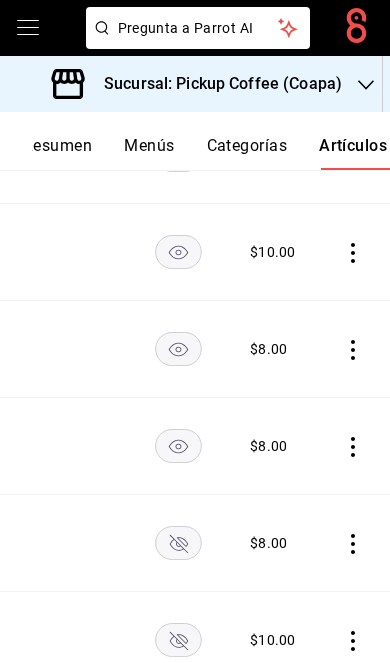 click 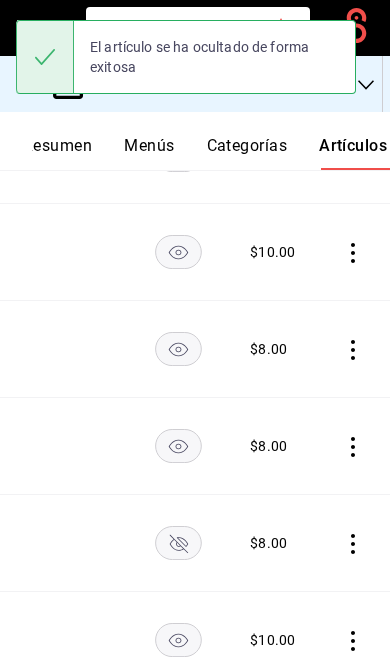 scroll, scrollTop: 4152, scrollLeft: 0, axis: vertical 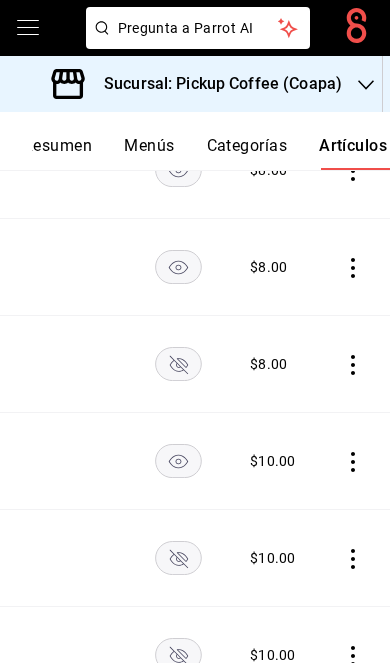 click 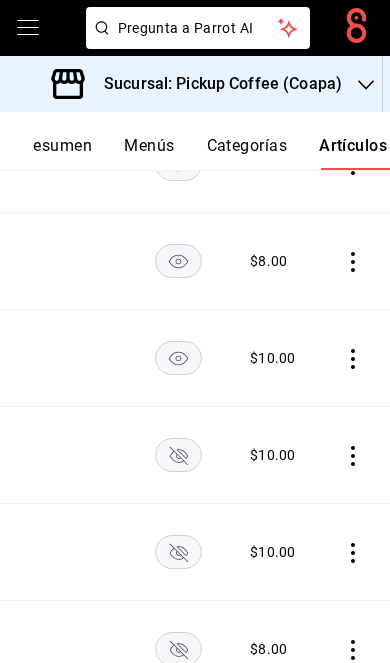 scroll, scrollTop: 4331, scrollLeft: 0, axis: vertical 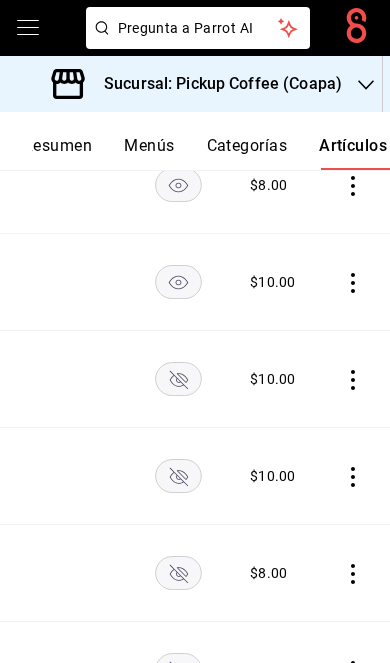click 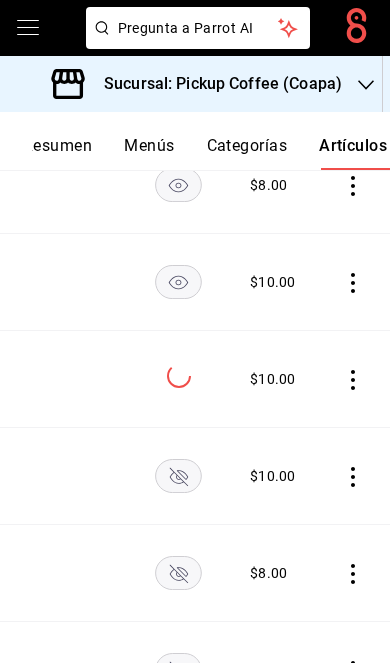 click 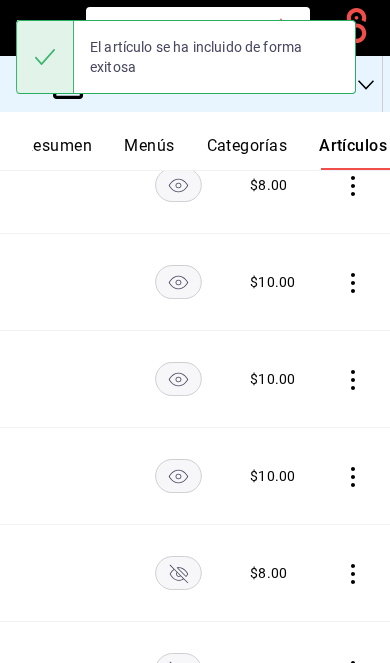 click 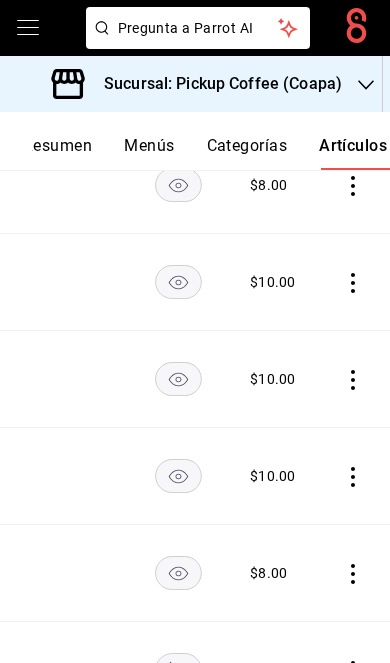 scroll, scrollTop: 4544, scrollLeft: 0, axis: vertical 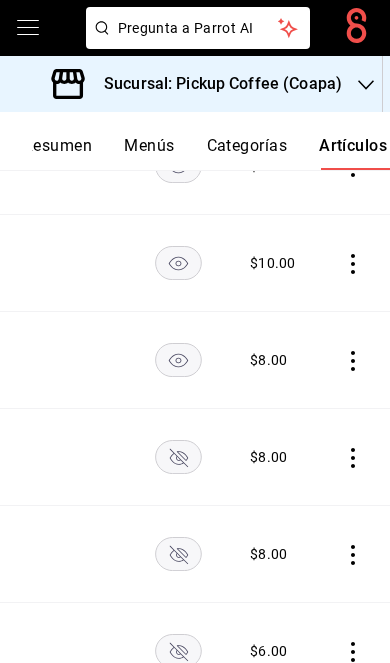 click 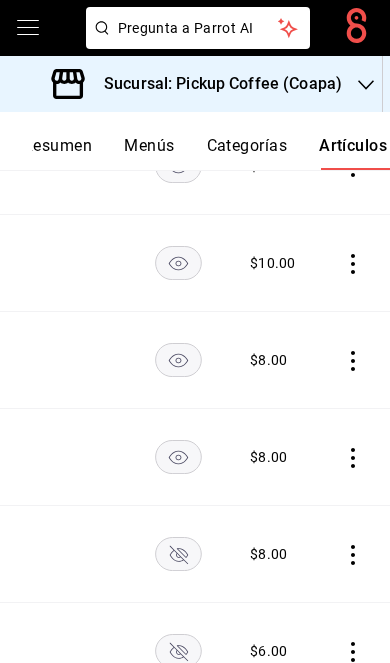 click 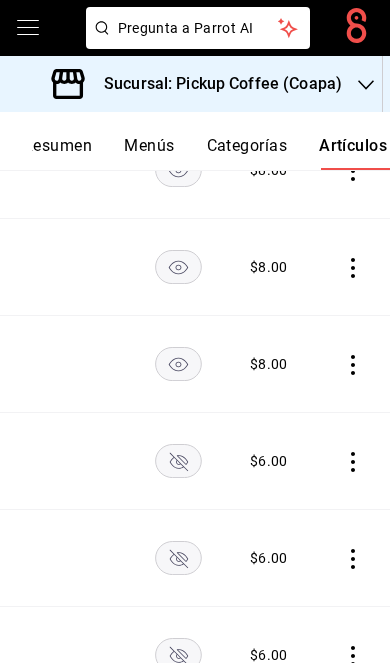 scroll, scrollTop: 4736, scrollLeft: 0, axis: vertical 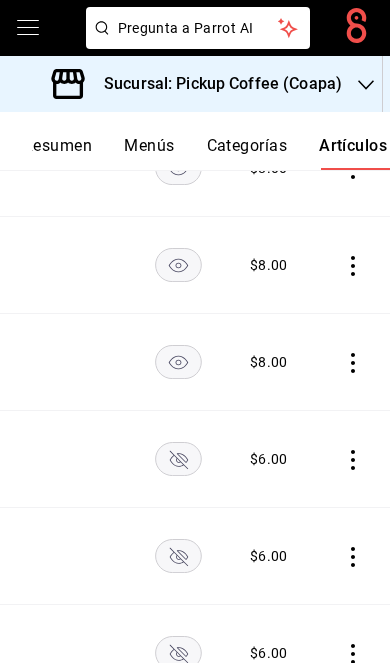 click 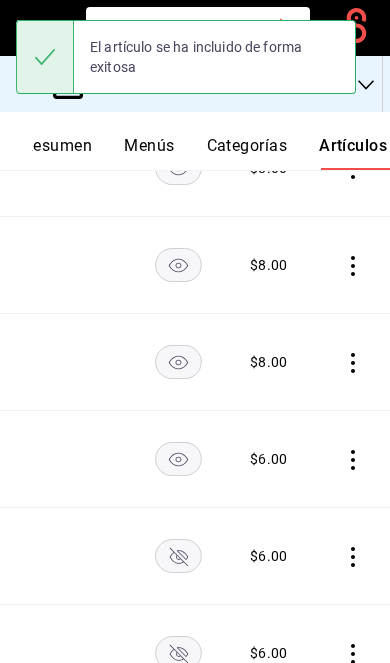 click 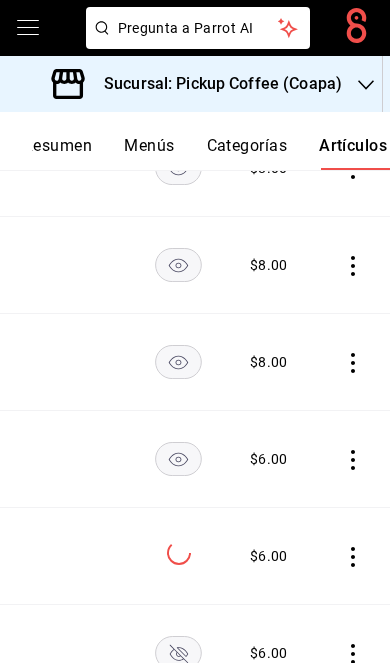 click 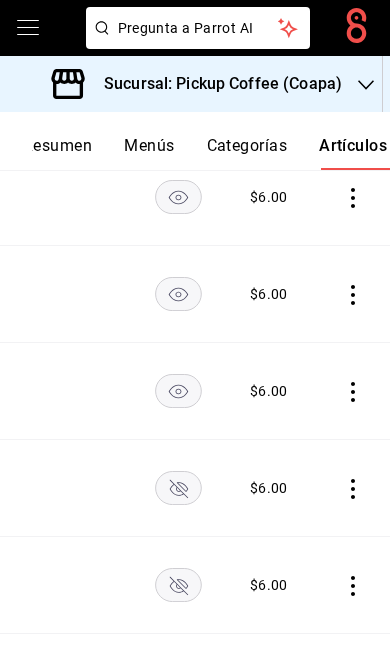 scroll, scrollTop: 5042, scrollLeft: 0, axis: vertical 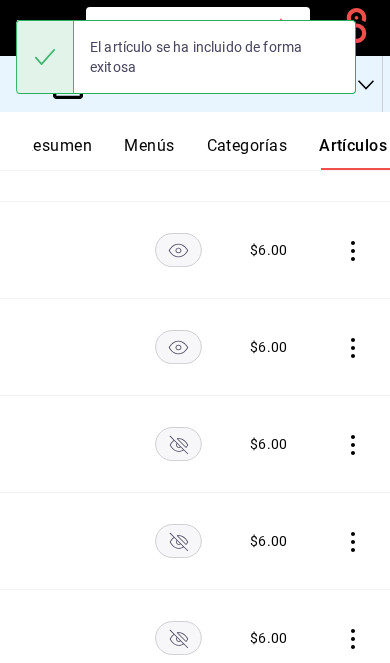 click 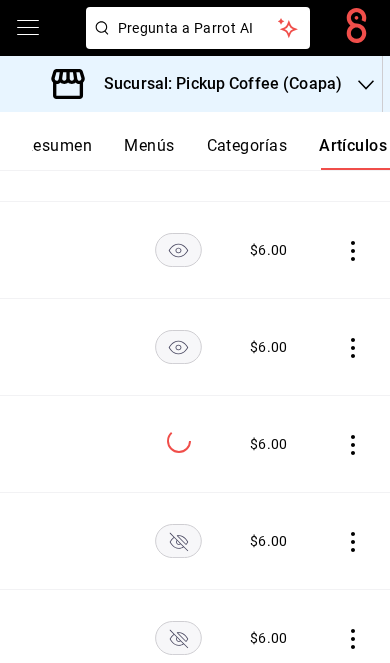 click 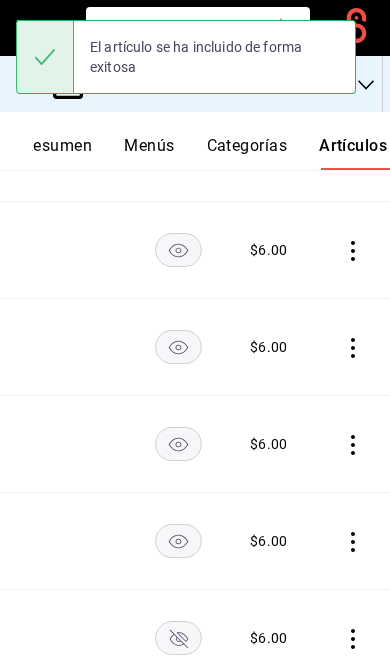 click 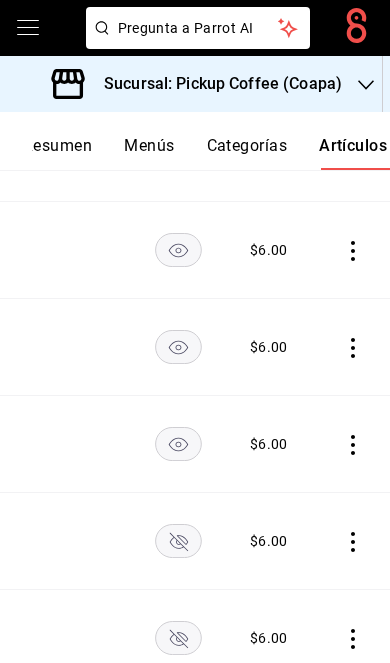 click 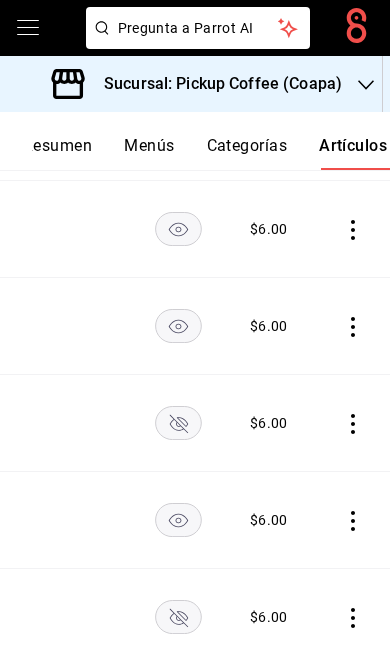 scroll, scrollTop: 5153, scrollLeft: 0, axis: vertical 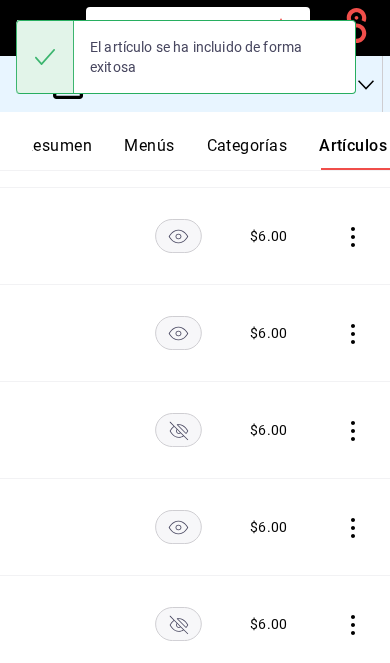 click 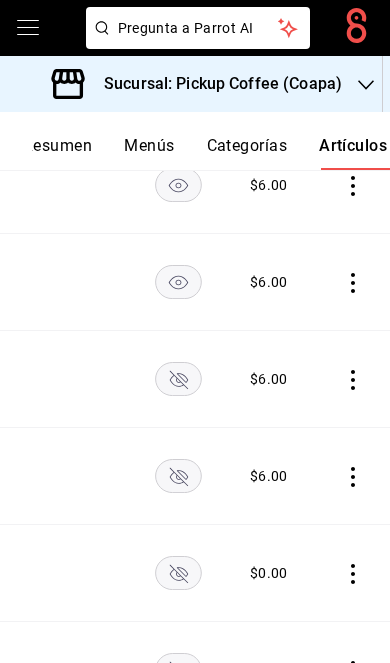 scroll, scrollTop: 5404, scrollLeft: 0, axis: vertical 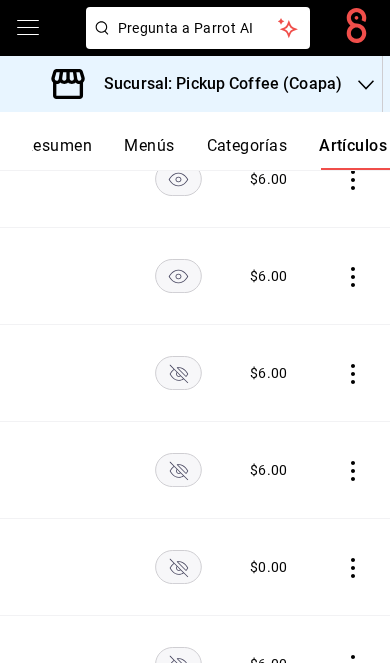 click 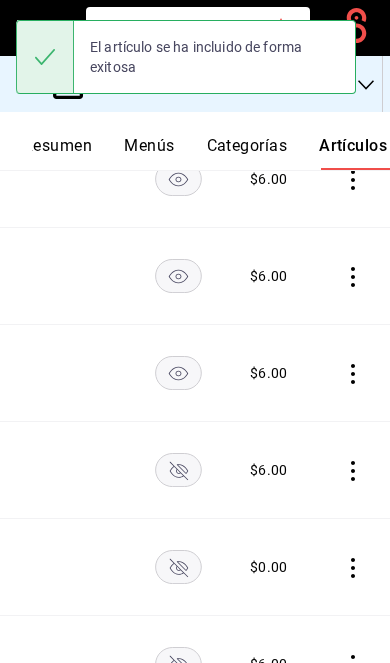 click 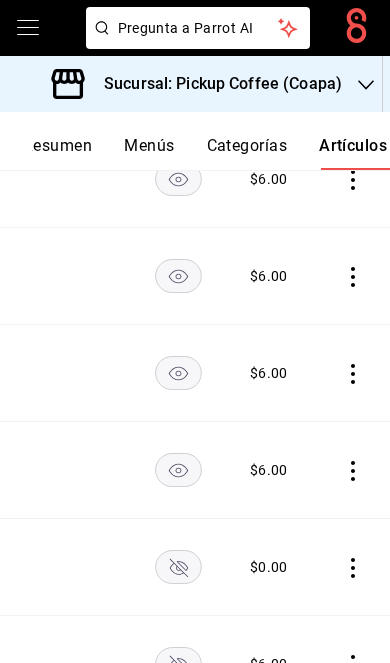 click 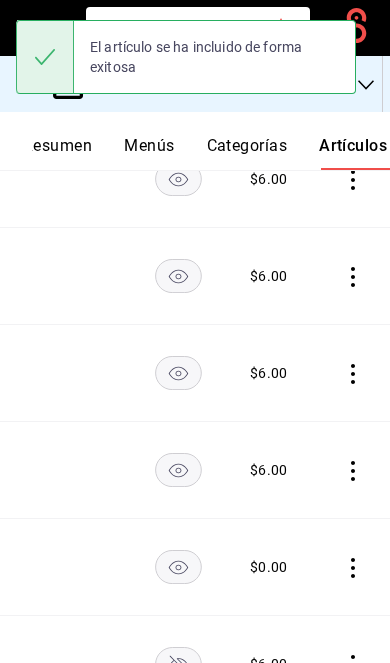click 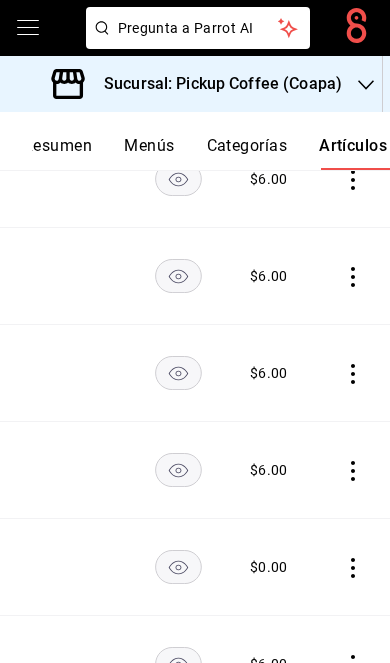 scroll, scrollTop: 5689, scrollLeft: 0, axis: vertical 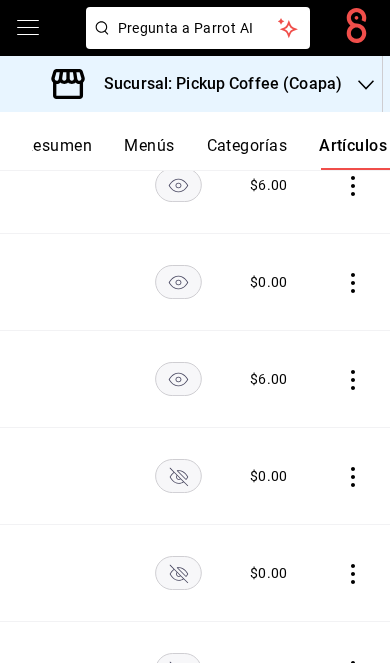 click 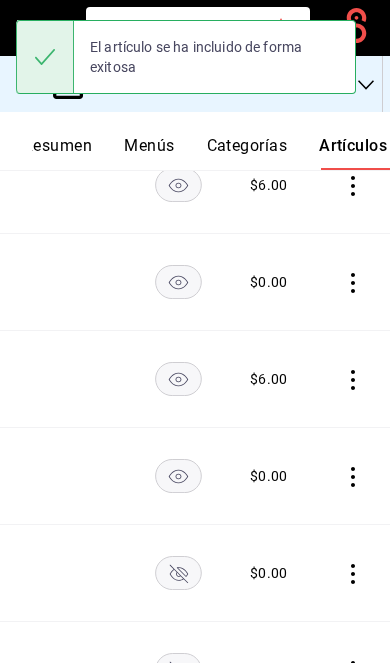click 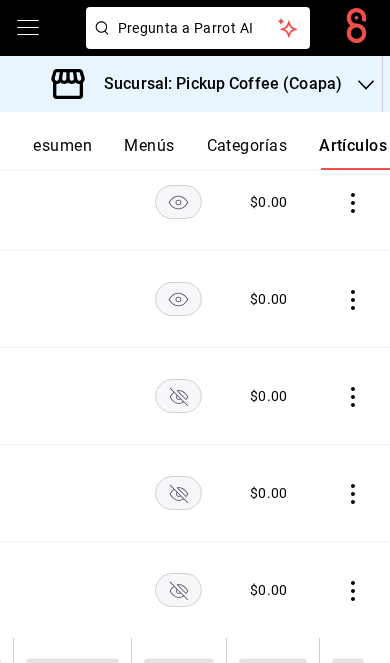 scroll, scrollTop: 5962, scrollLeft: 0, axis: vertical 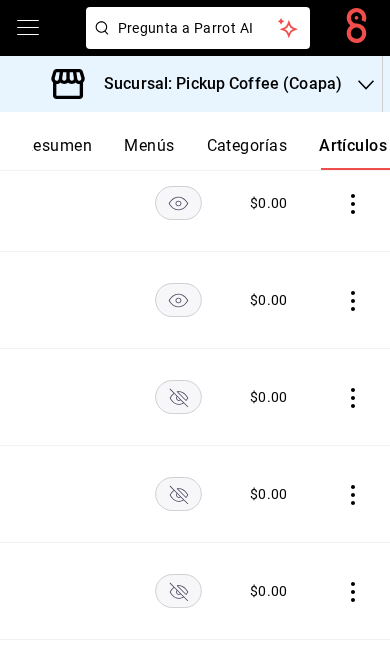 click 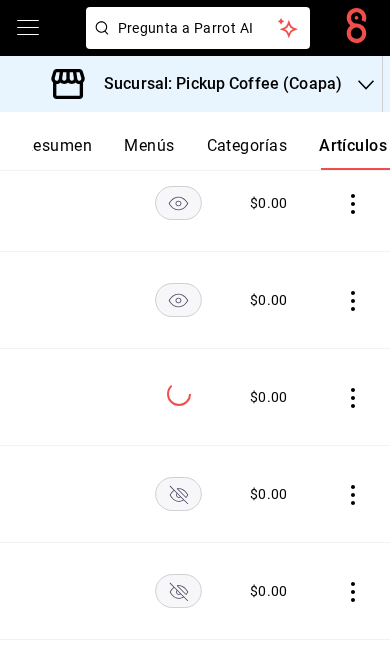 click 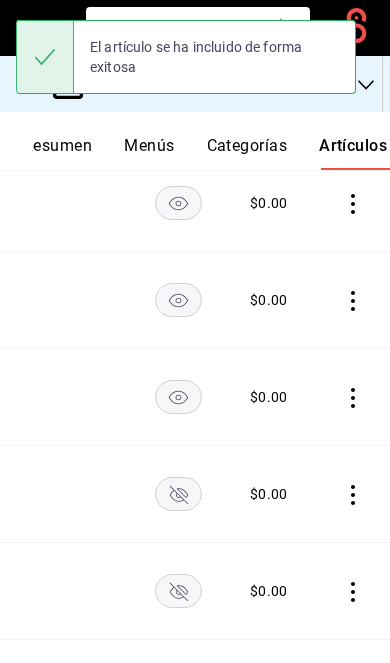 click 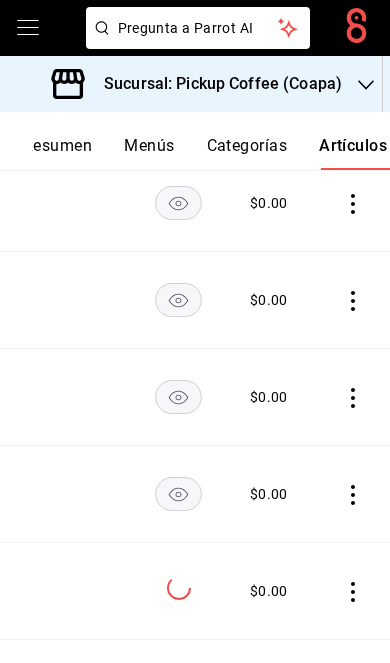 click 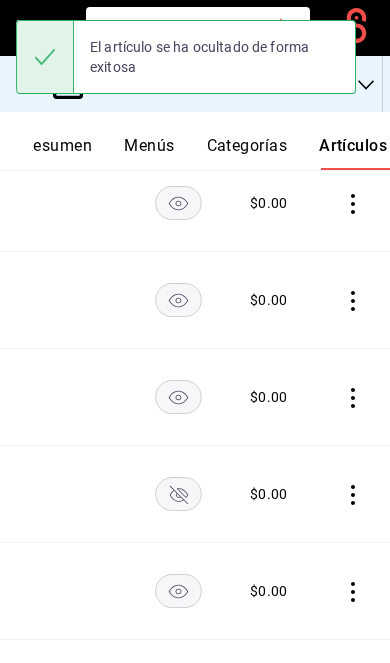 click 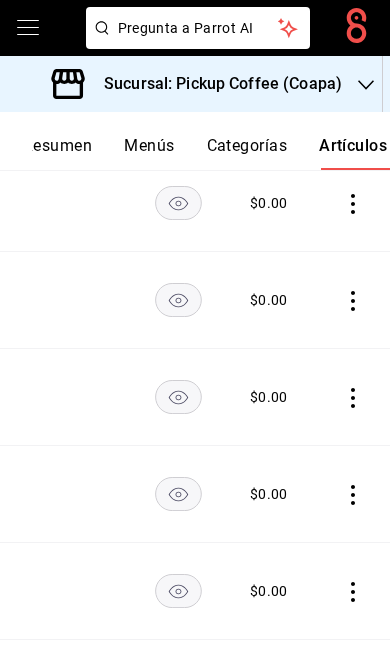 scroll, scrollTop: 6162, scrollLeft: 0, axis: vertical 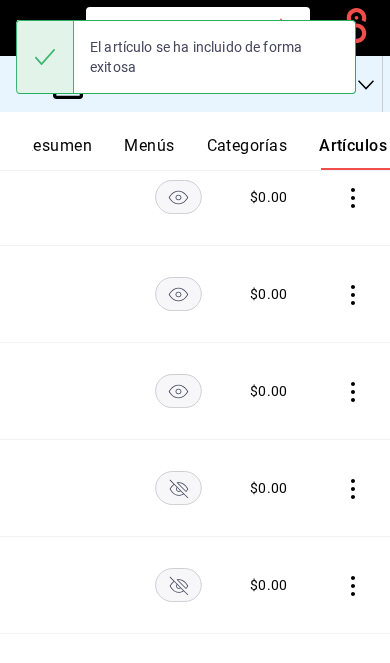 click 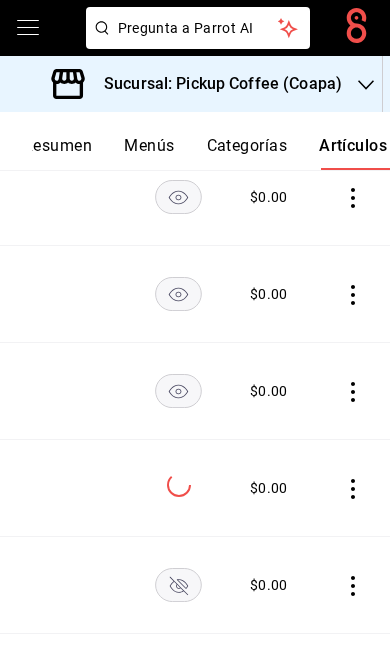 click 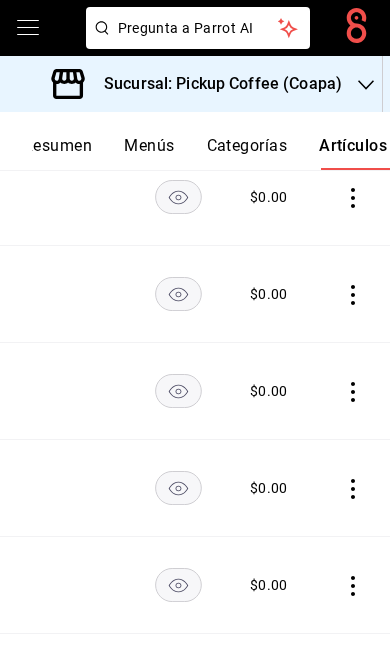 click 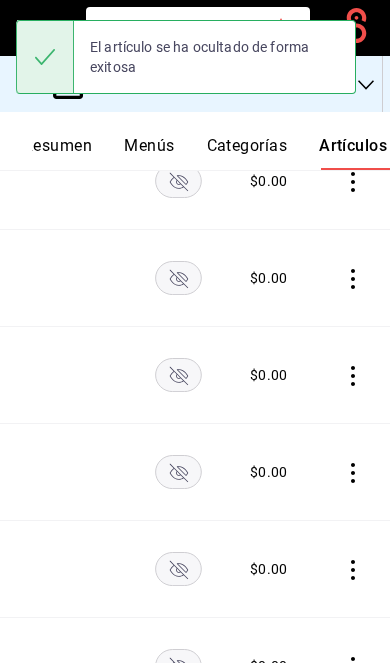 scroll, scrollTop: 6576, scrollLeft: 0, axis: vertical 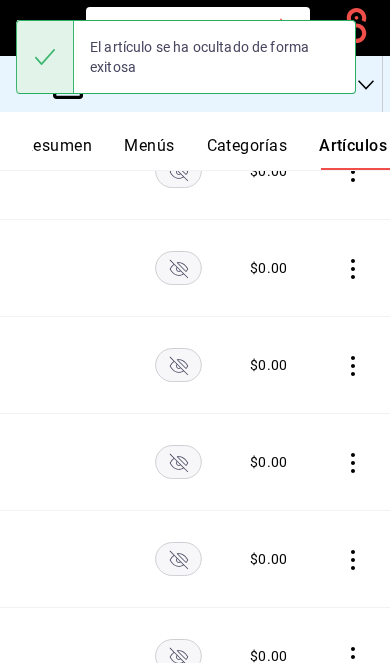 click 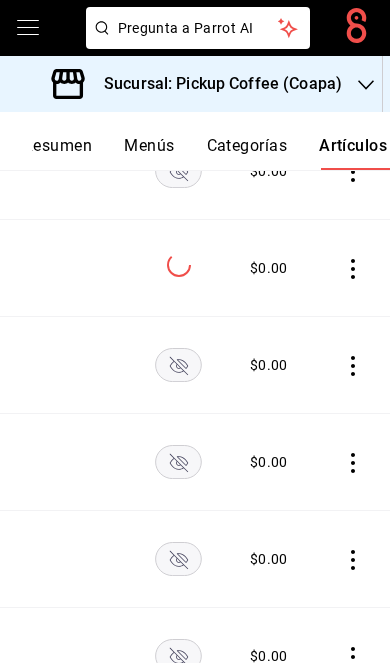 click 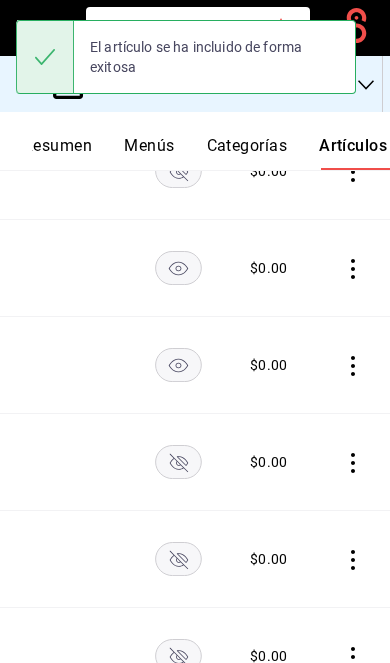 click 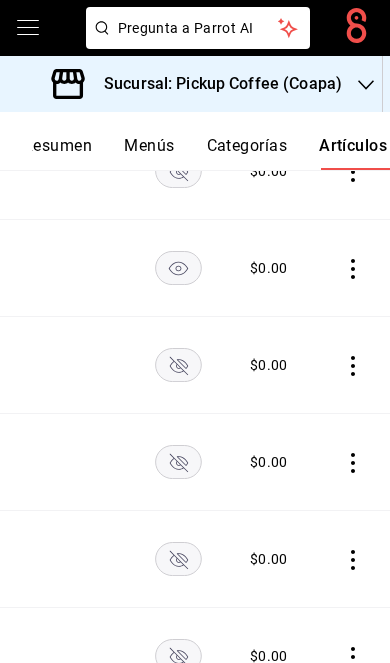 click 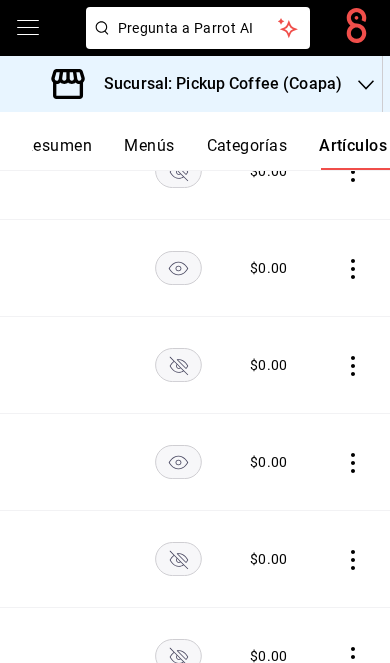 click 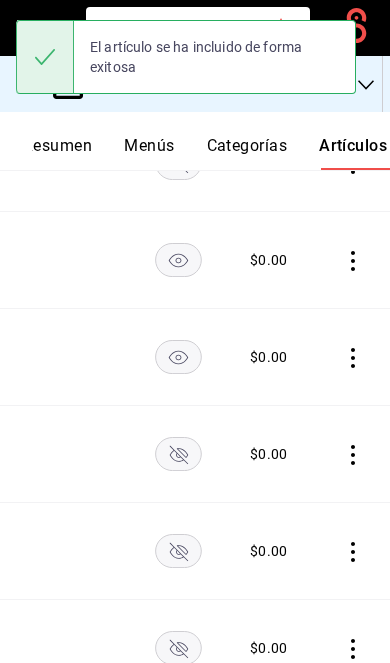 scroll, scrollTop: 6779, scrollLeft: 0, axis: vertical 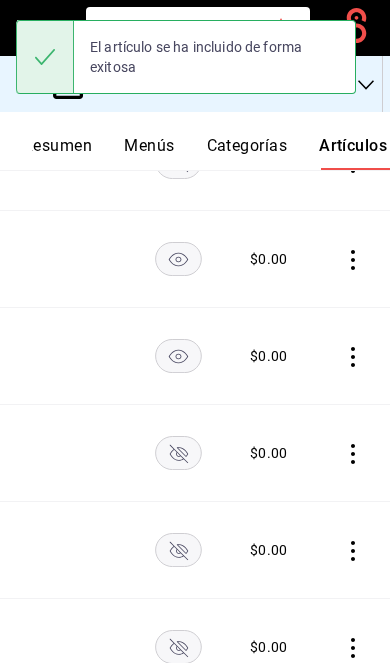click 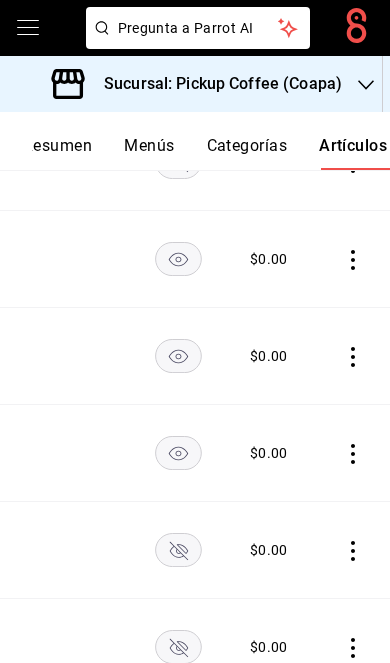 click 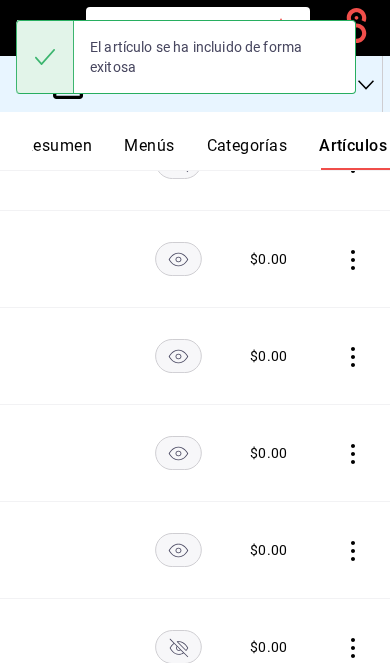 scroll, scrollTop: 7007, scrollLeft: 0, axis: vertical 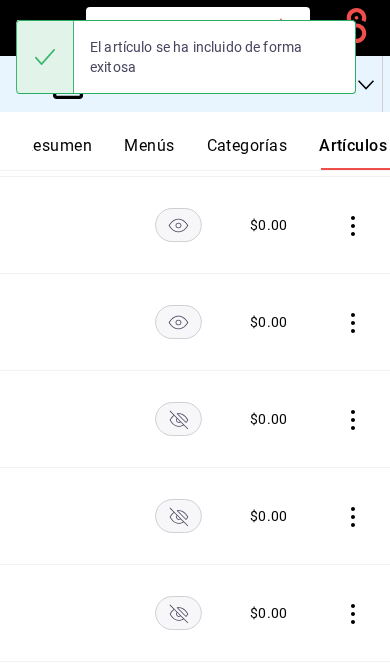 click 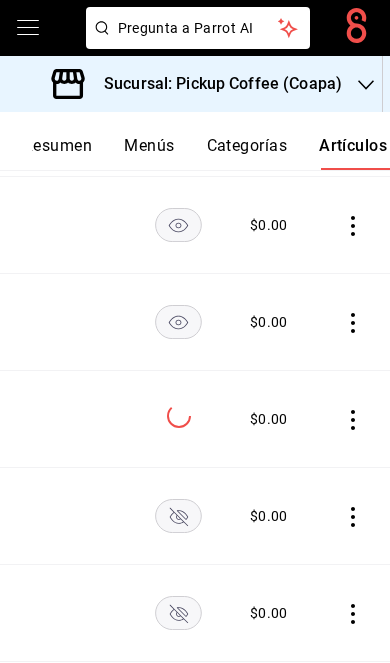 click 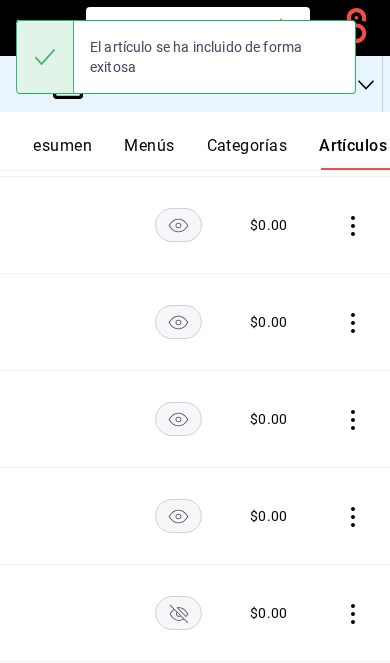 click 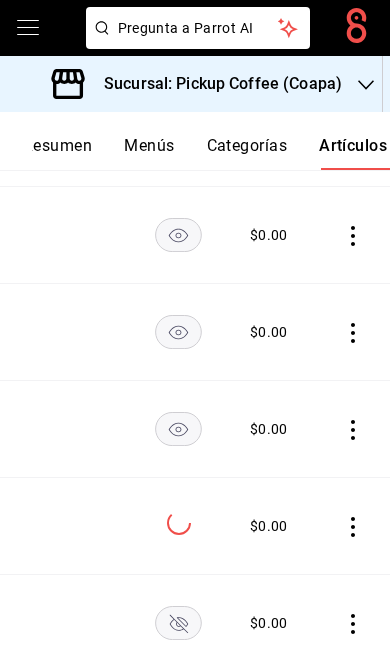 scroll, scrollTop: 7229, scrollLeft: 0, axis: vertical 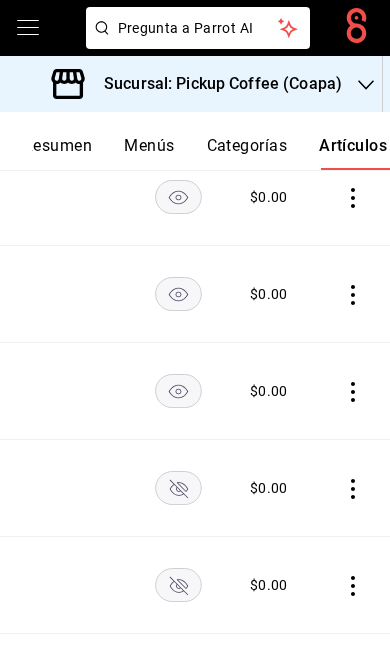 click 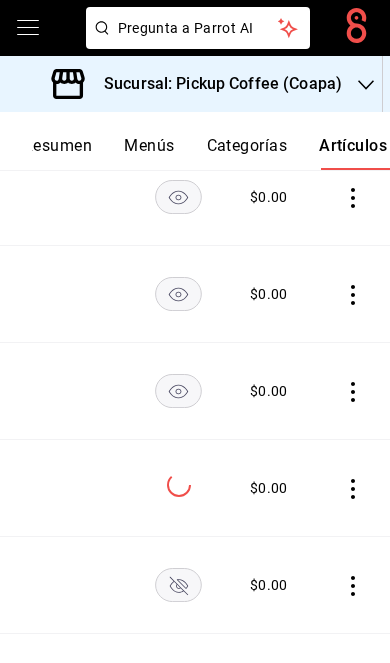 click 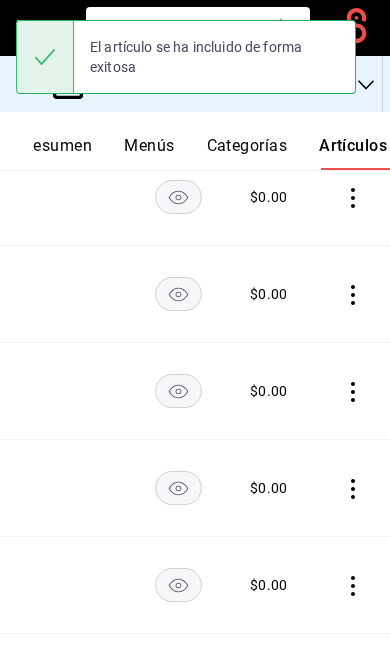 scroll, scrollTop: 7503, scrollLeft: 0, axis: vertical 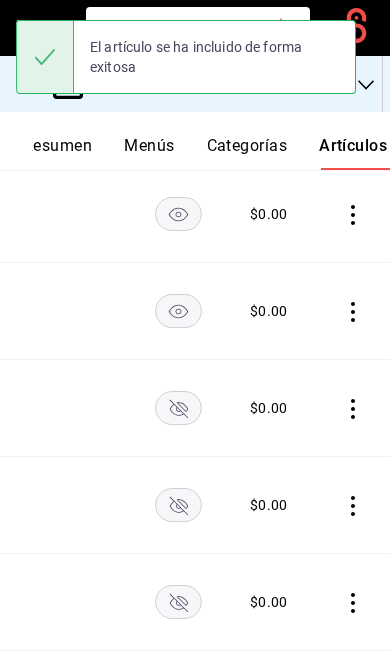 click 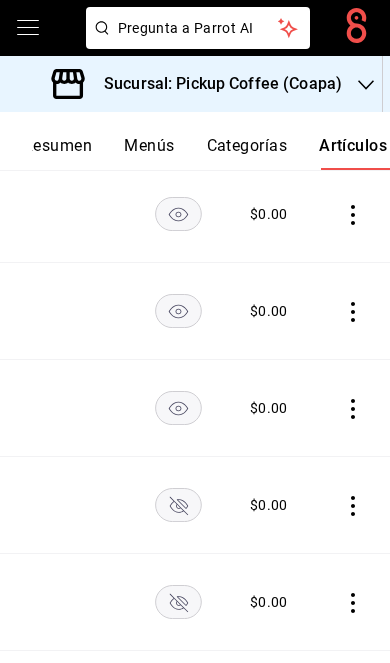 click 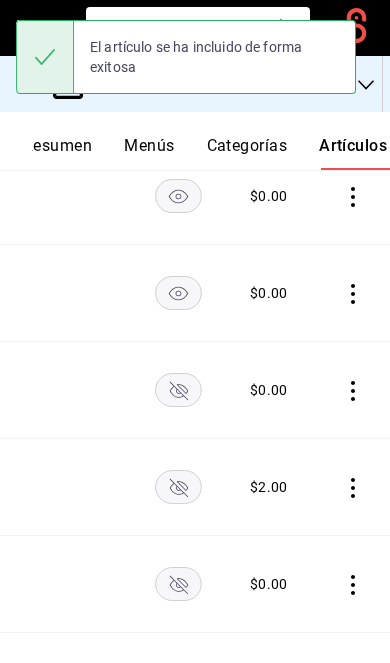 scroll, scrollTop: 7715, scrollLeft: 0, axis: vertical 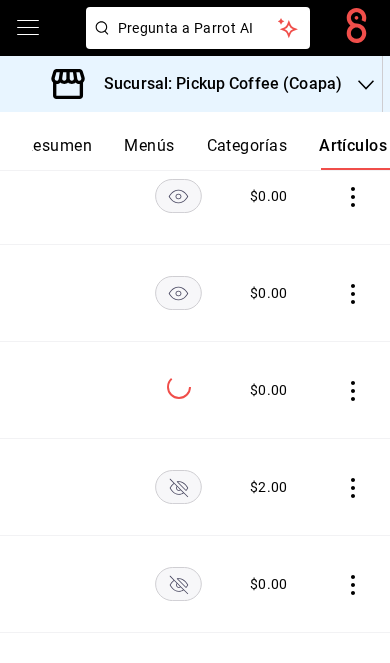 click 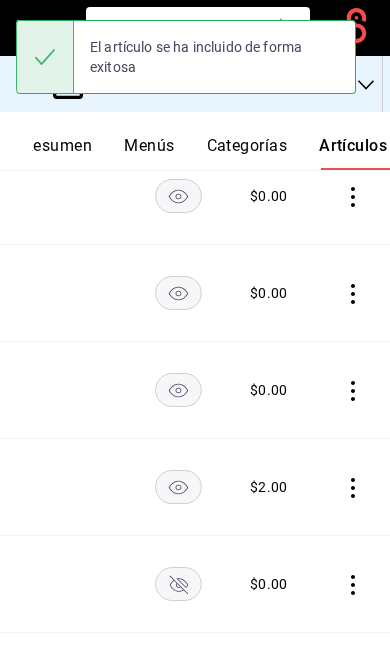 scroll, scrollTop: 7891, scrollLeft: 0, axis: vertical 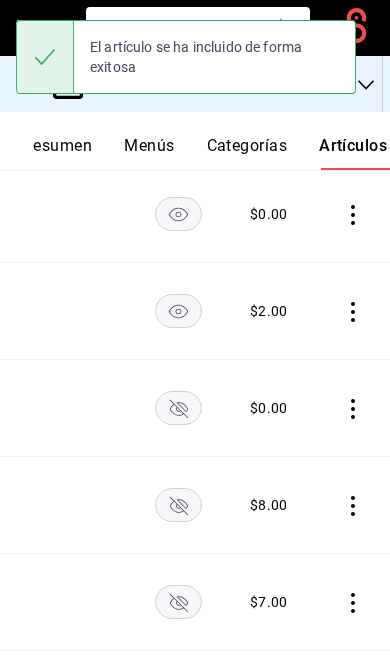 click 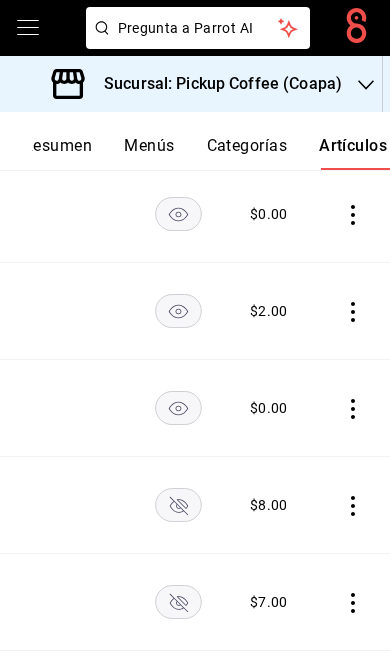 click 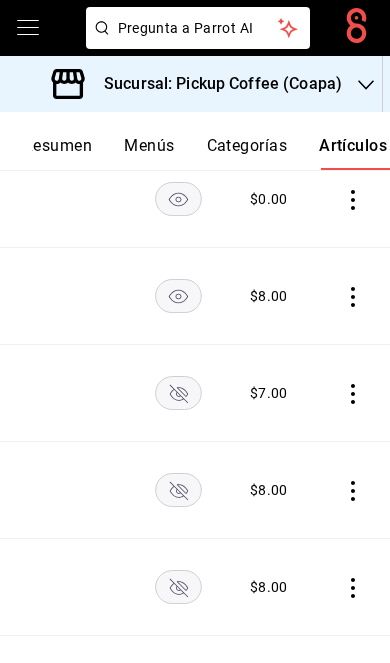 scroll, scrollTop: 8142, scrollLeft: 0, axis: vertical 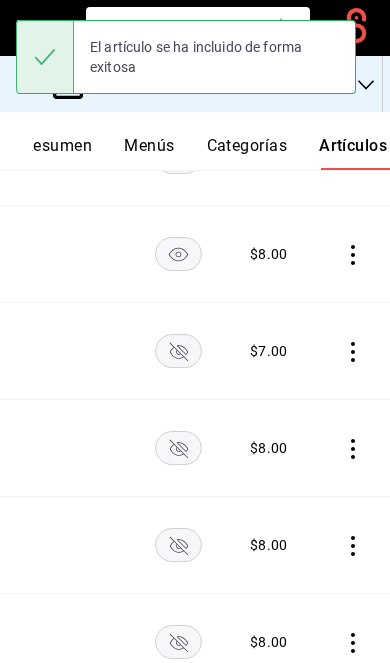 click 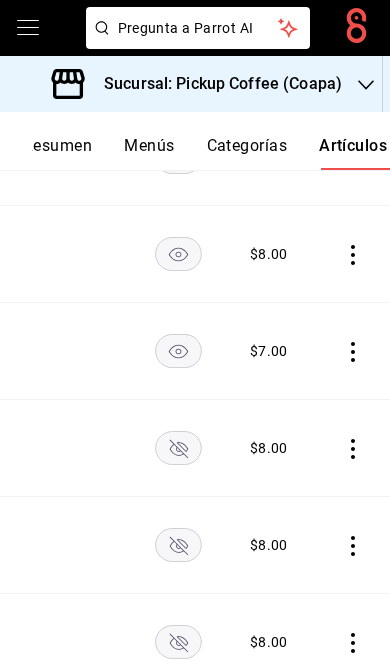 click 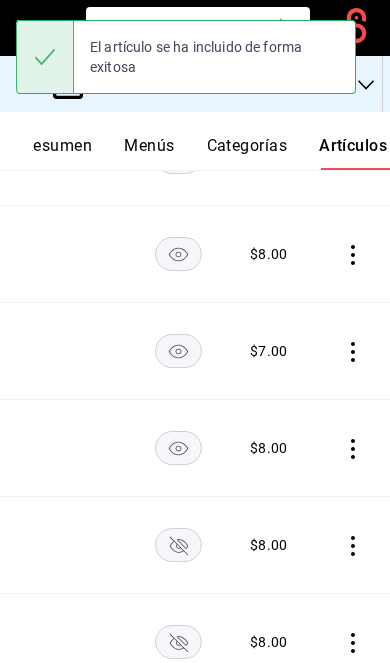 scroll, scrollTop: 8346, scrollLeft: 0, axis: vertical 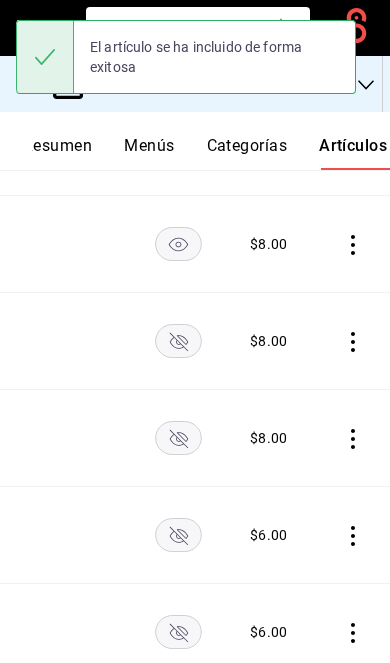 click 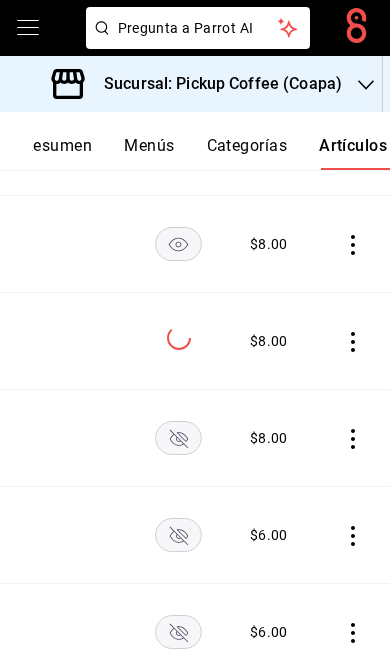 click 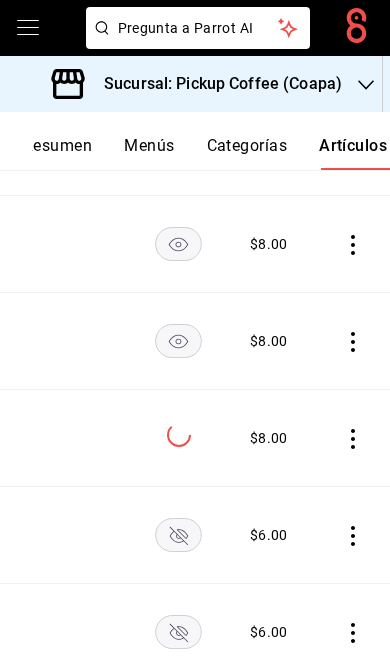 click 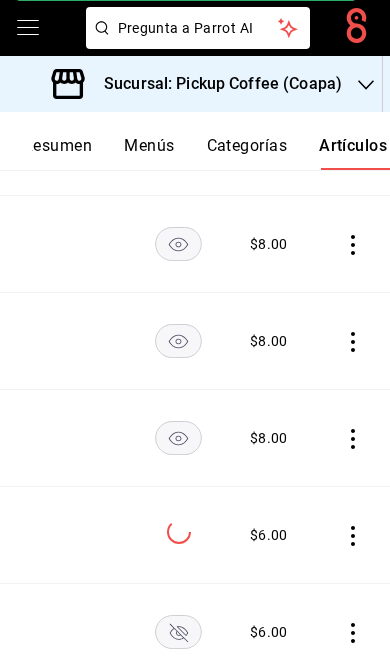 scroll, scrollTop: 8594, scrollLeft: 0, axis: vertical 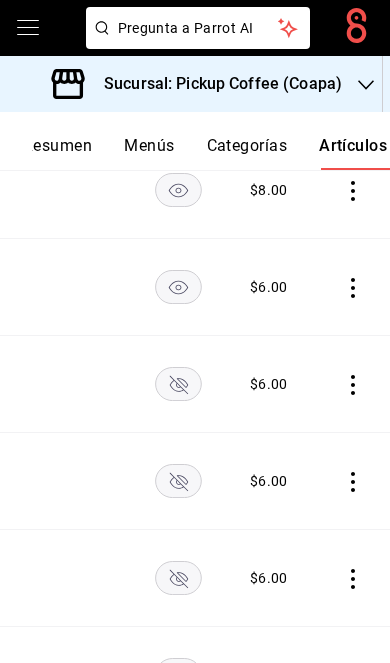 click 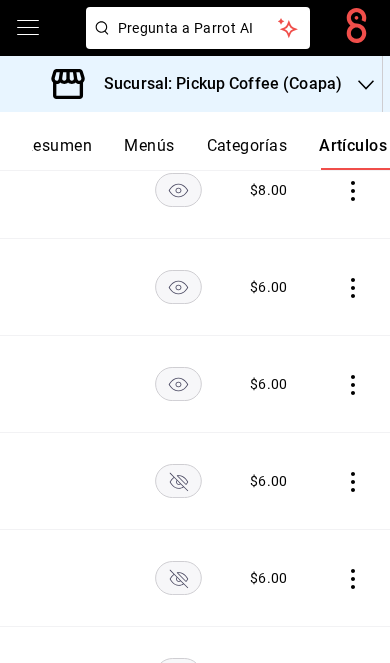 click 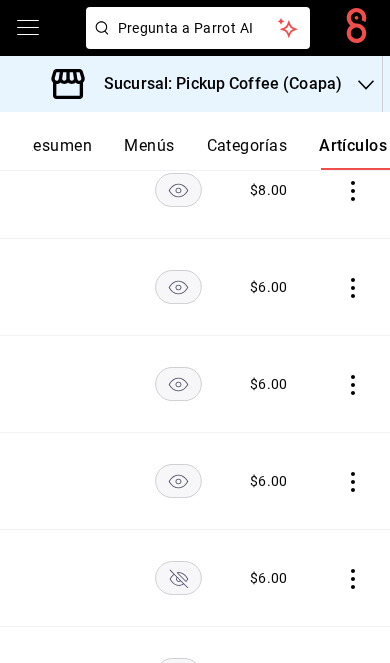 click 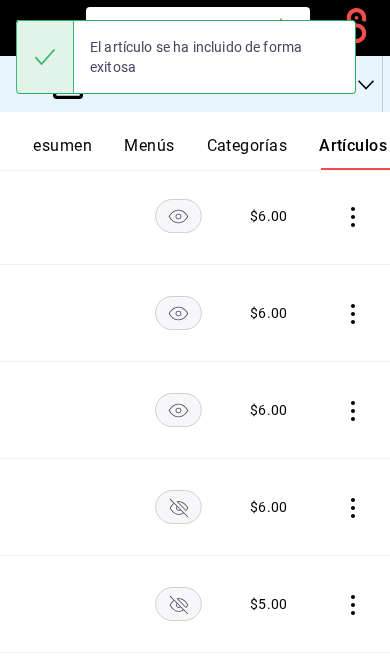 scroll, scrollTop: 8864, scrollLeft: 0, axis: vertical 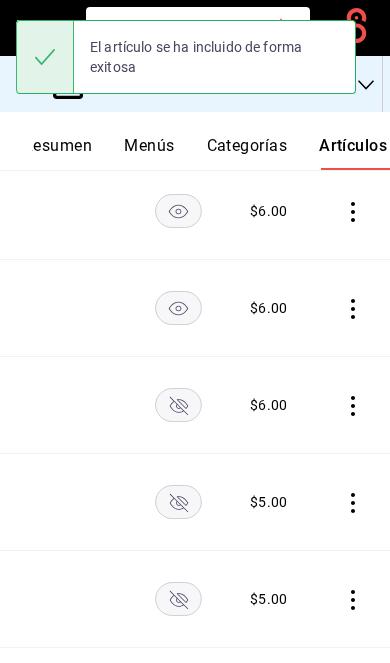 click 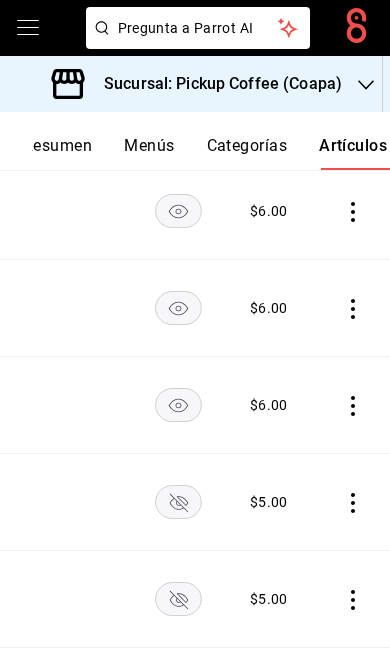click at bounding box center [178, 502] 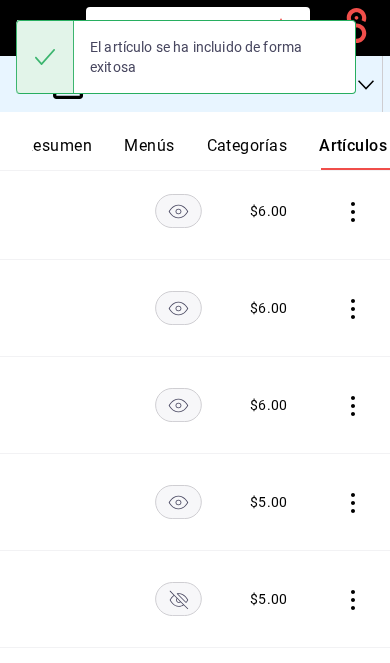 click 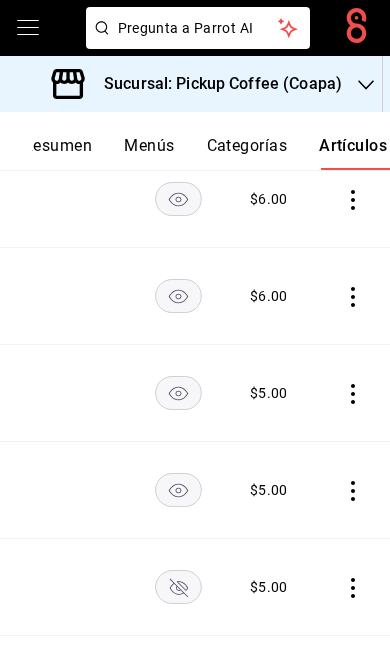 scroll, scrollTop: 9114, scrollLeft: 0, axis: vertical 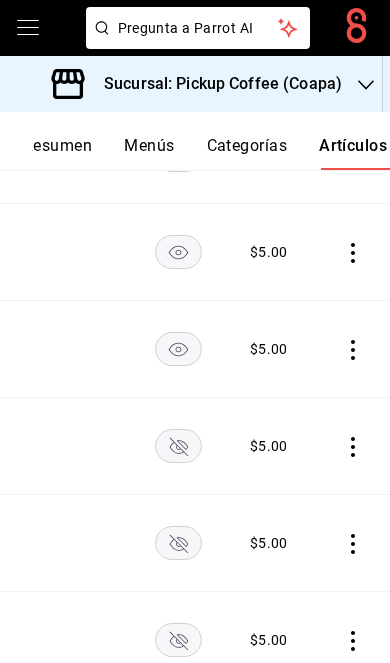 click 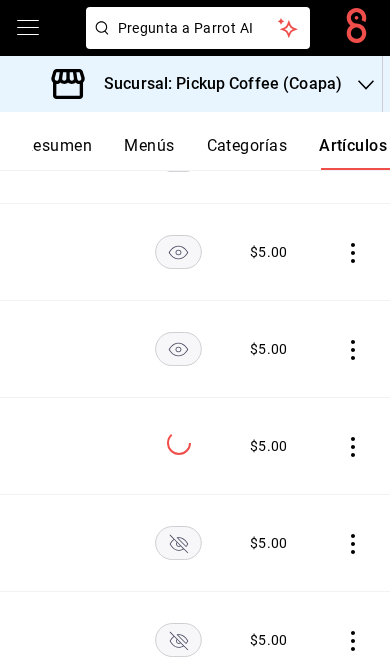 click 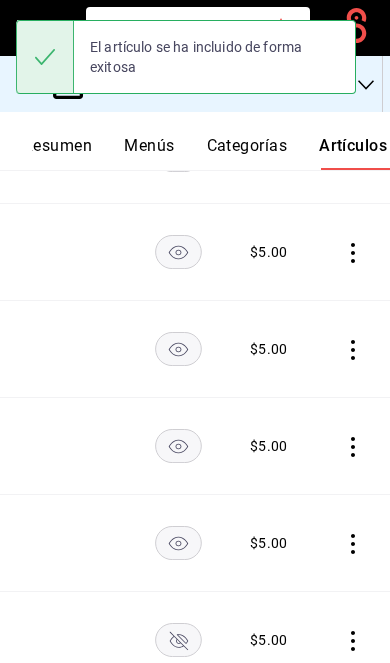 click 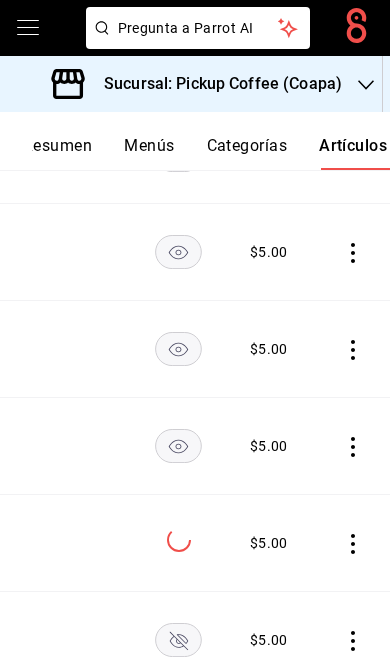click 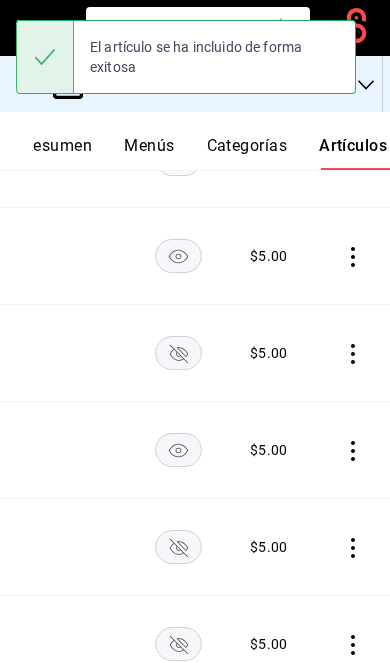 scroll, scrollTop: 9303, scrollLeft: 0, axis: vertical 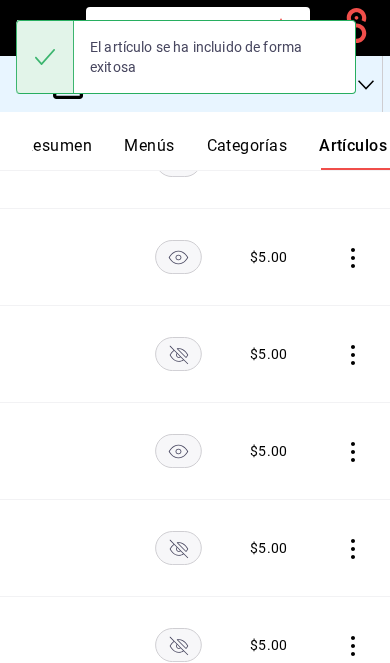 click 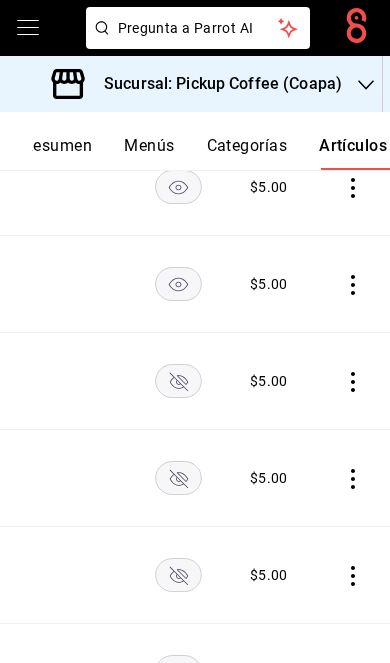 scroll, scrollTop: 9495, scrollLeft: 0, axis: vertical 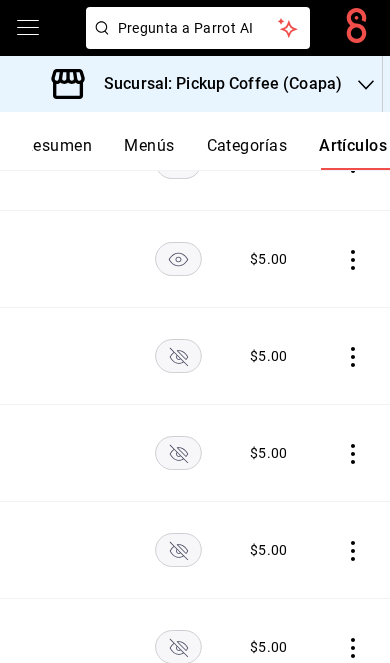 click 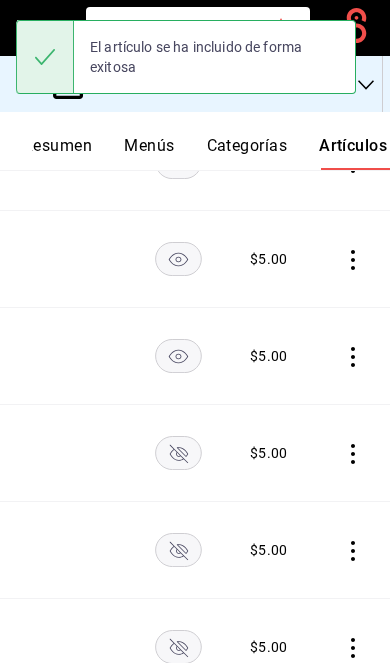 click 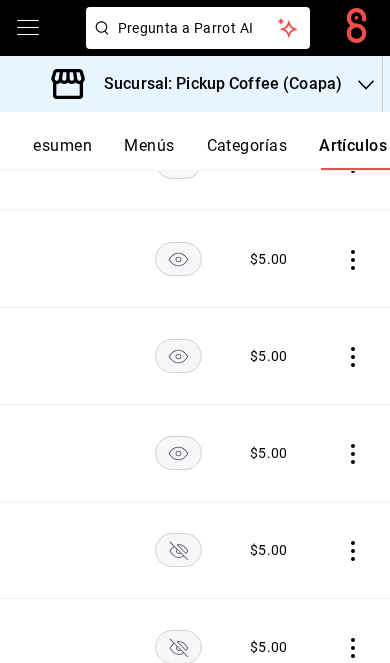 click 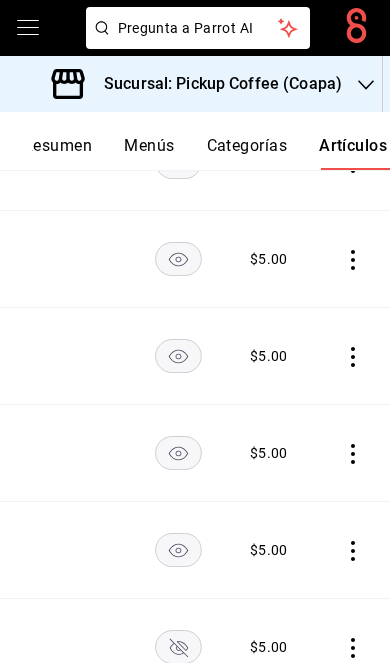 scroll, scrollTop: 9741, scrollLeft: 0, axis: vertical 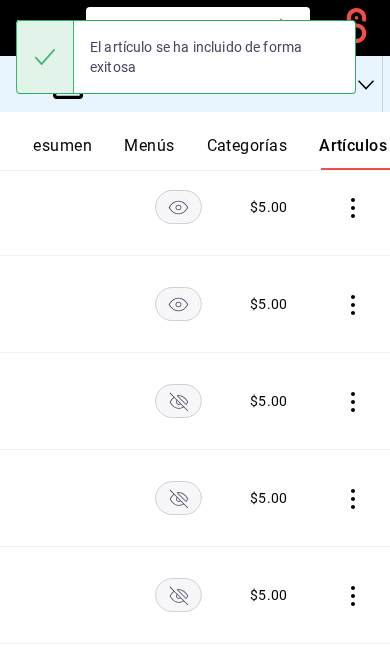 click 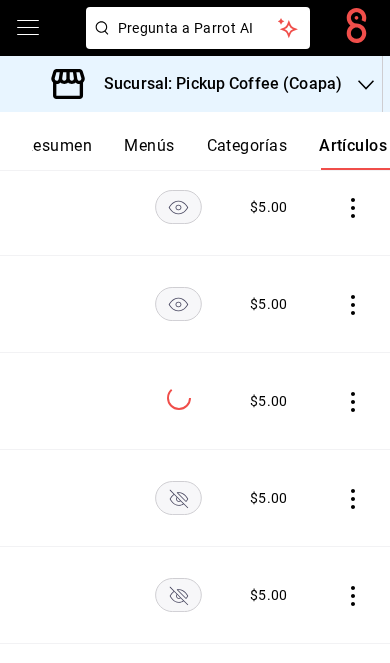 click 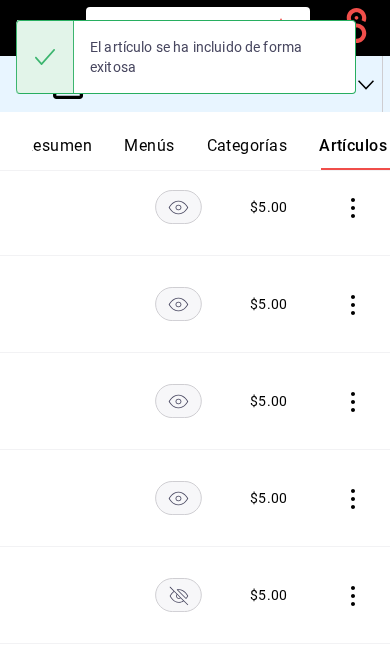 click 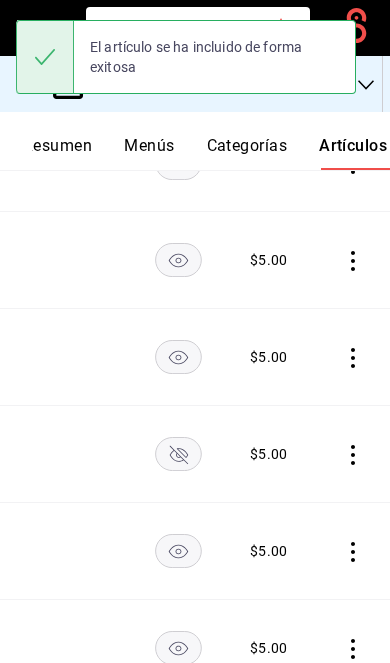 scroll, scrollTop: 9993, scrollLeft: 0, axis: vertical 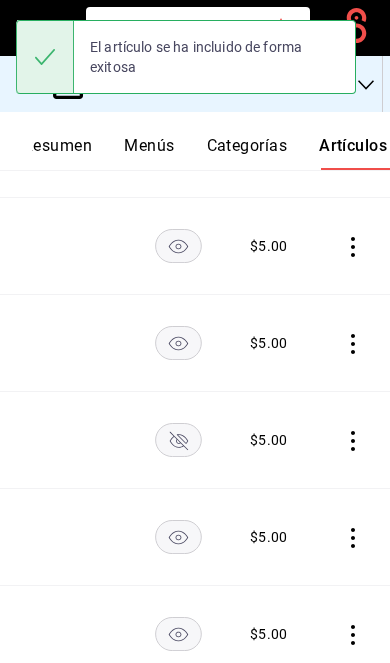 click 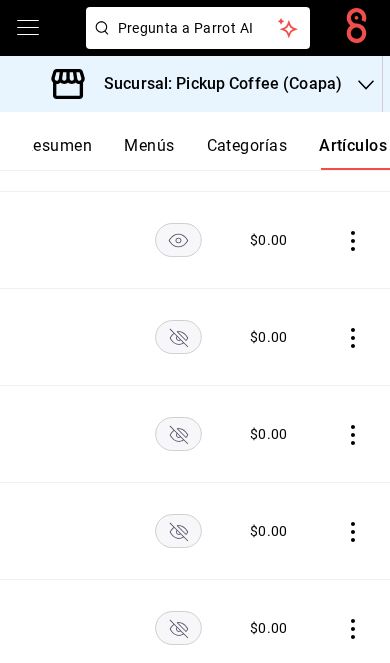 scroll, scrollTop: 11358, scrollLeft: 0, axis: vertical 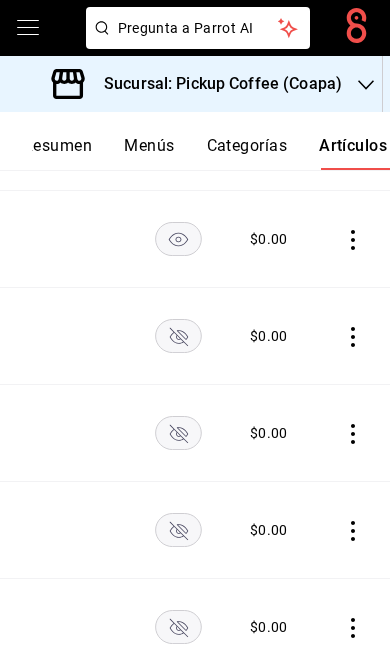click 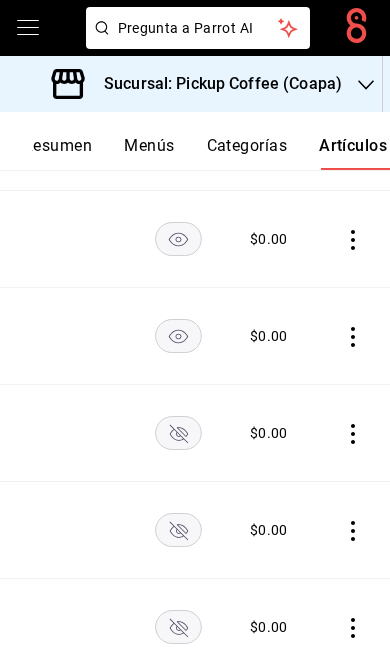 click 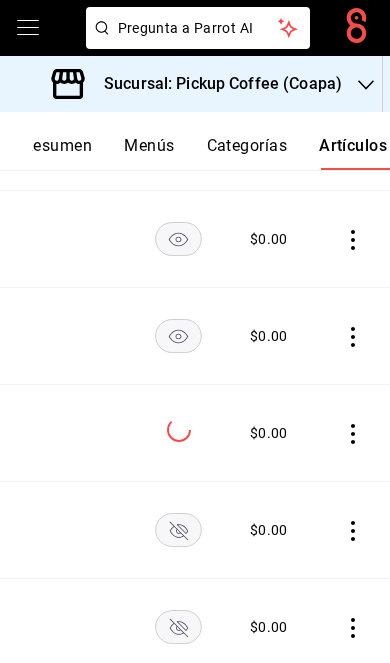 click 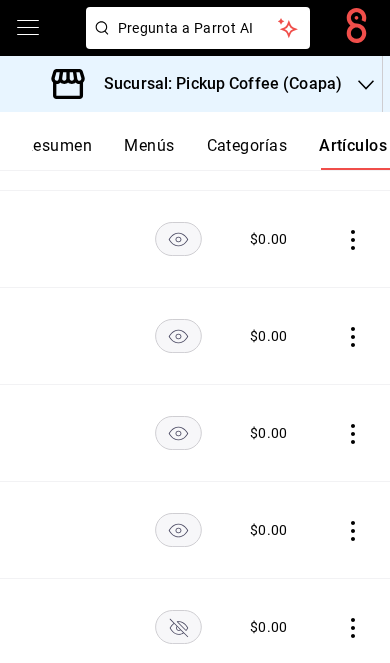click 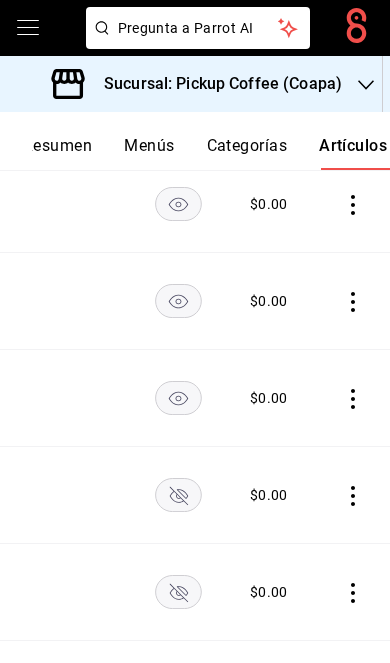 scroll, scrollTop: 11586, scrollLeft: 0, axis: vertical 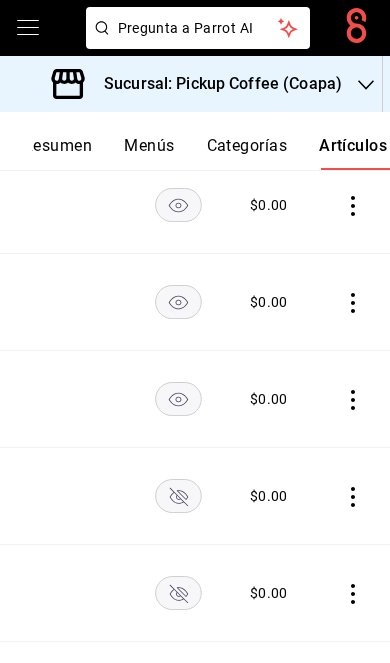 click 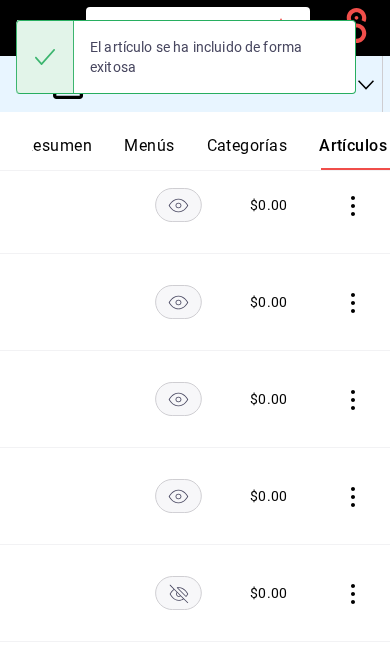 click 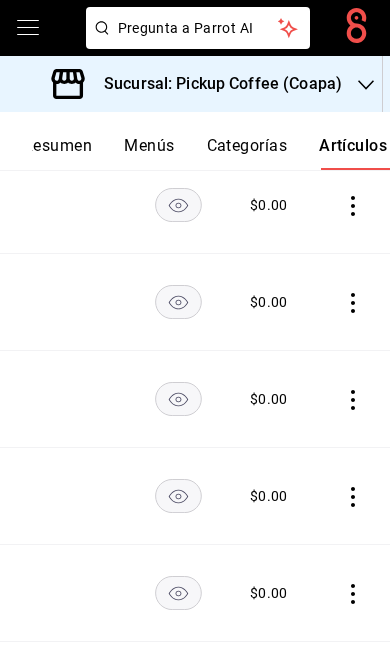 click 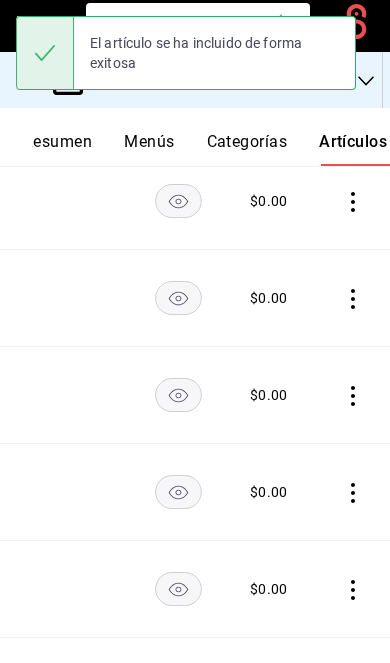 scroll, scrollTop: 0, scrollLeft: 0, axis: both 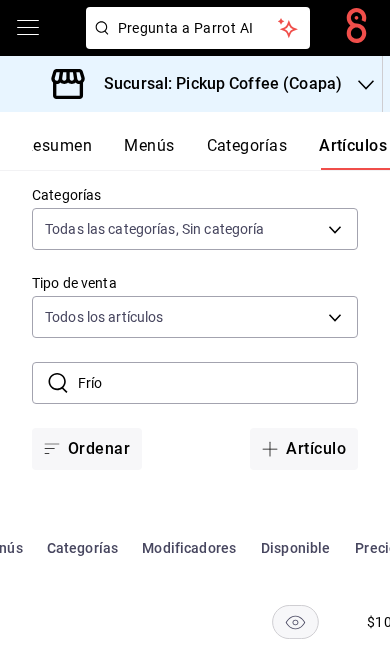 click on "Frío" at bounding box center (218, 383) 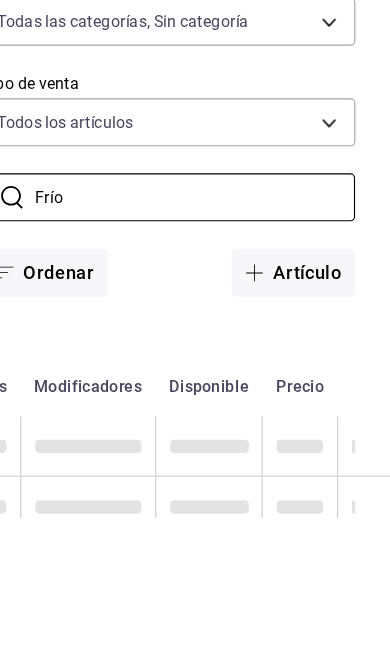 scroll, scrollTop: 0, scrollLeft: 265, axis: horizontal 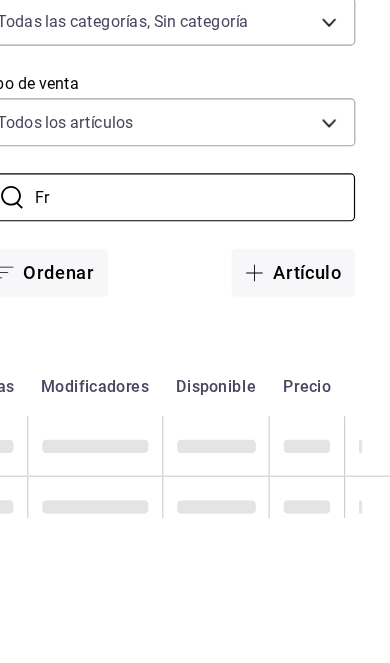 type on "F" 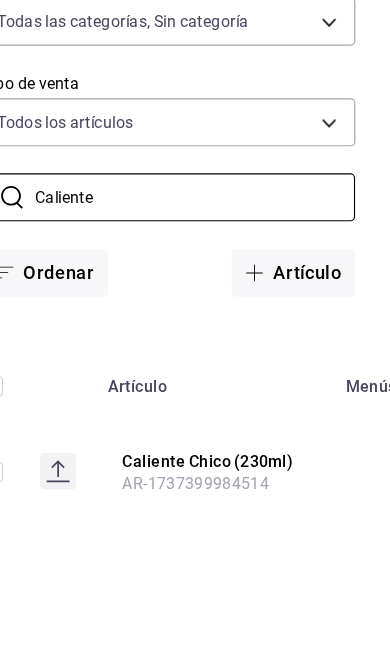 type on "Caliente" 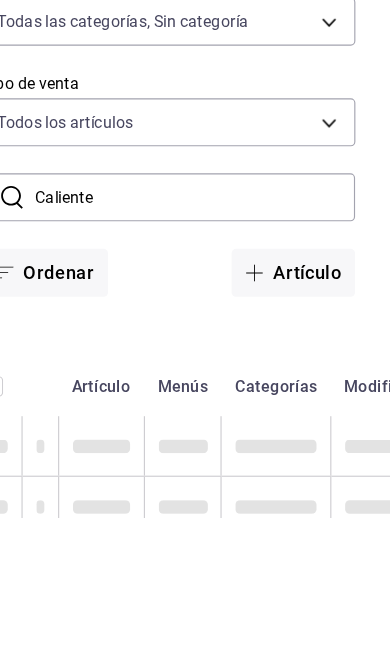 scroll, scrollTop: 81, scrollLeft: 0, axis: vertical 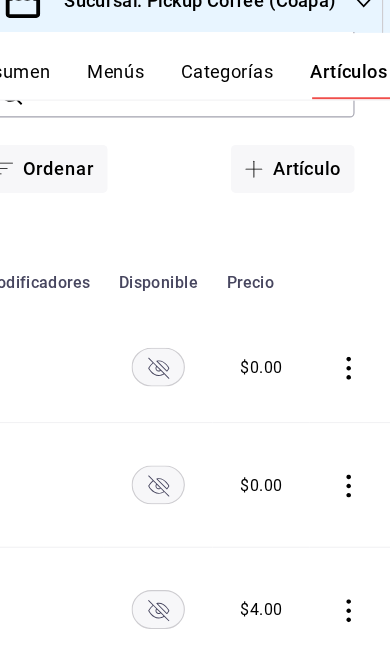 click 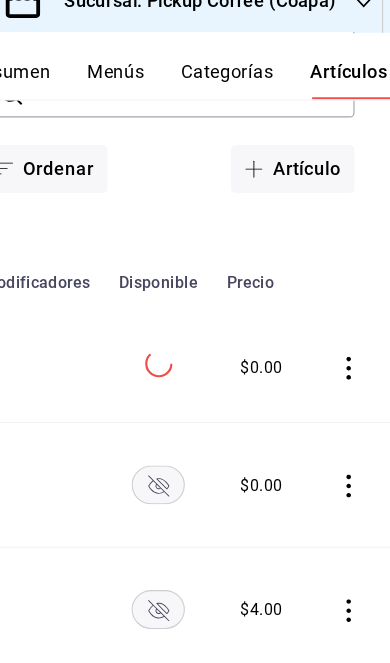 scroll, scrollTop: 82, scrollLeft: 0, axis: vertical 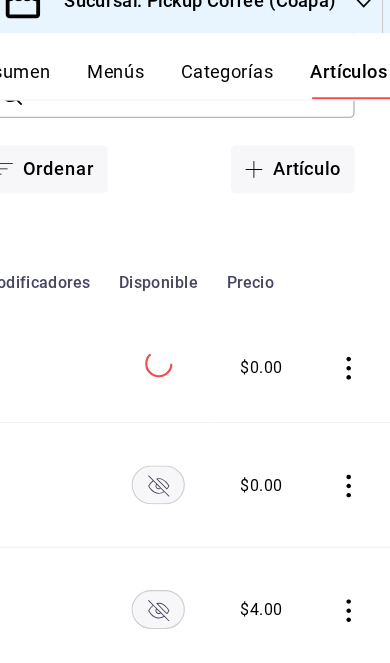 click 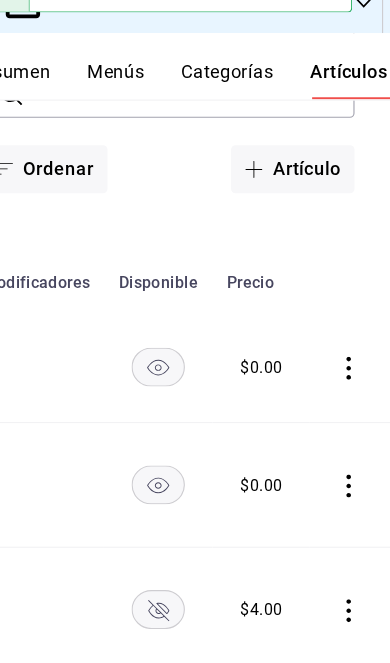 click 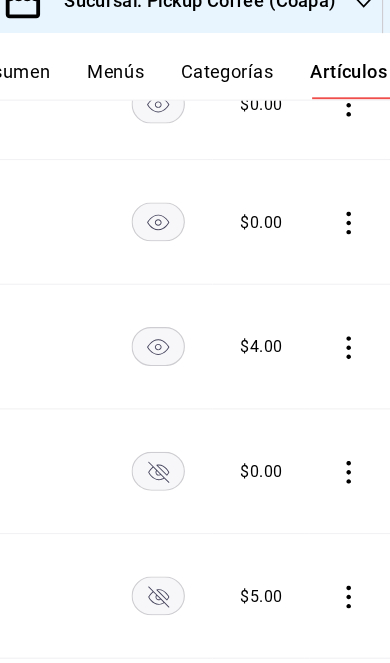 scroll, scrollTop: 663, scrollLeft: 0, axis: vertical 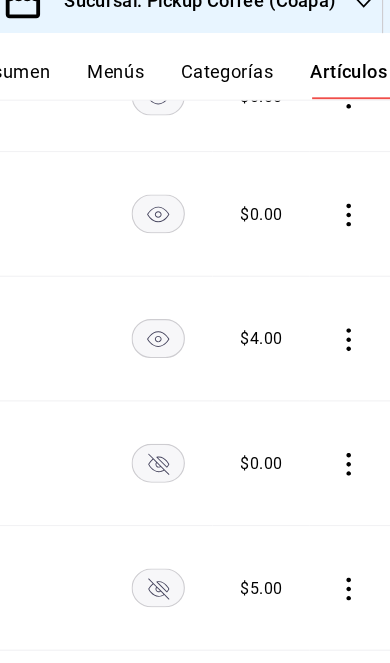 click 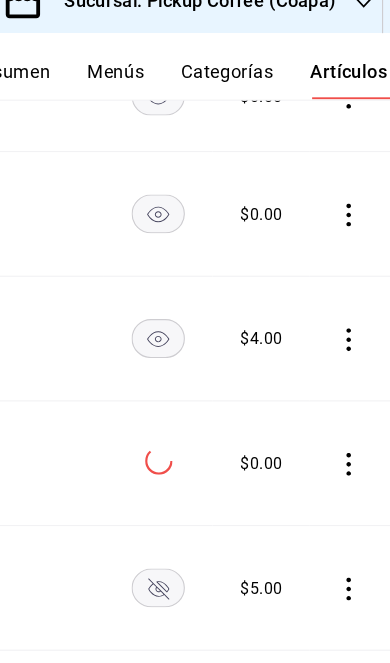 click 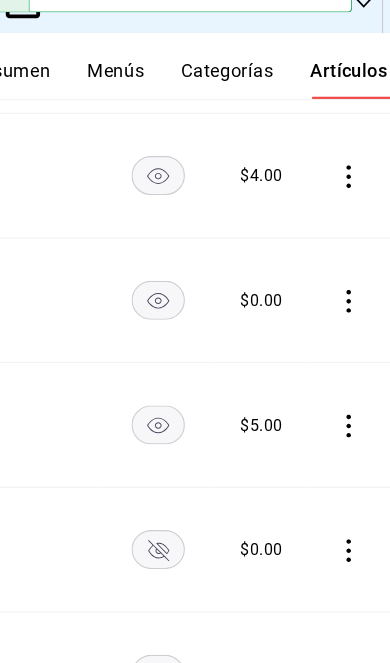 scroll, scrollTop: 808, scrollLeft: 0, axis: vertical 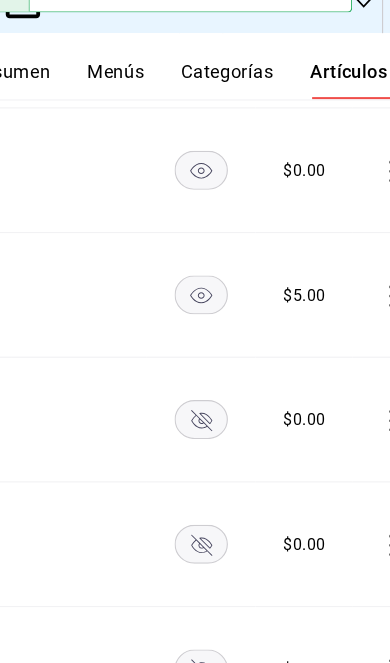 click 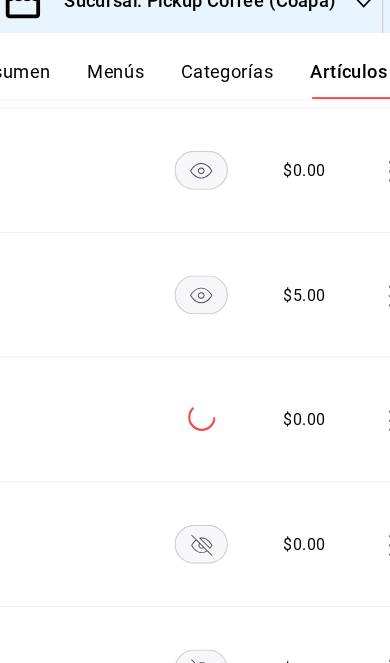 click 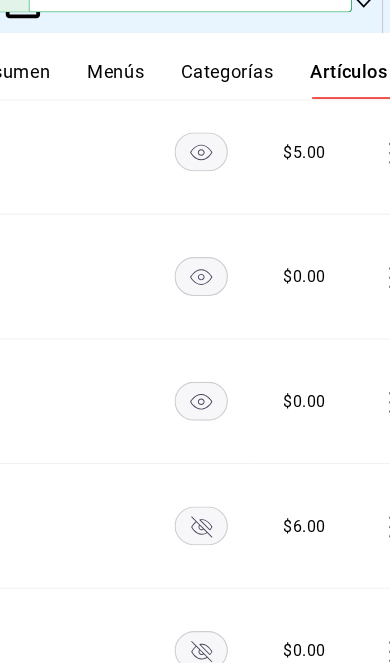 scroll, scrollTop: 1060, scrollLeft: 0, axis: vertical 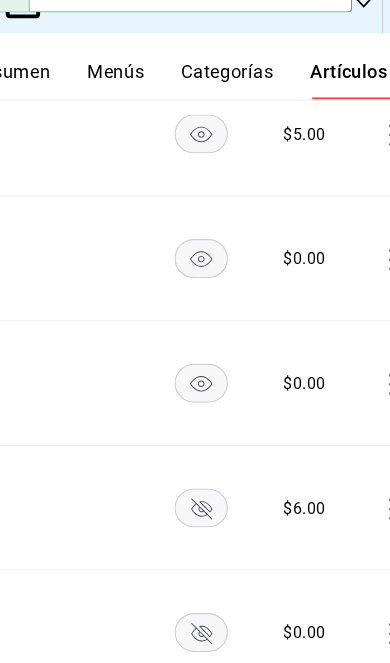 click 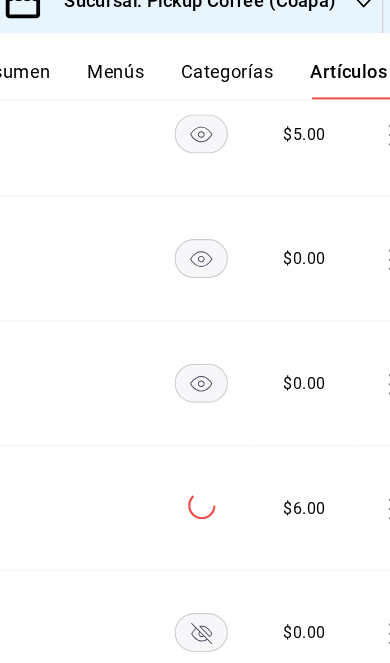click 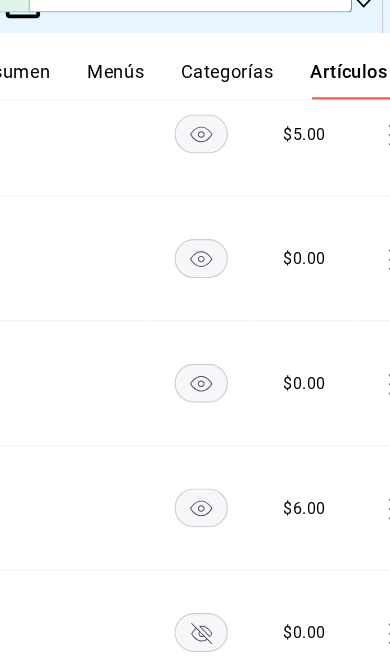 click at bounding box center (224, 745) 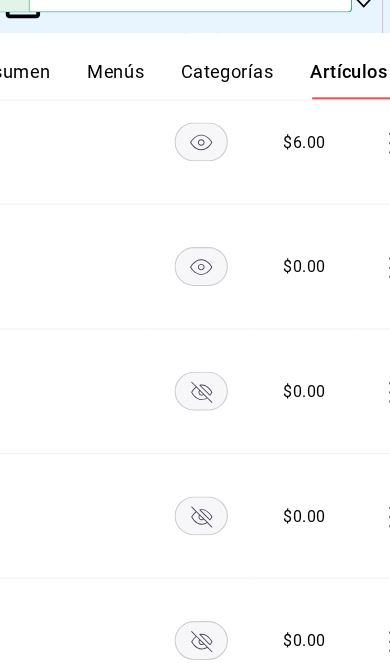 scroll, scrollTop: 1382, scrollLeft: 0, axis: vertical 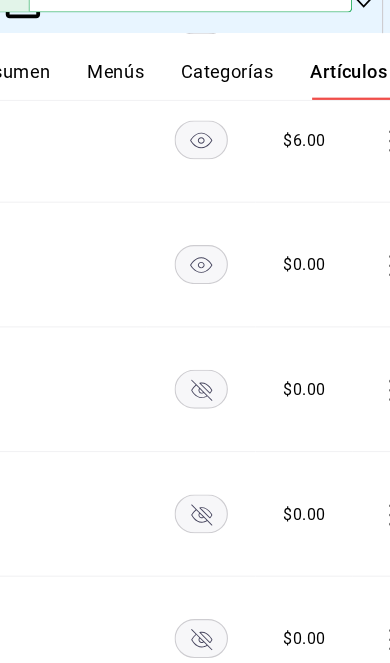click 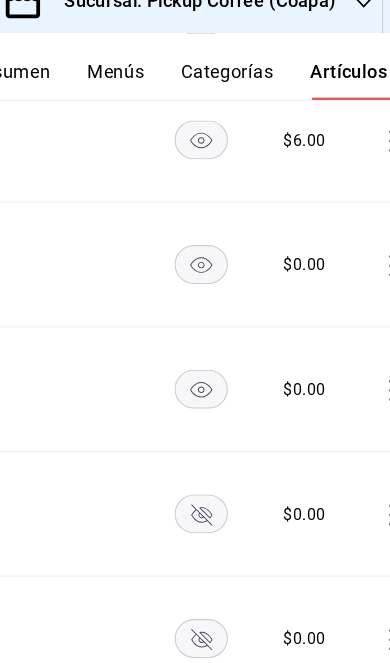 click 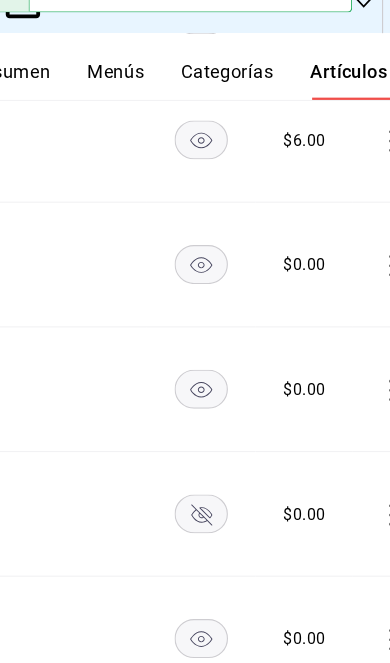 click 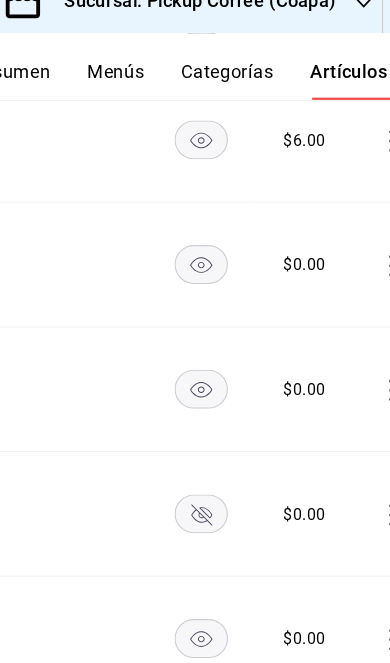 click 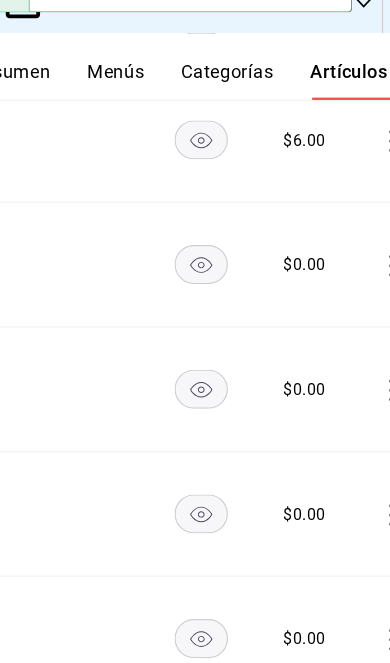 click 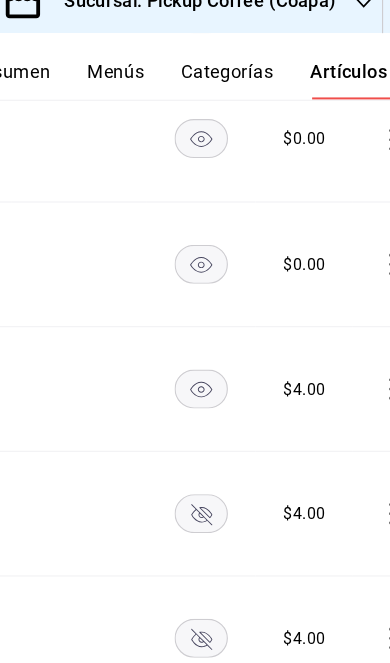 scroll, scrollTop: 1852, scrollLeft: 0, axis: vertical 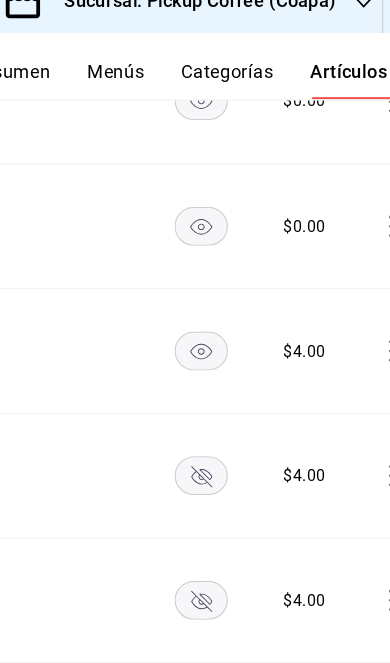 click 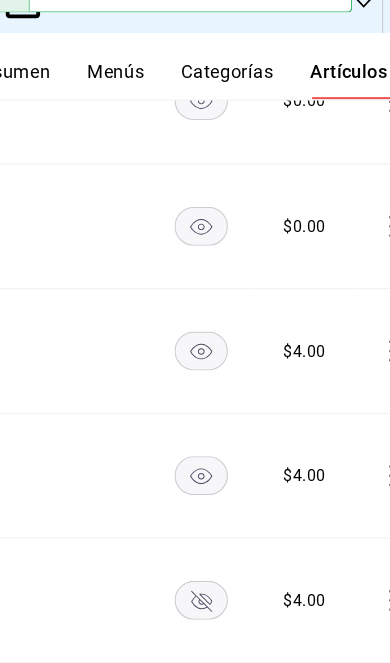 click 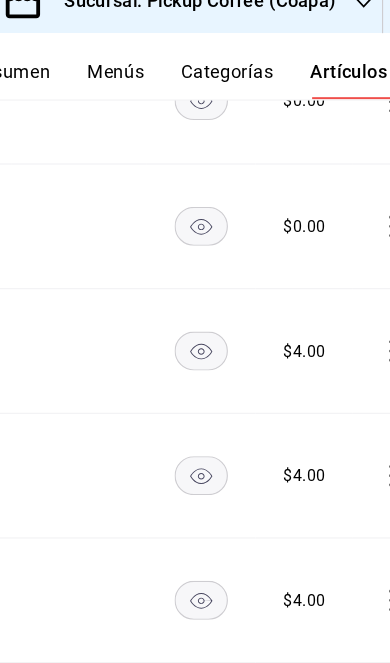 click 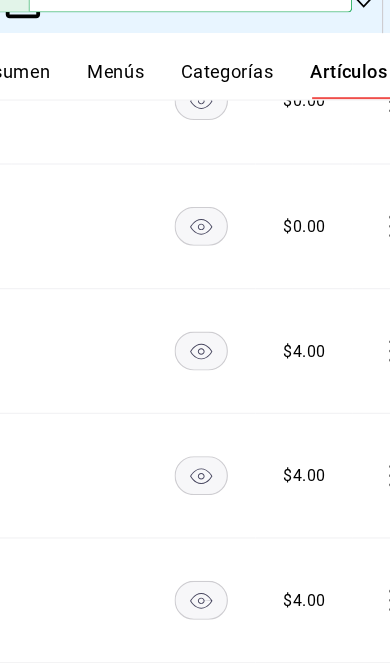 click 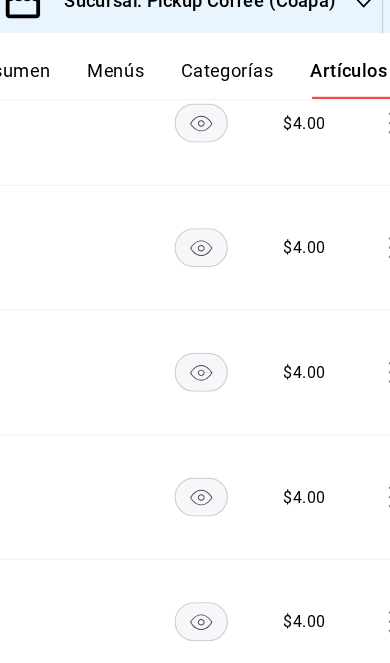scroll, scrollTop: 2062, scrollLeft: 0, axis: vertical 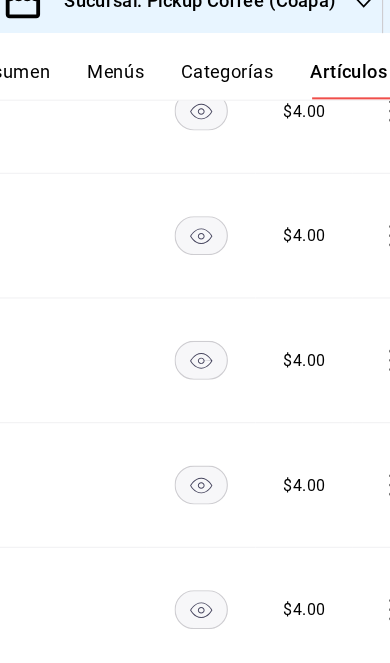 click 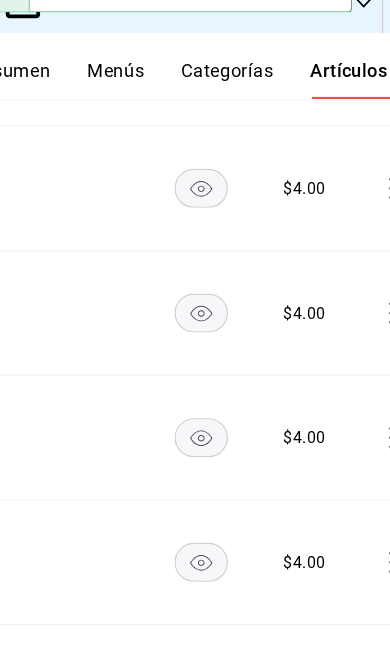 scroll, scrollTop: 2216, scrollLeft: 0, axis: vertical 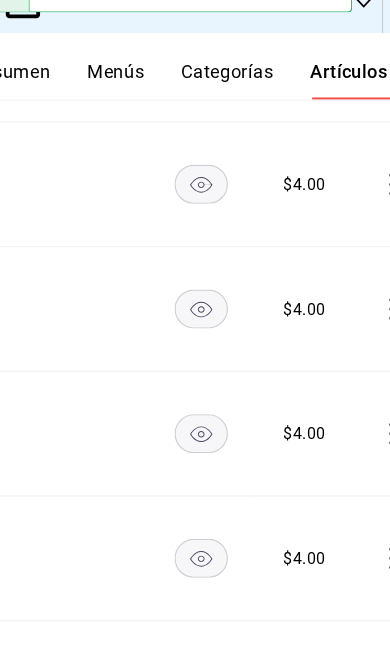 click 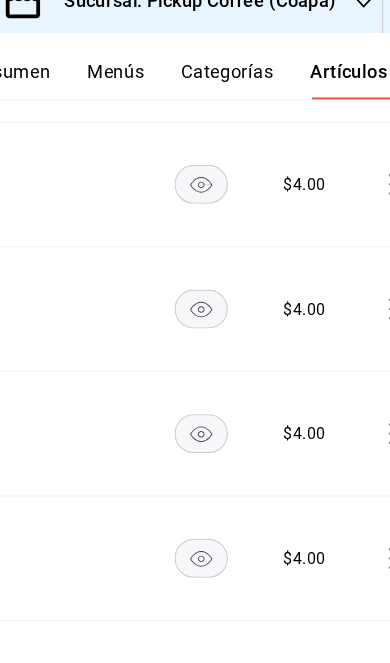 click 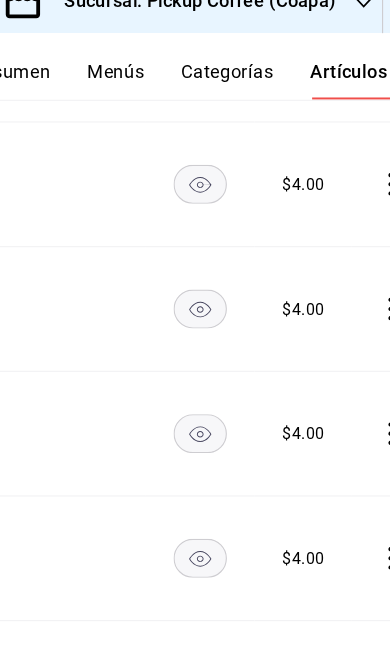 scroll, scrollTop: 0, scrollLeft: 417, axis: horizontal 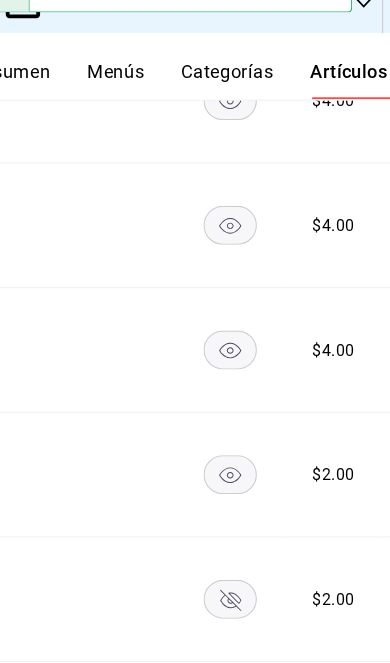 click 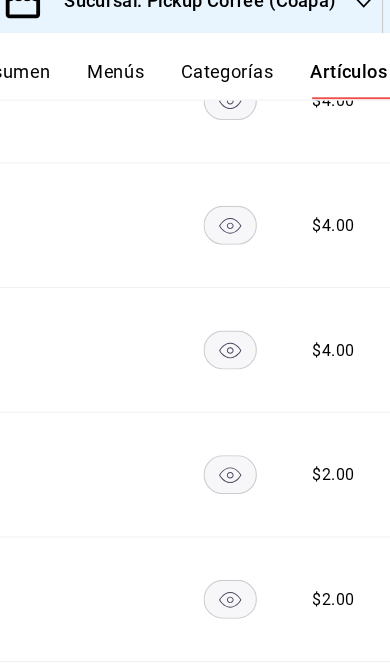 click 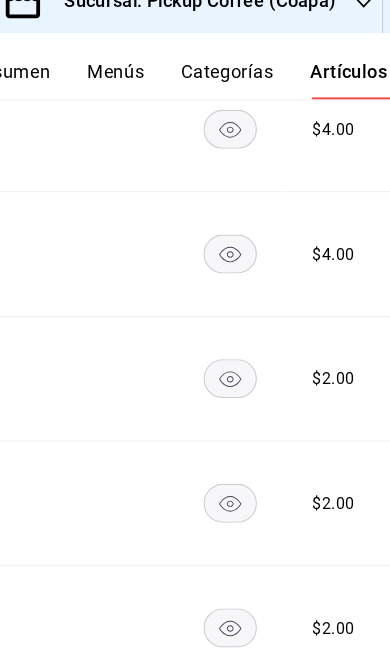 scroll, scrollTop: 2664, scrollLeft: 0, axis: vertical 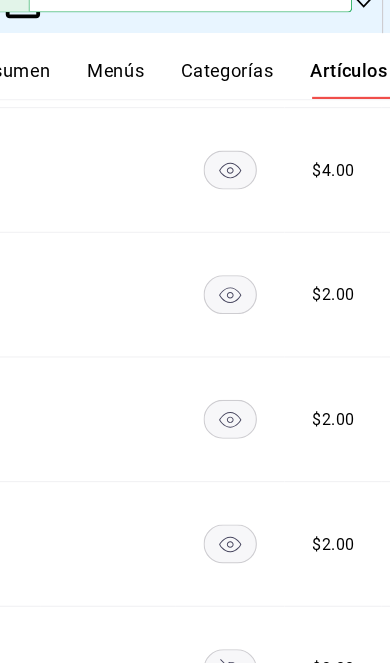 click 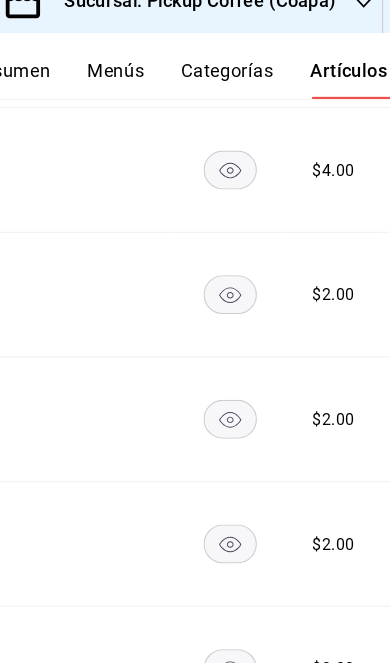 click 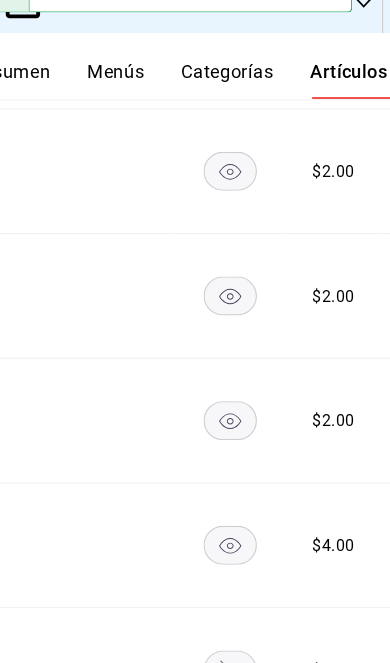 scroll, scrollTop: 2882, scrollLeft: 0, axis: vertical 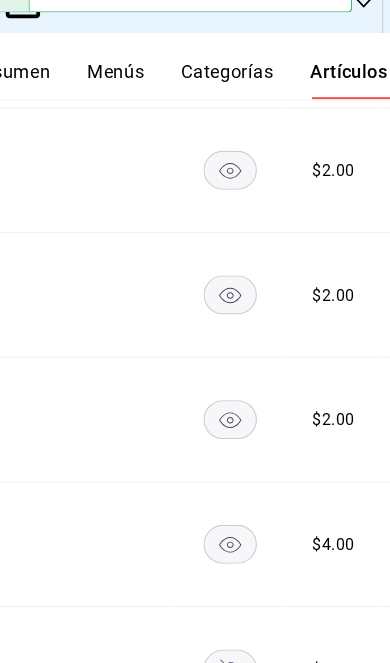 click 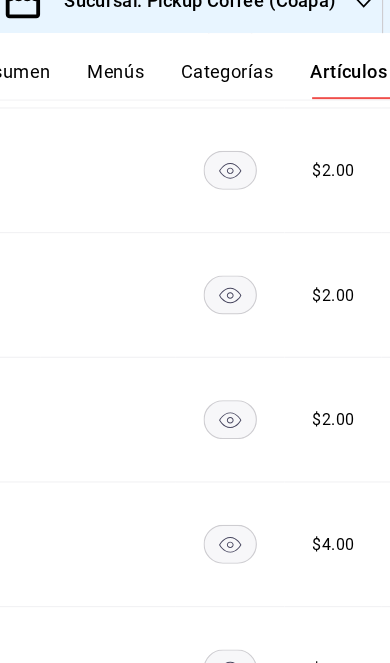 click 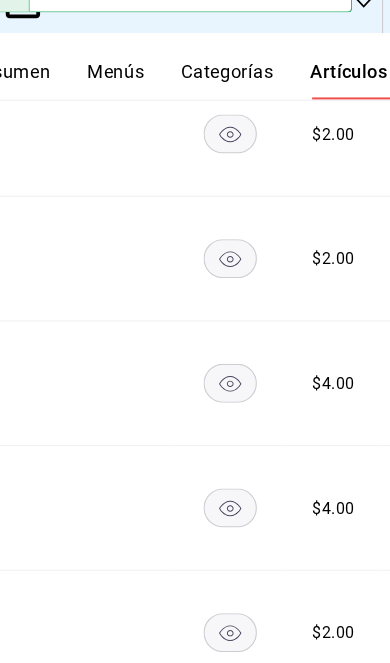 scroll, scrollTop: 3050, scrollLeft: 0, axis: vertical 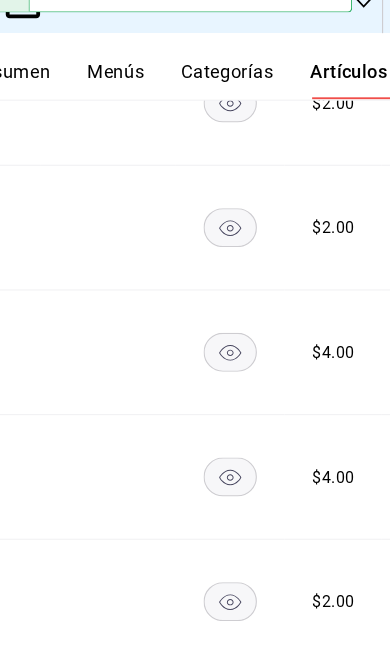 click 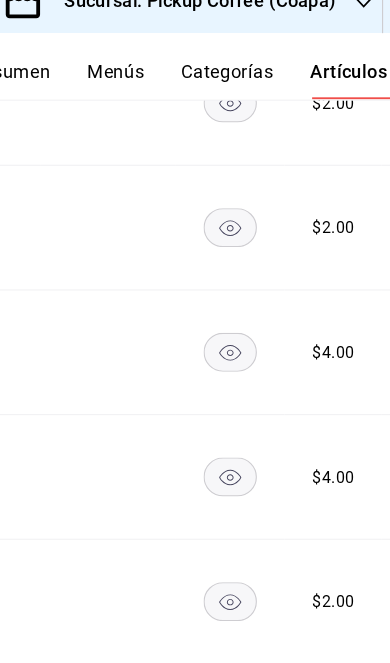 click 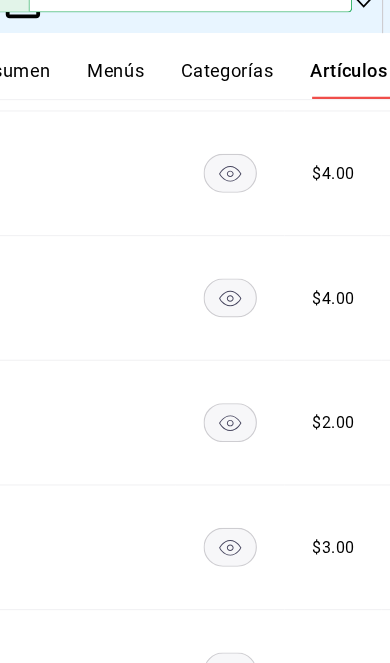 scroll, scrollTop: 3259, scrollLeft: 0, axis: vertical 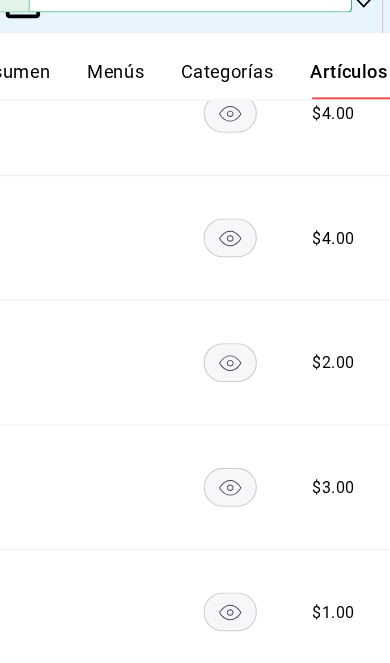 click 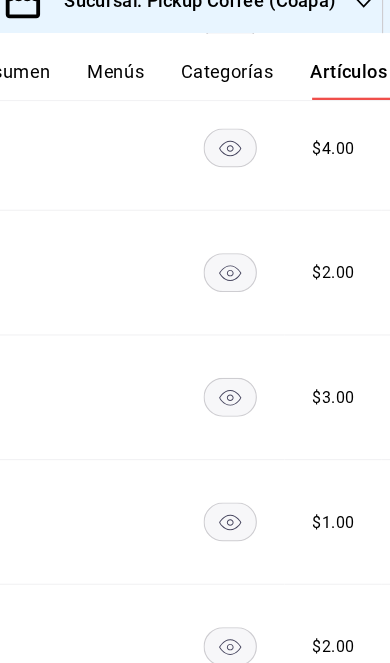 scroll, scrollTop: 3428, scrollLeft: 0, axis: vertical 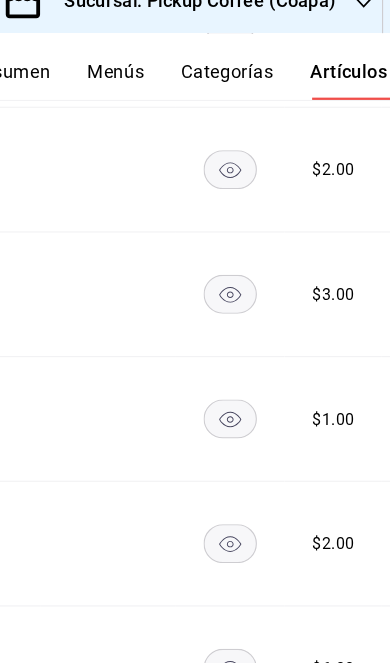 click 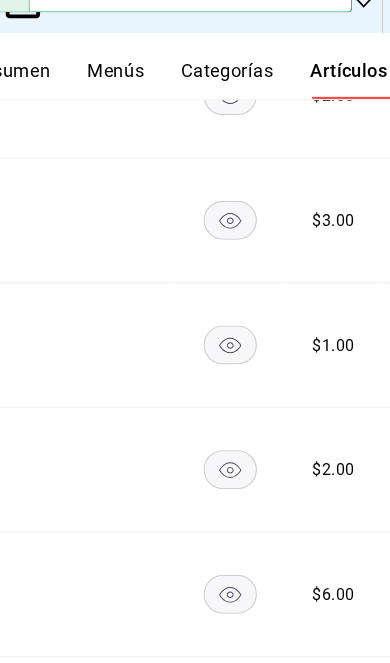 scroll, scrollTop: 3575, scrollLeft: 0, axis: vertical 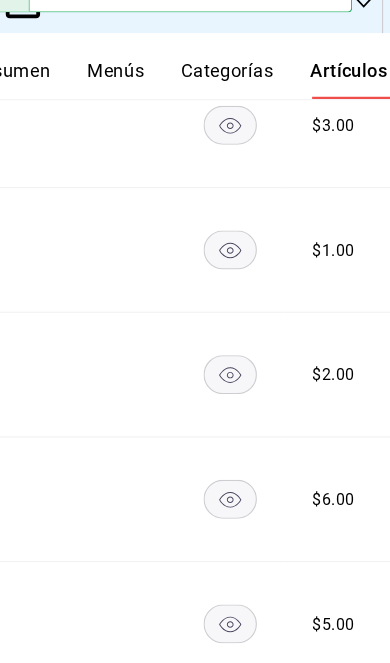 click 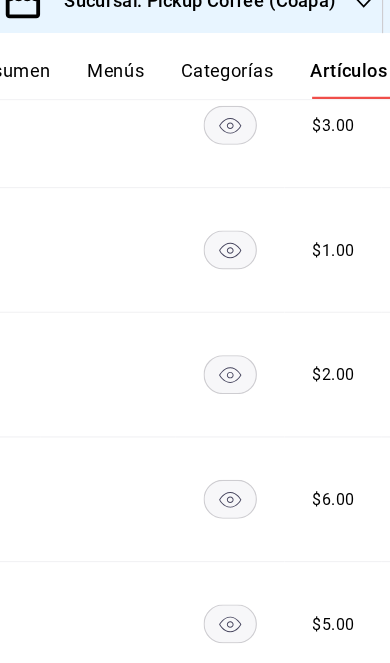 click 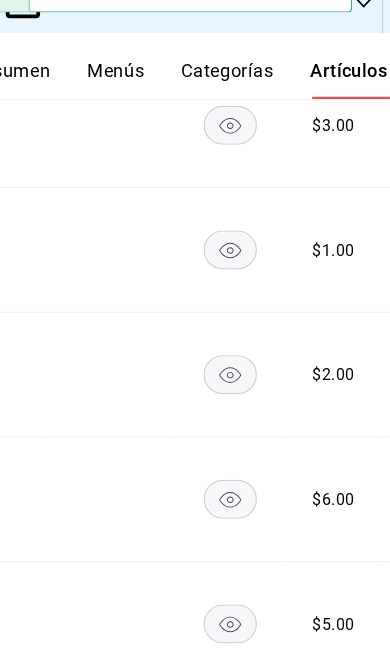 click 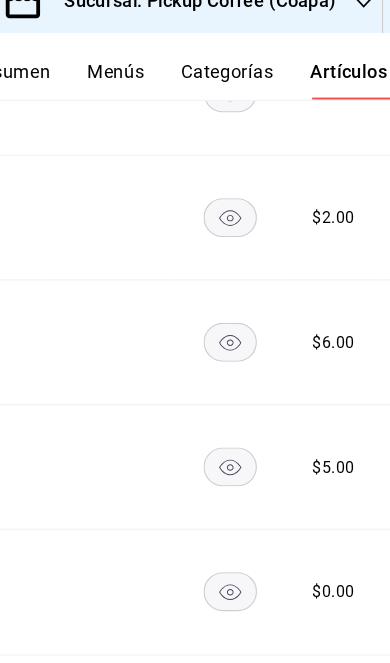 scroll, scrollTop: 3759, scrollLeft: 0, axis: vertical 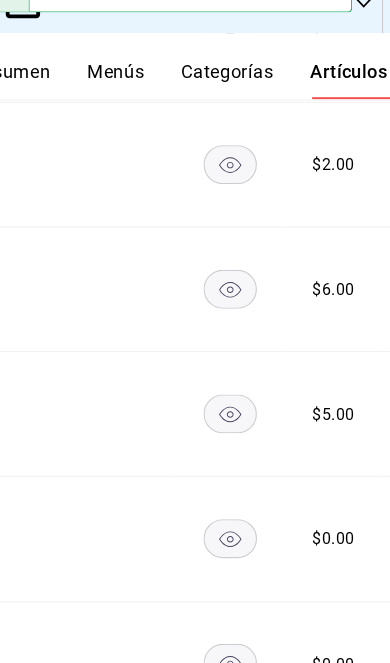 click 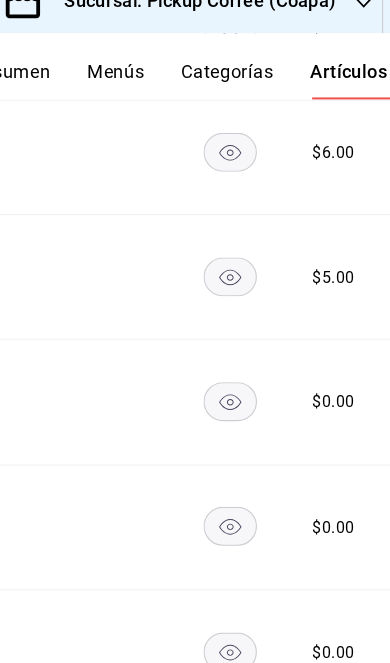 scroll, scrollTop: 3931, scrollLeft: 0, axis: vertical 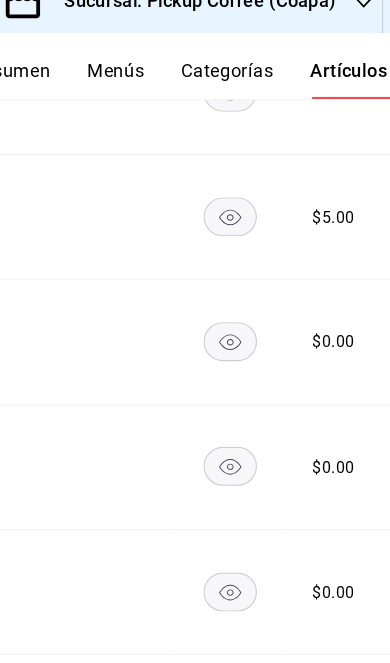 click 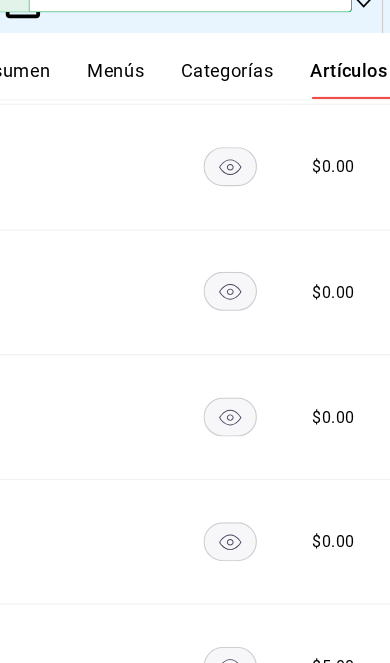 scroll, scrollTop: 4087, scrollLeft: 0, axis: vertical 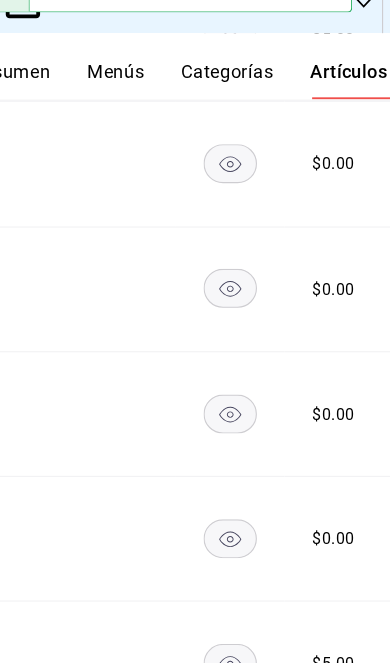 click 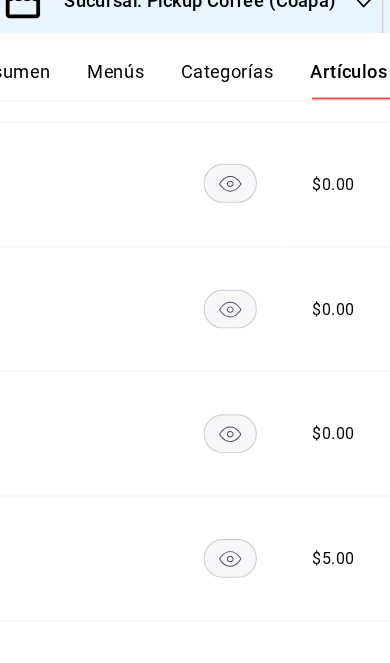 scroll, scrollTop: 4185, scrollLeft: 0, axis: vertical 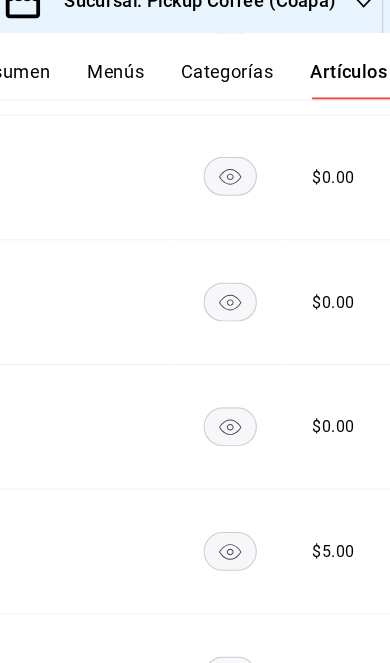 click 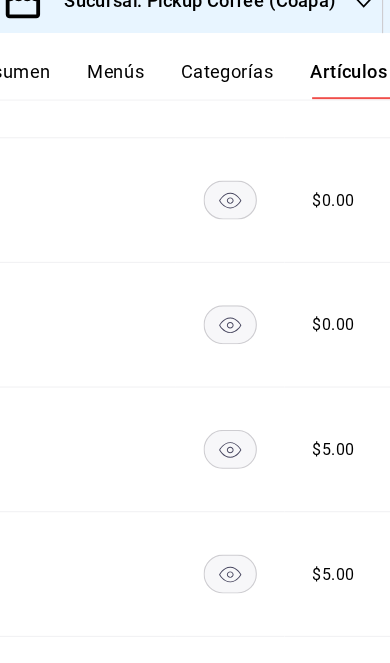 scroll, scrollTop: 4278, scrollLeft: 0, axis: vertical 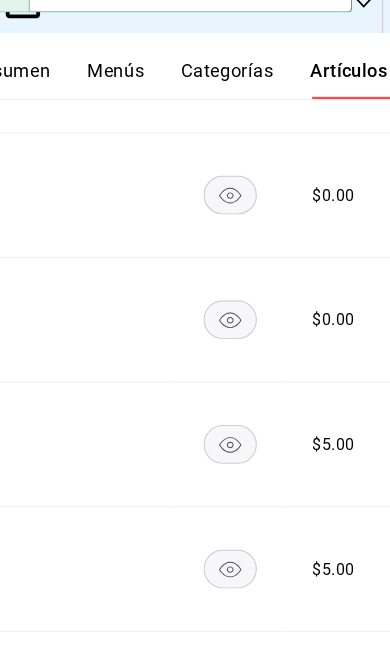 click 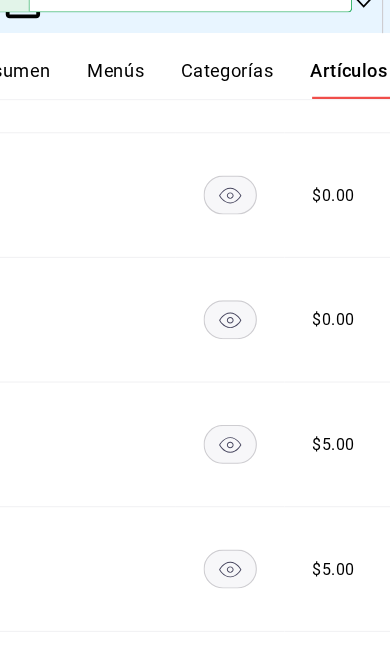 click 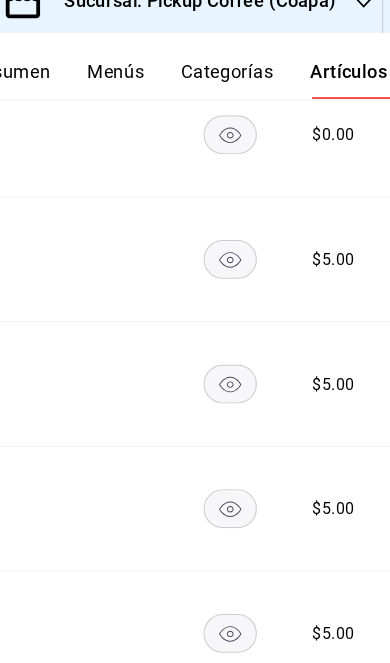 click 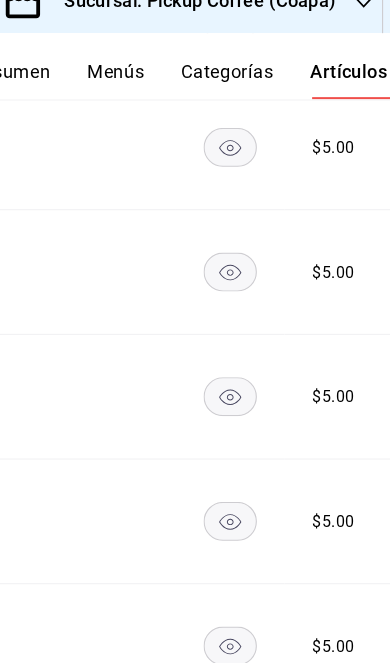 scroll, scrollTop: 4541, scrollLeft: 0, axis: vertical 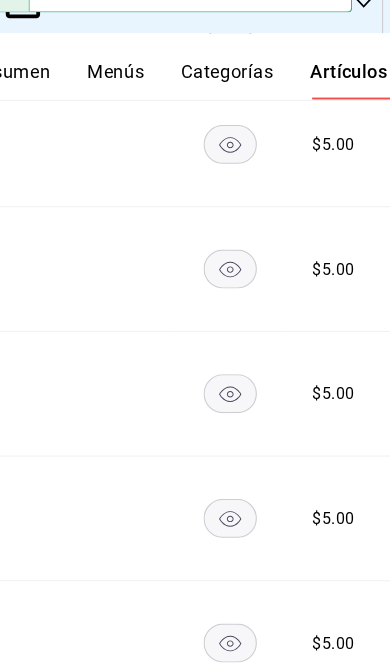 click 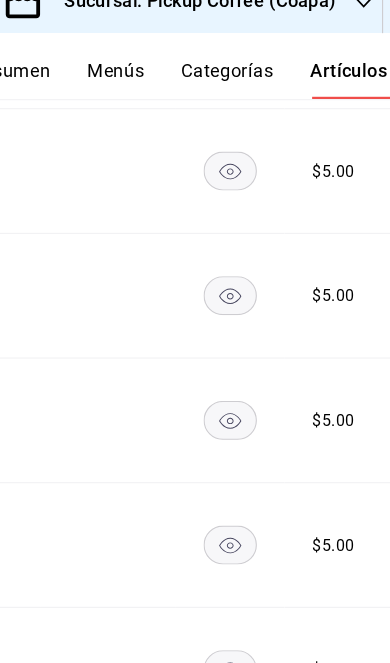 scroll, scrollTop: 4632, scrollLeft: 0, axis: vertical 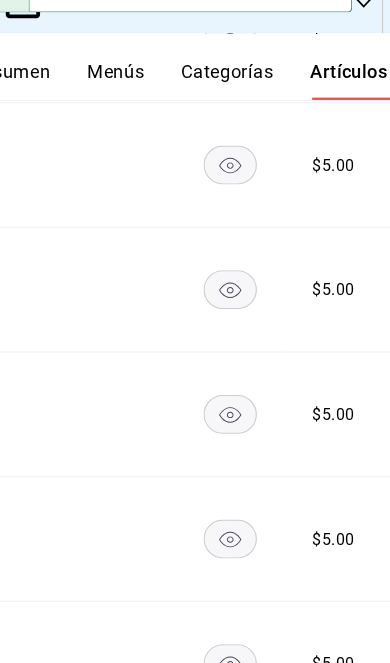 click 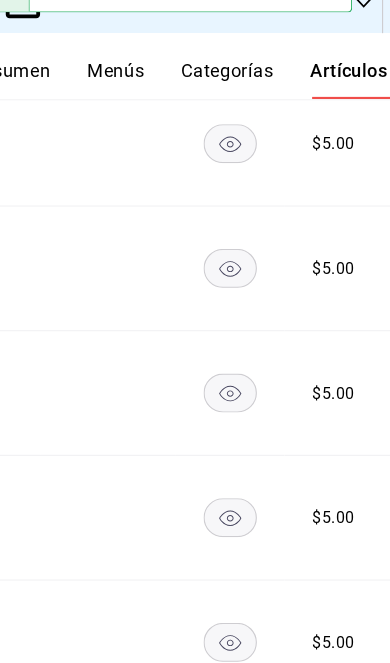 scroll, scrollTop: 4760, scrollLeft: 0, axis: vertical 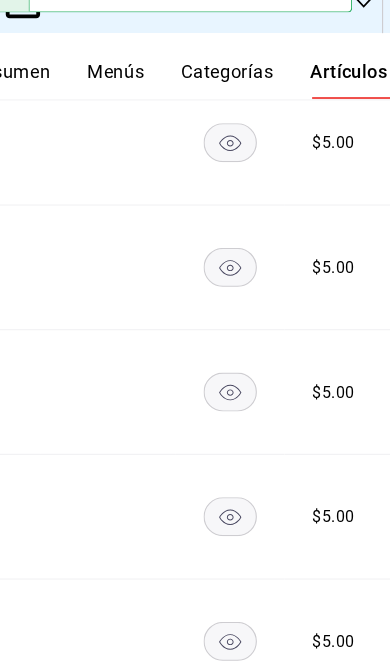 click 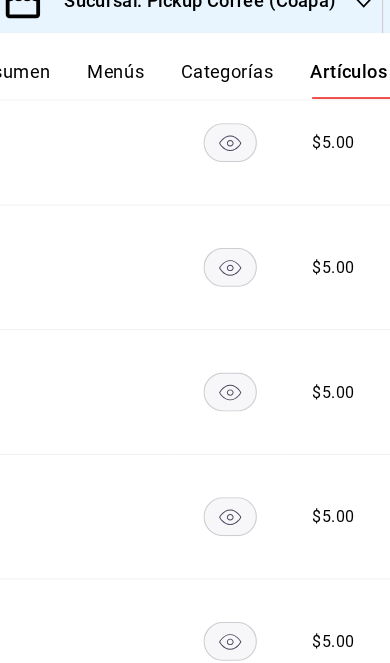 click 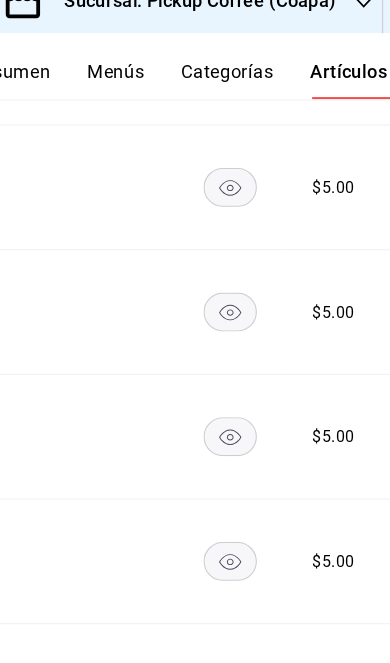 scroll, scrollTop: 4851, scrollLeft: 0, axis: vertical 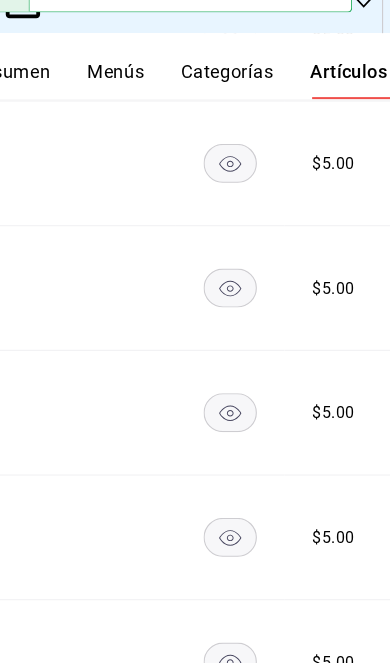 click 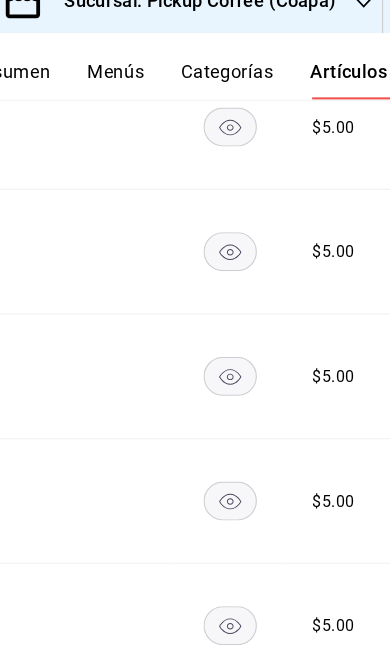 scroll, scrollTop: 4992, scrollLeft: 0, axis: vertical 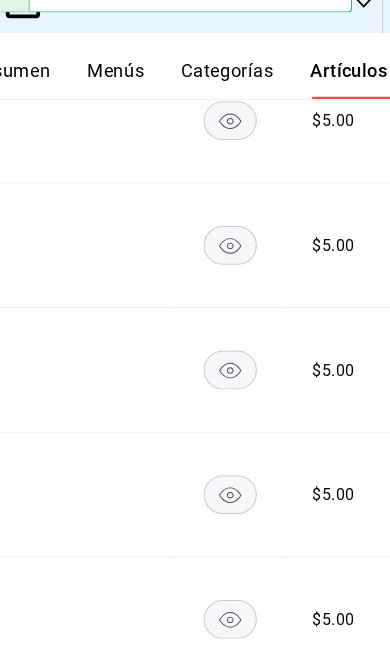 click 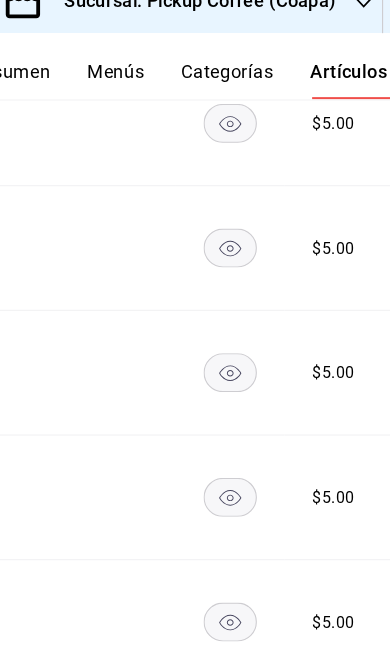 scroll, scrollTop: 5214, scrollLeft: 0, axis: vertical 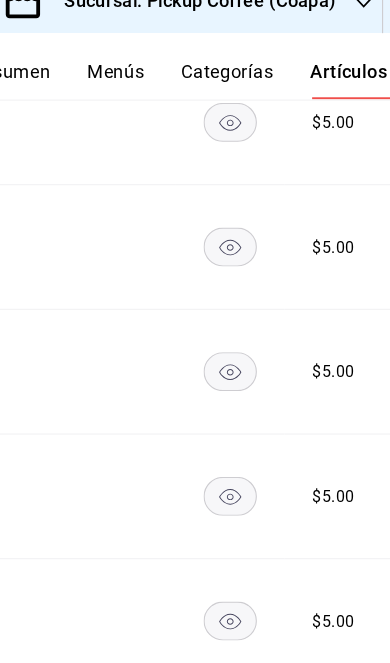 click 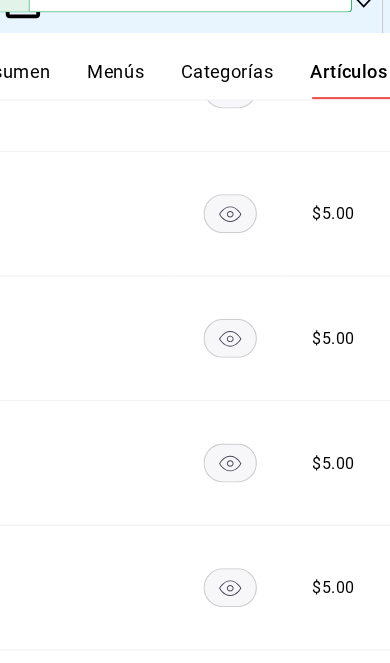scroll, scrollTop: 5360, scrollLeft: 0, axis: vertical 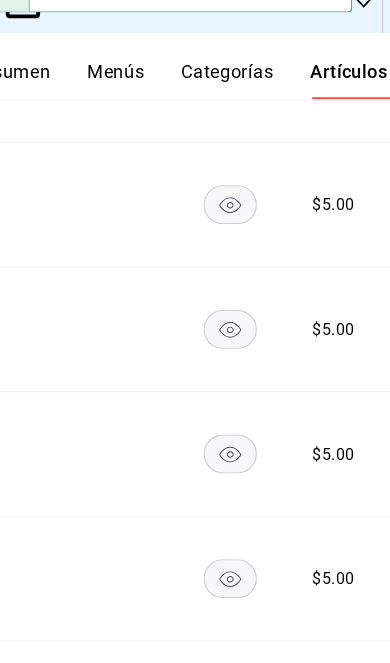 click 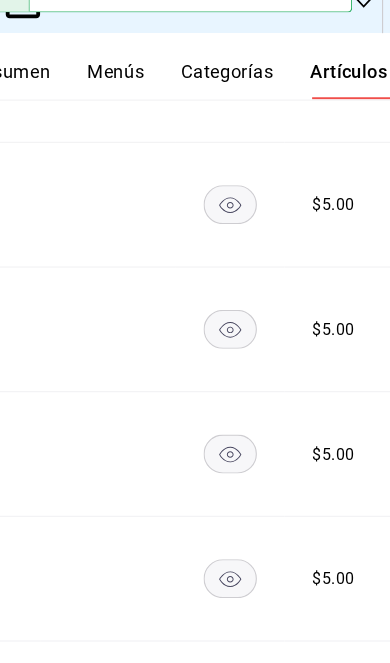 click 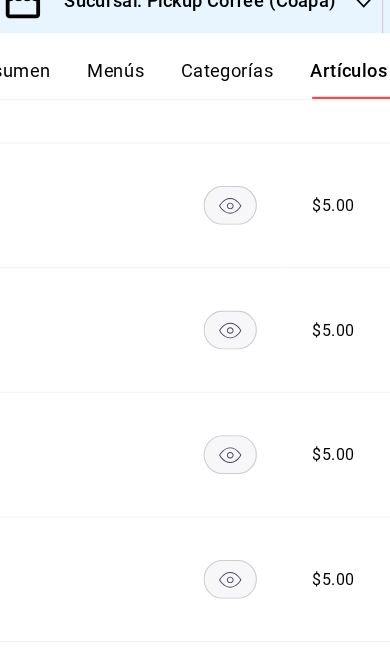 scroll, scrollTop: 5471, scrollLeft: 0, axis: vertical 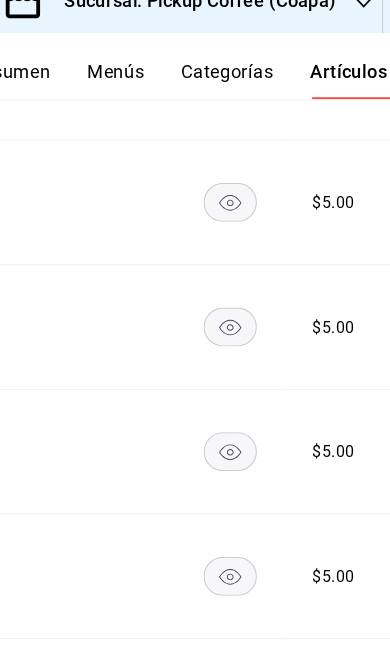 click 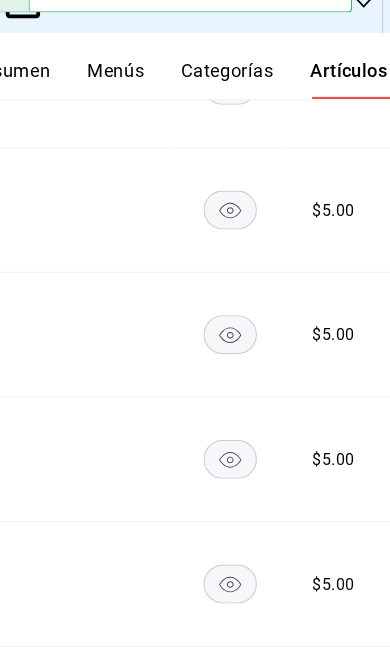 scroll, scrollTop: 5585, scrollLeft: 0, axis: vertical 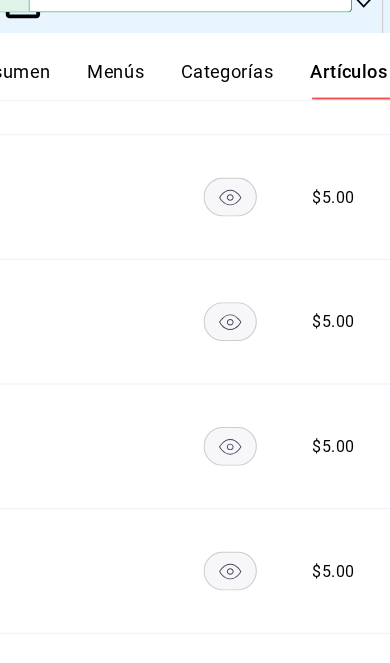 click 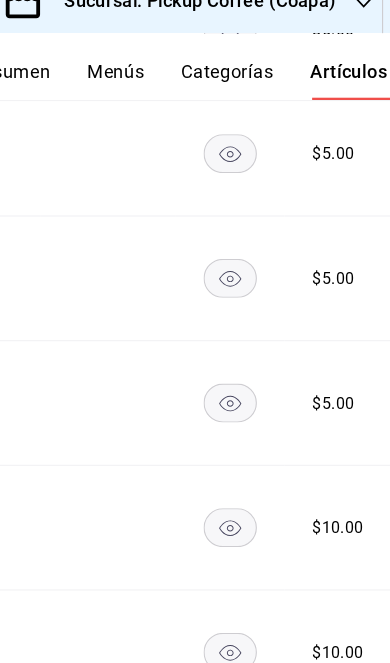 scroll, scrollTop: 5733, scrollLeft: 0, axis: vertical 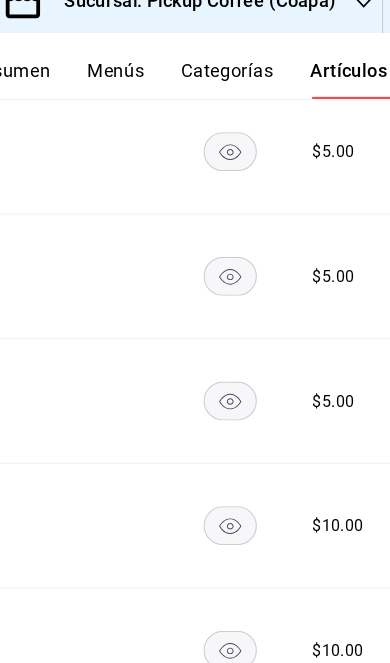 click 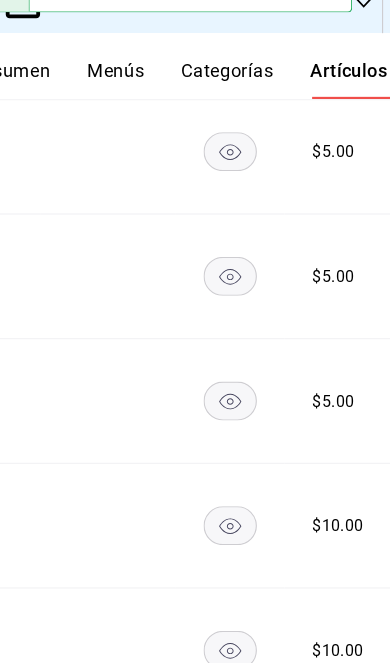 click 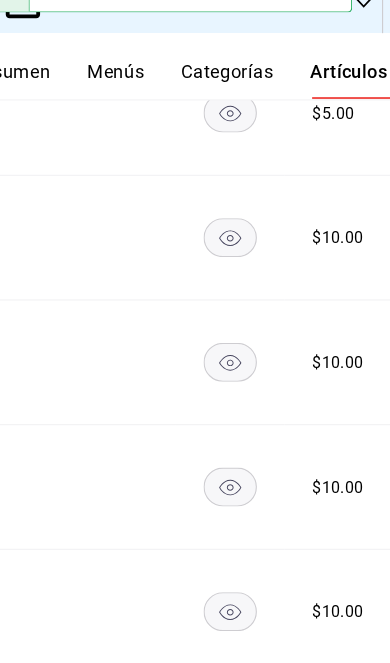 scroll, scrollTop: 5988, scrollLeft: 0, axis: vertical 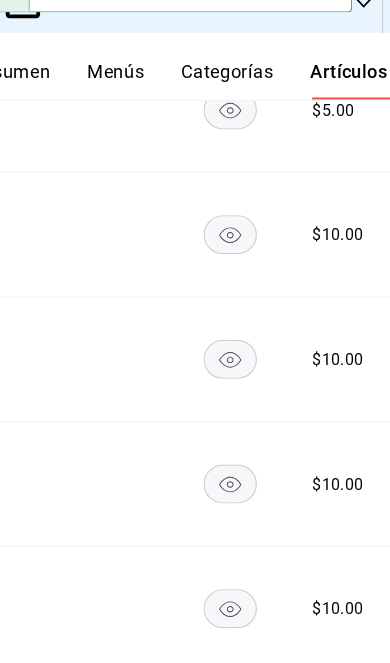 click 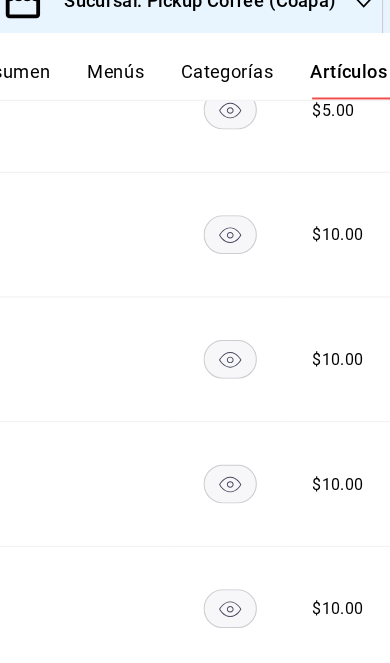 click 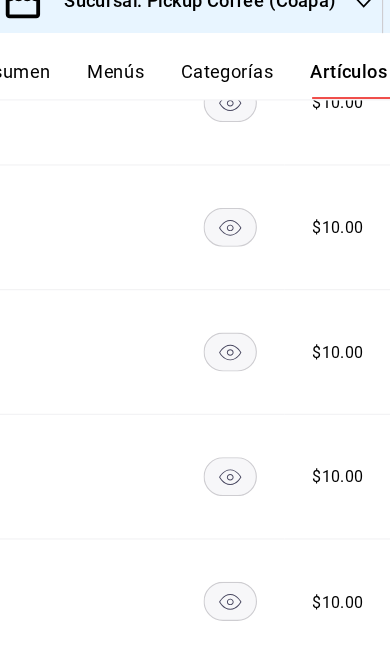 scroll, scrollTop: 6118, scrollLeft: 0, axis: vertical 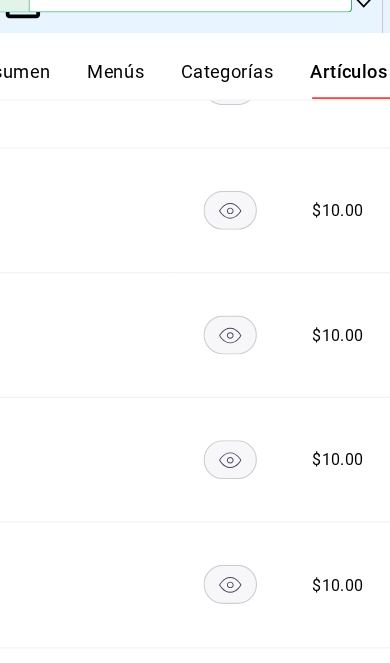 click 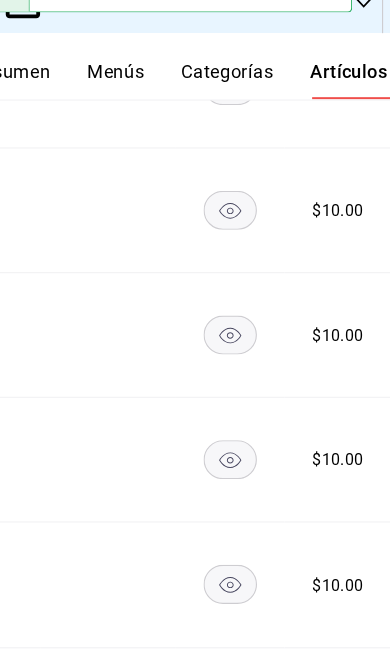 click 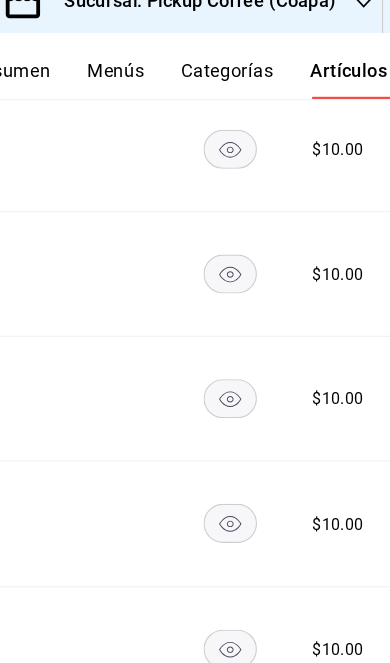 scroll, scrollTop: 6266, scrollLeft: 0, axis: vertical 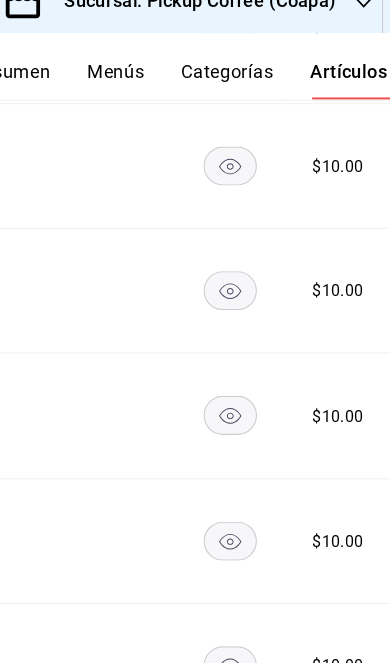 click 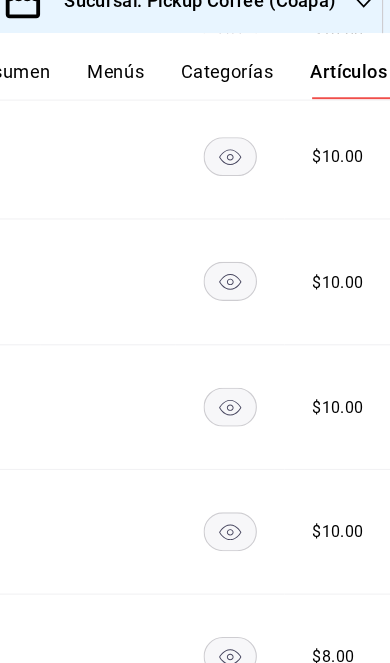 scroll, scrollTop: 6413, scrollLeft: 0, axis: vertical 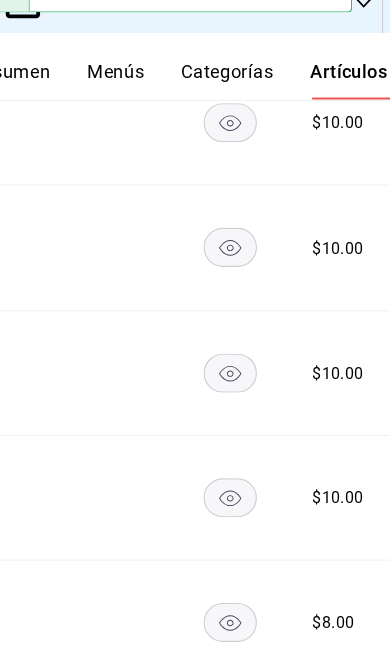 click 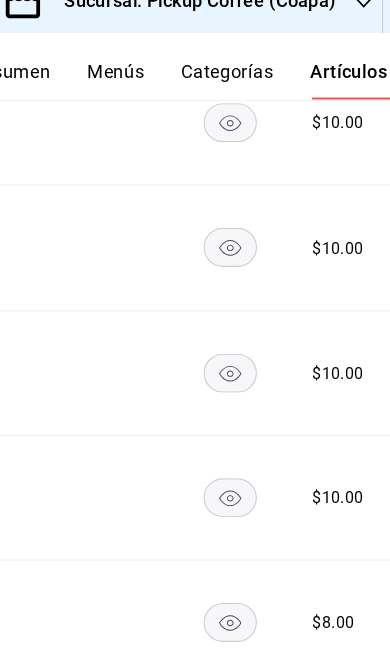 click 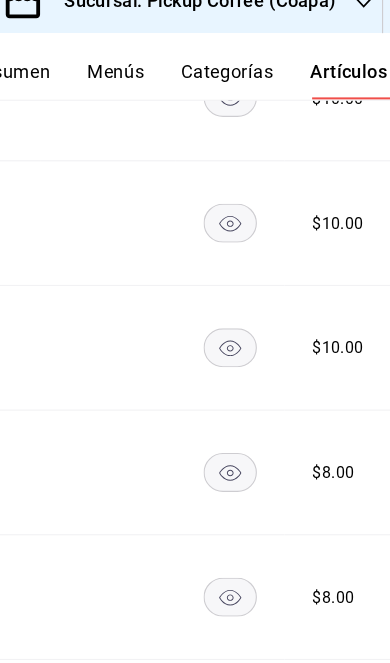 scroll, scrollTop: 6548, scrollLeft: 0, axis: vertical 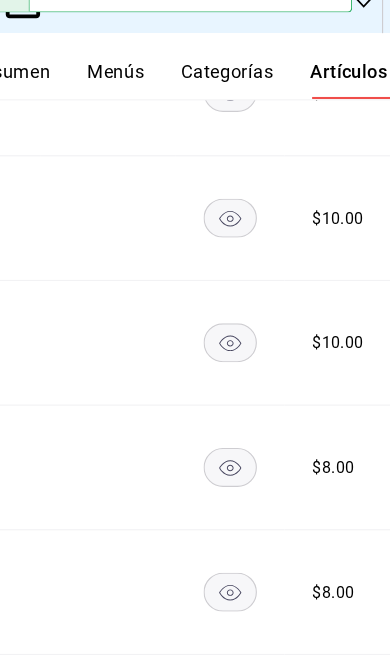 click 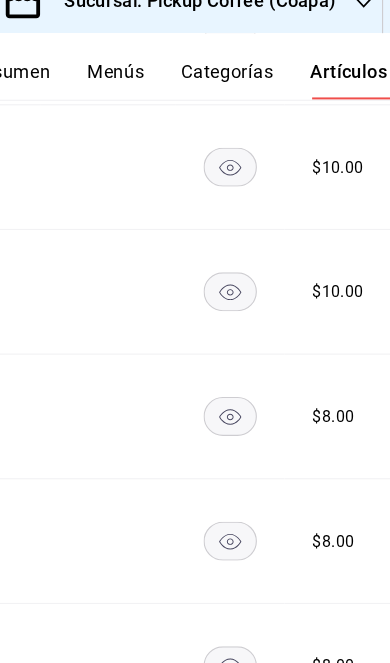 scroll, scrollTop: 6677, scrollLeft: 0, axis: vertical 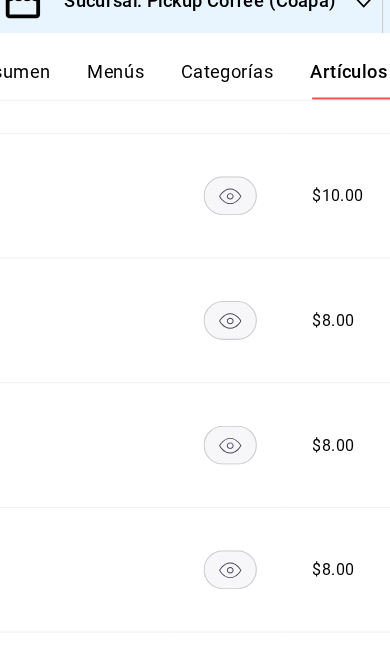 click 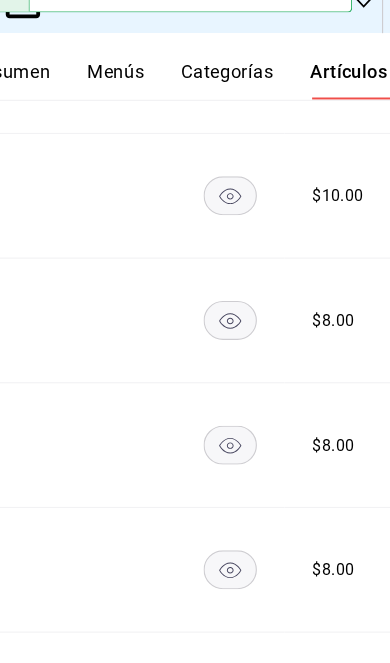 click 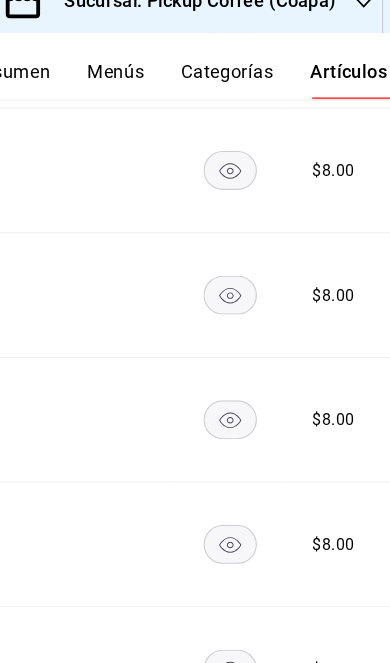 scroll, scrollTop: 6809, scrollLeft: 0, axis: vertical 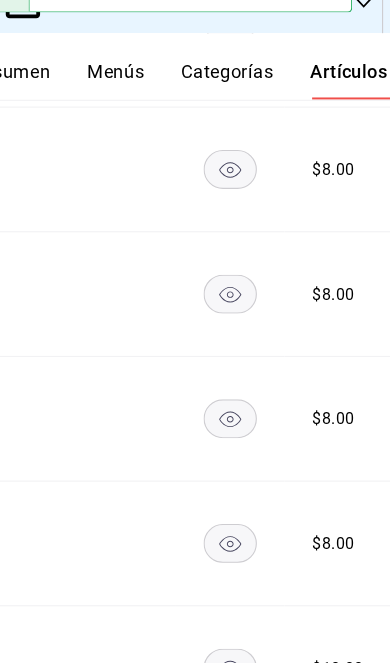 click 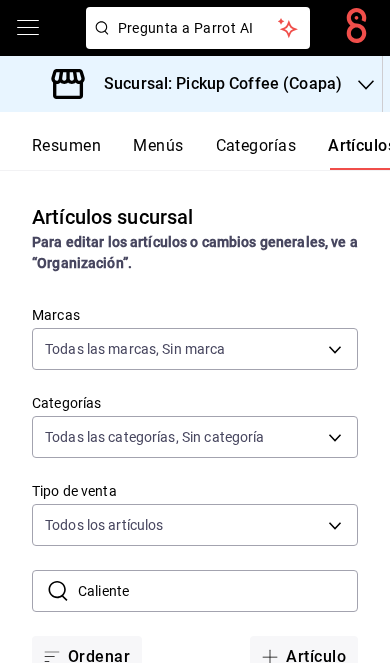 scroll, scrollTop: 0, scrollLeft: 48, axis: horizontal 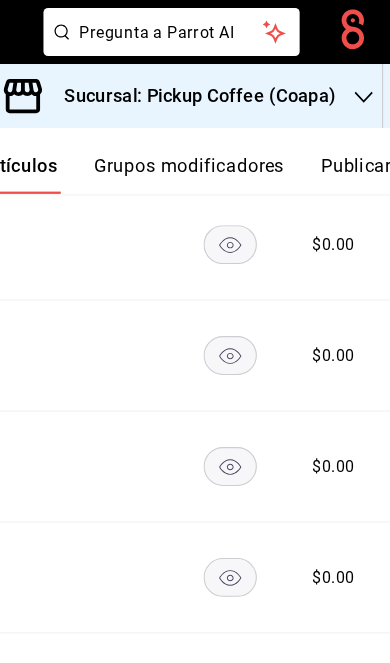 click on "Publicar" at bounding box center [359, 153] 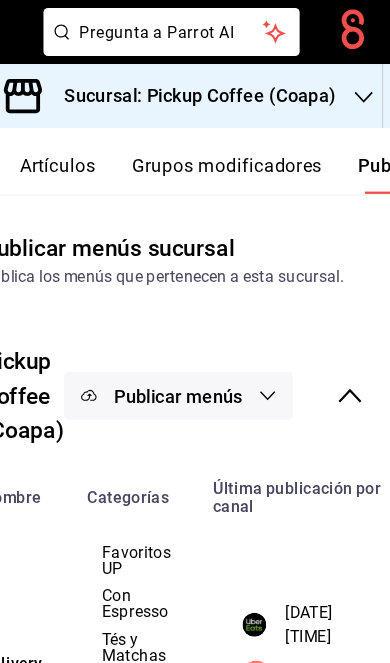 scroll, scrollTop: 0, scrollLeft: 302, axis: horizontal 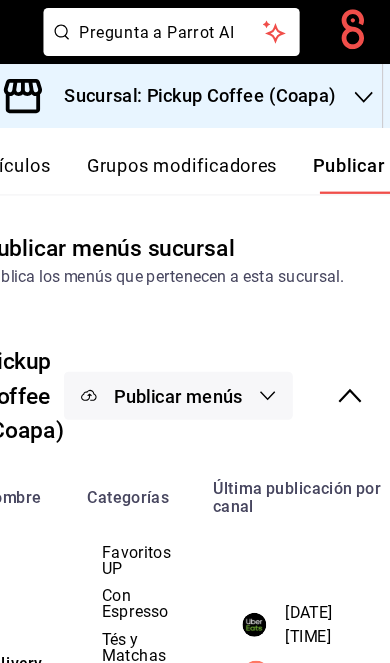 click on "Publicar menús" at bounding box center [204, 346] 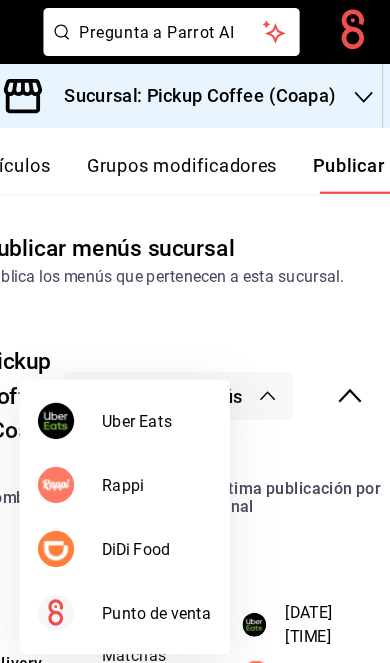 click on "DiDi Food" at bounding box center [185, 480] 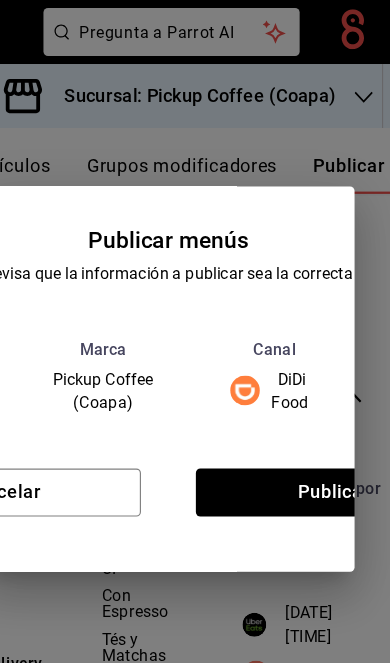 click on "Publicar" at bounding box center (340, 431) 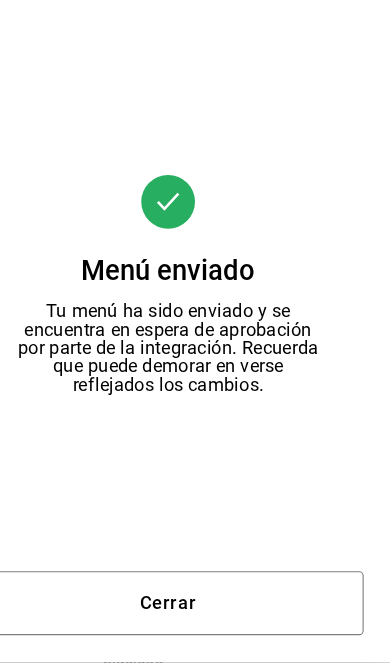 scroll, scrollTop: 82, scrollLeft: 0, axis: vertical 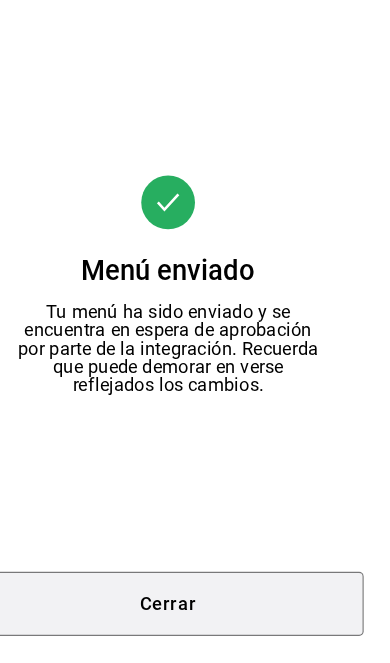 click on "Cerrar" at bounding box center [195, 611] 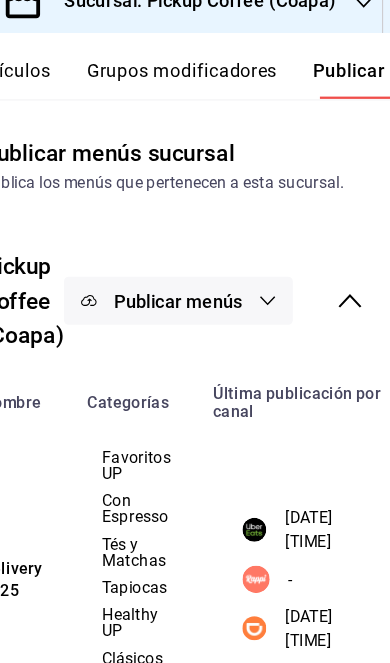 click 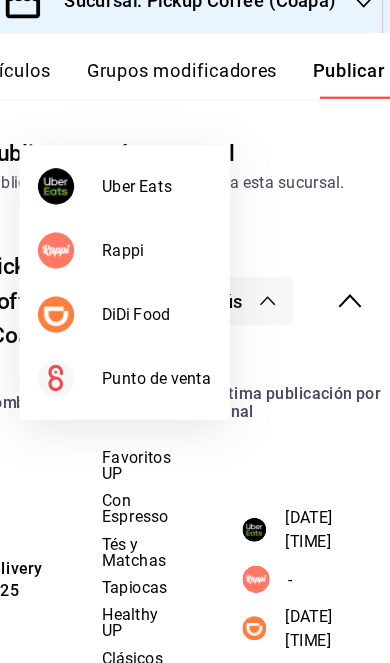 click on "Uber Eats" at bounding box center [185, 246] 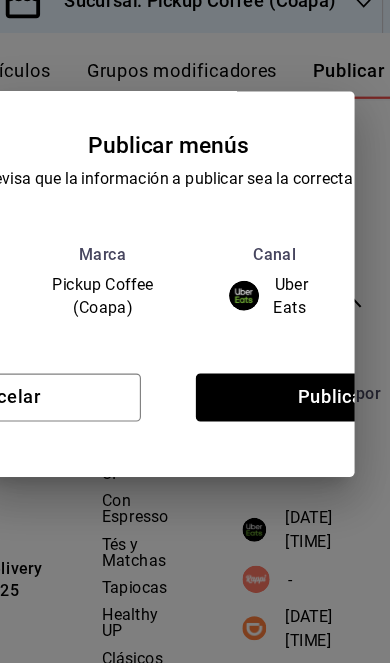 click on "Publicar" at bounding box center (340, 431) 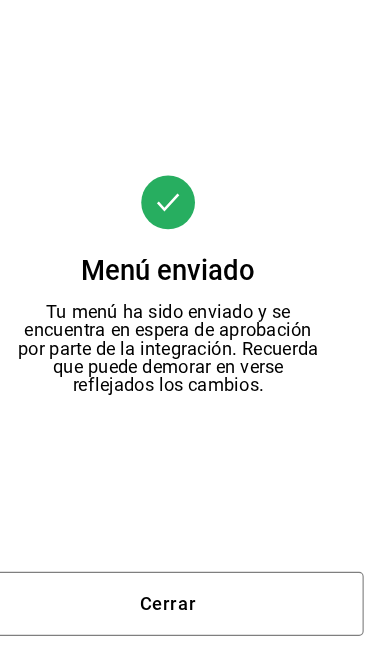 click on "Cerrar" at bounding box center [195, 611] 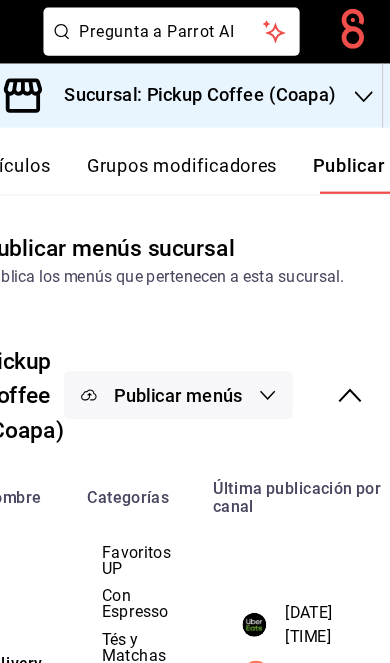 scroll, scrollTop: 0, scrollLeft: 0, axis: both 